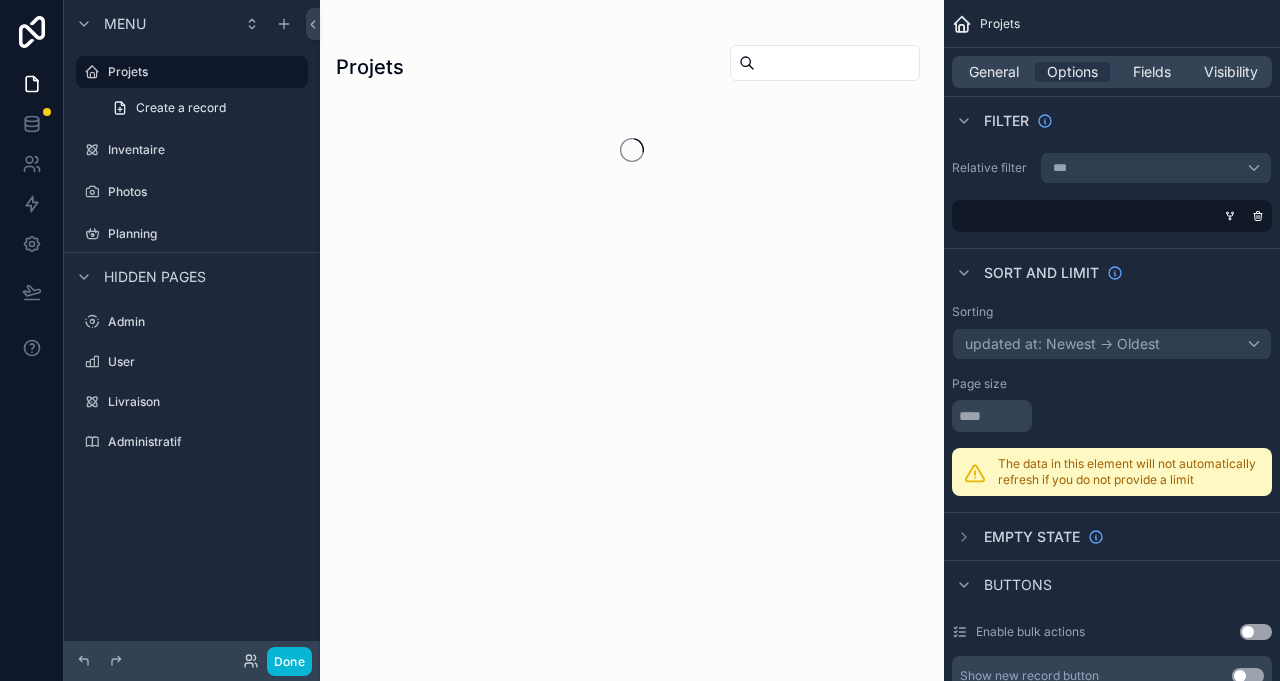 scroll, scrollTop: 0, scrollLeft: 0, axis: both 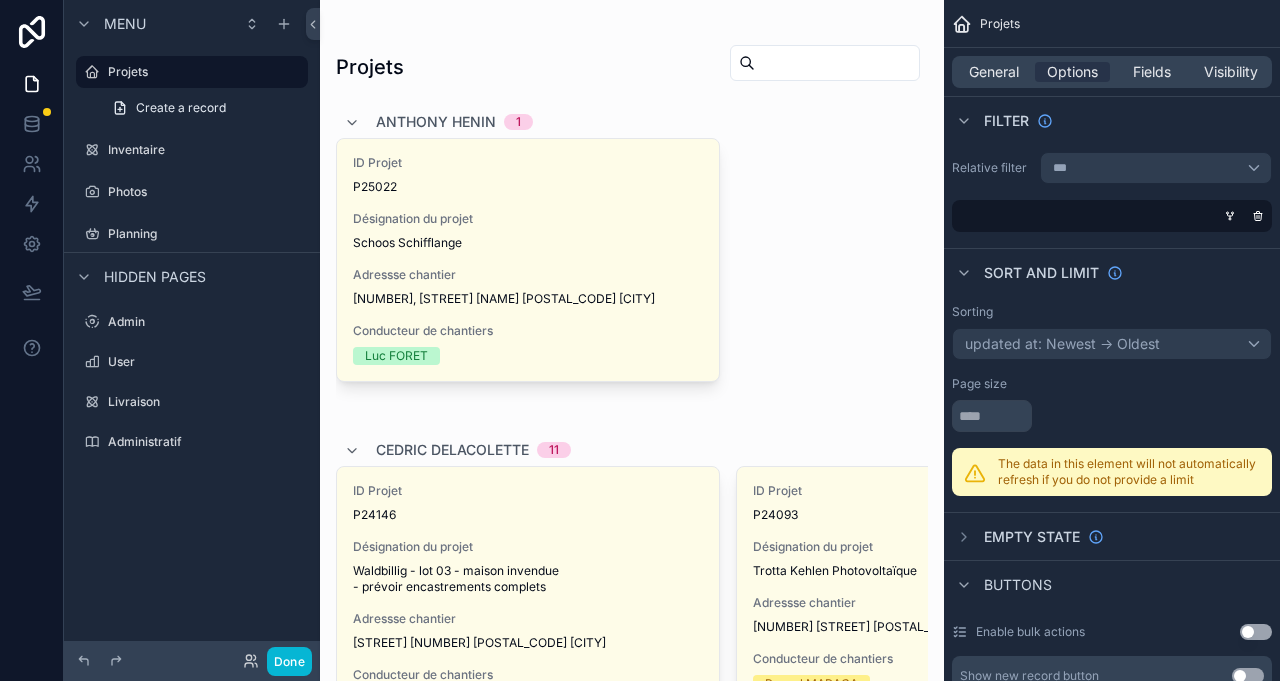 click at bounding box center [632, 1289] 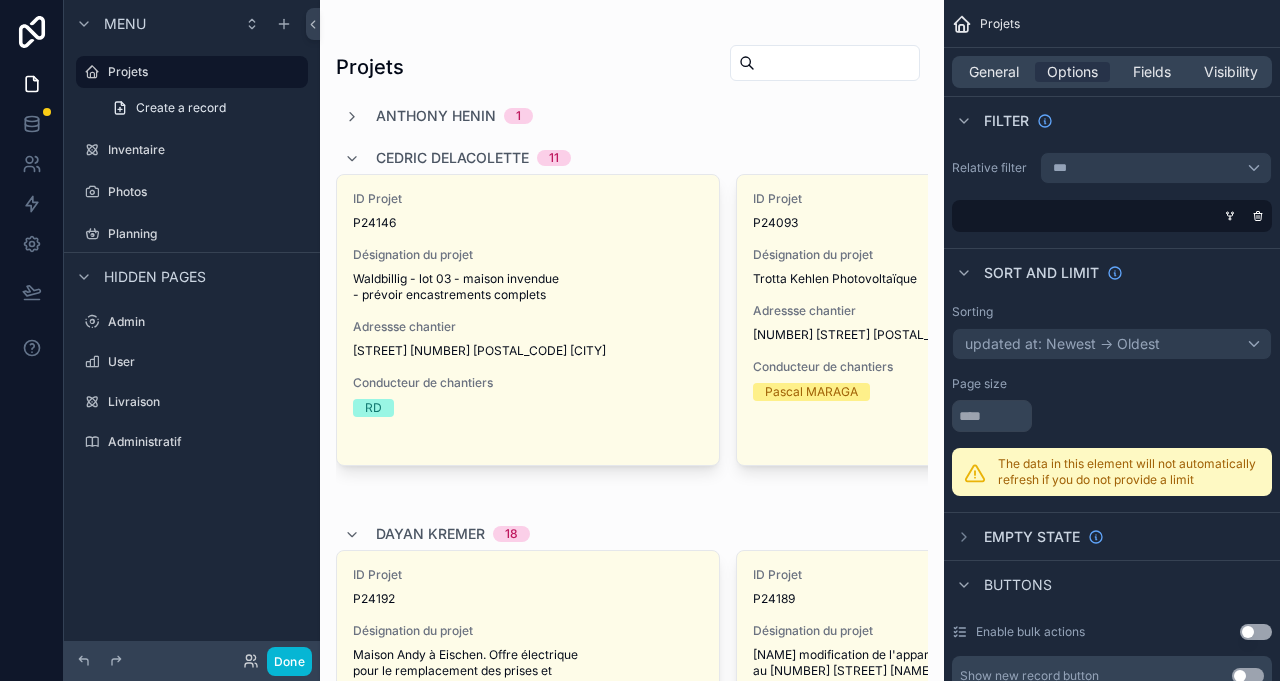 click at bounding box center (352, 158) 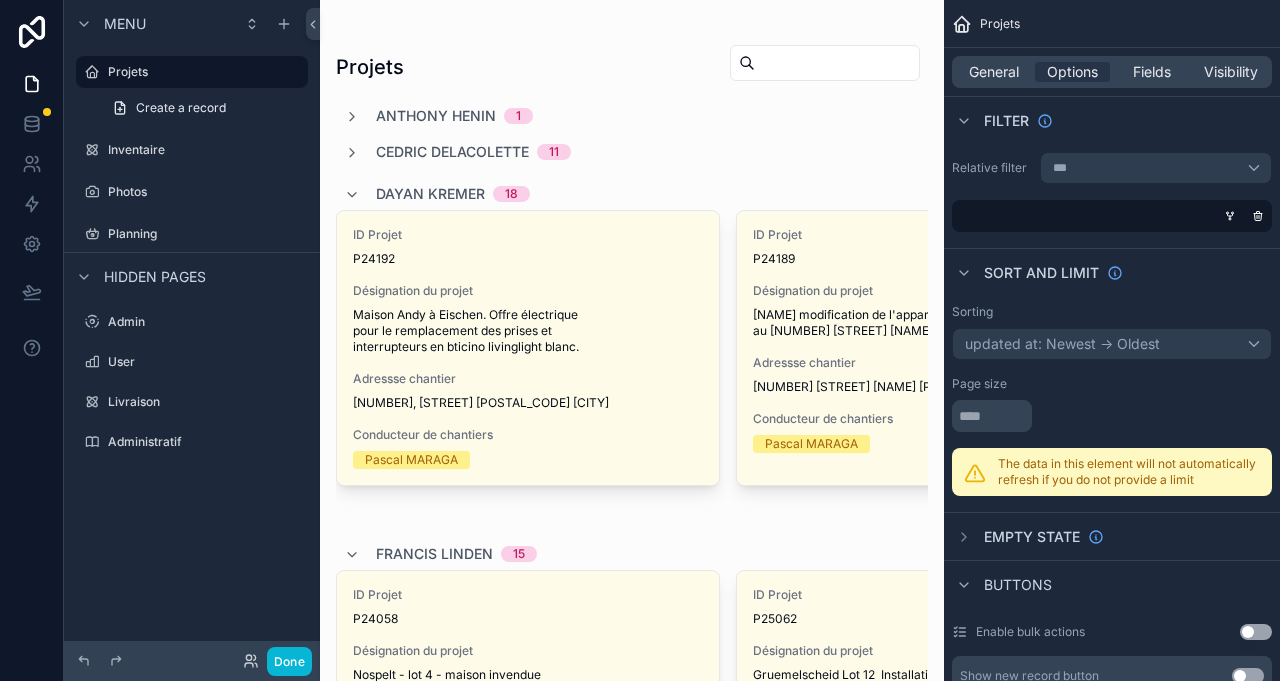 click at bounding box center [352, 195] 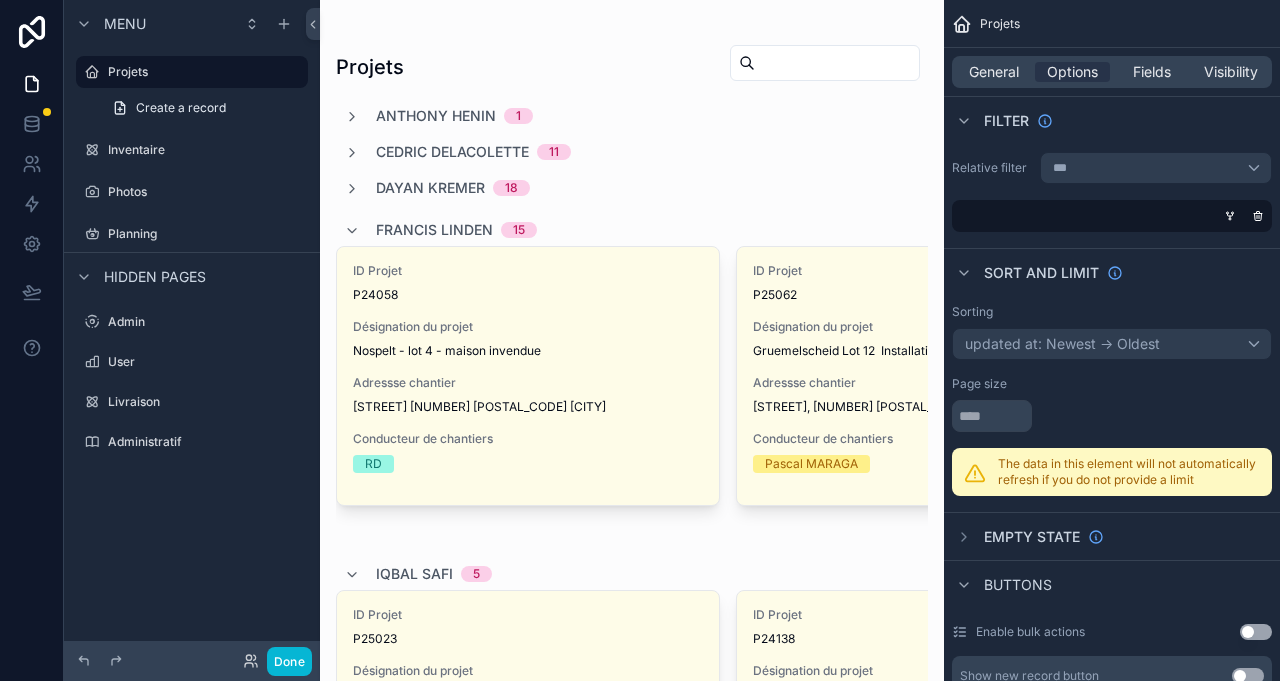 click at bounding box center [352, 231] 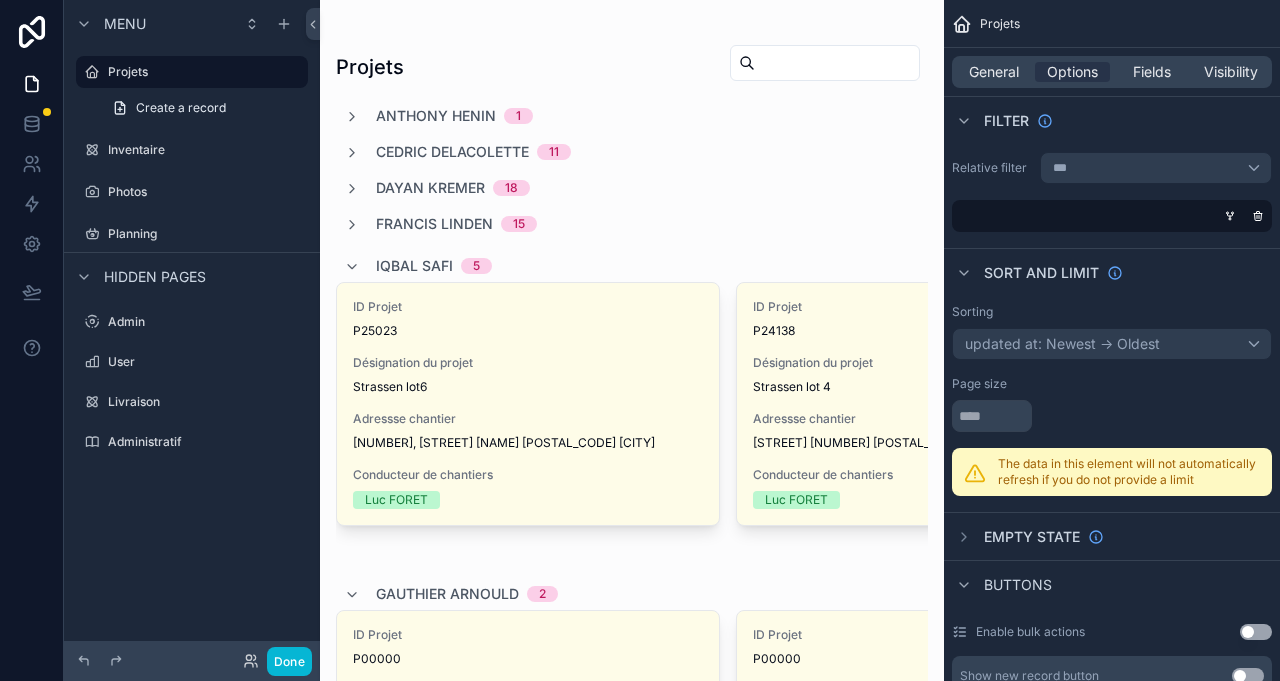 click on "[NAME] [NUMBER]" at bounding box center (418, 266) 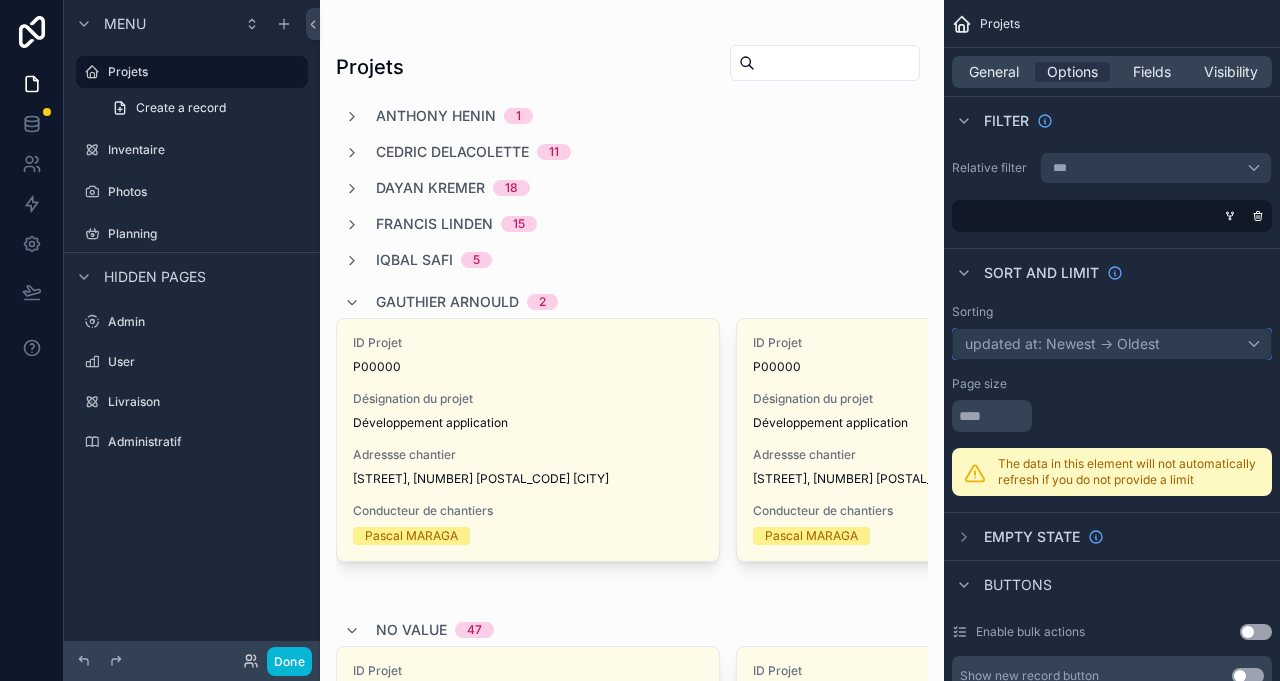 click on "updated at: Newest -> Oldest" at bounding box center [1112, 344] 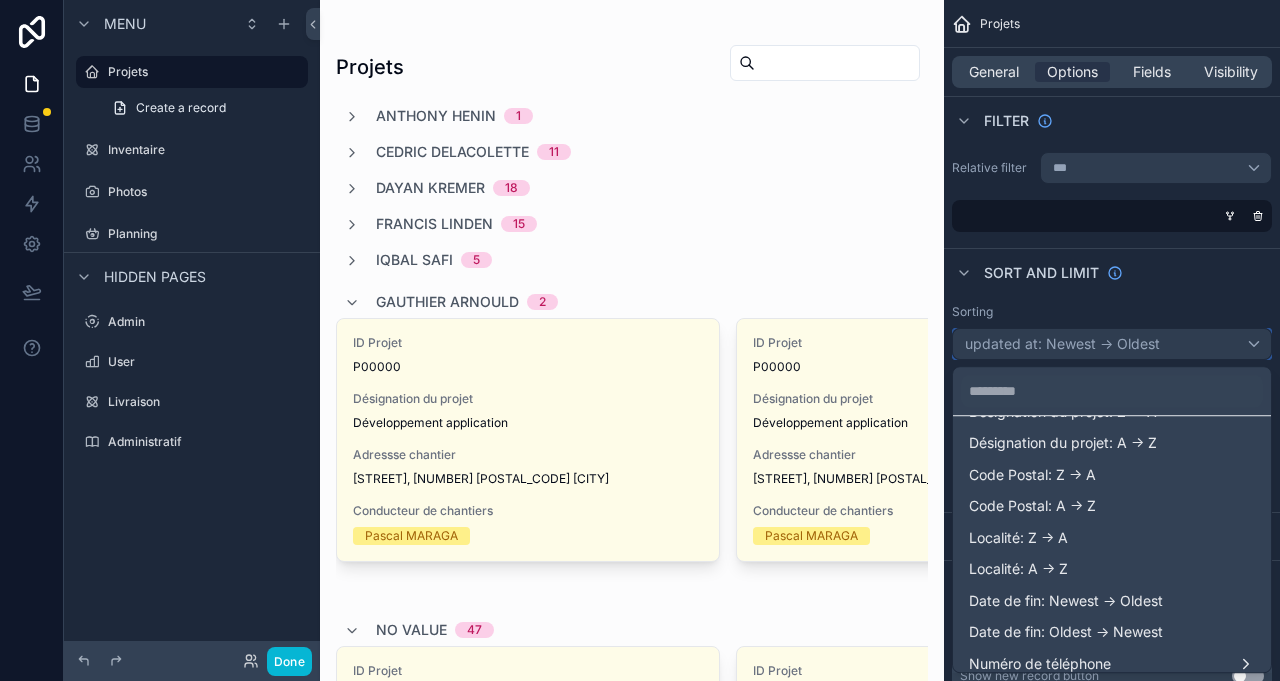 scroll, scrollTop: 444, scrollLeft: 0, axis: vertical 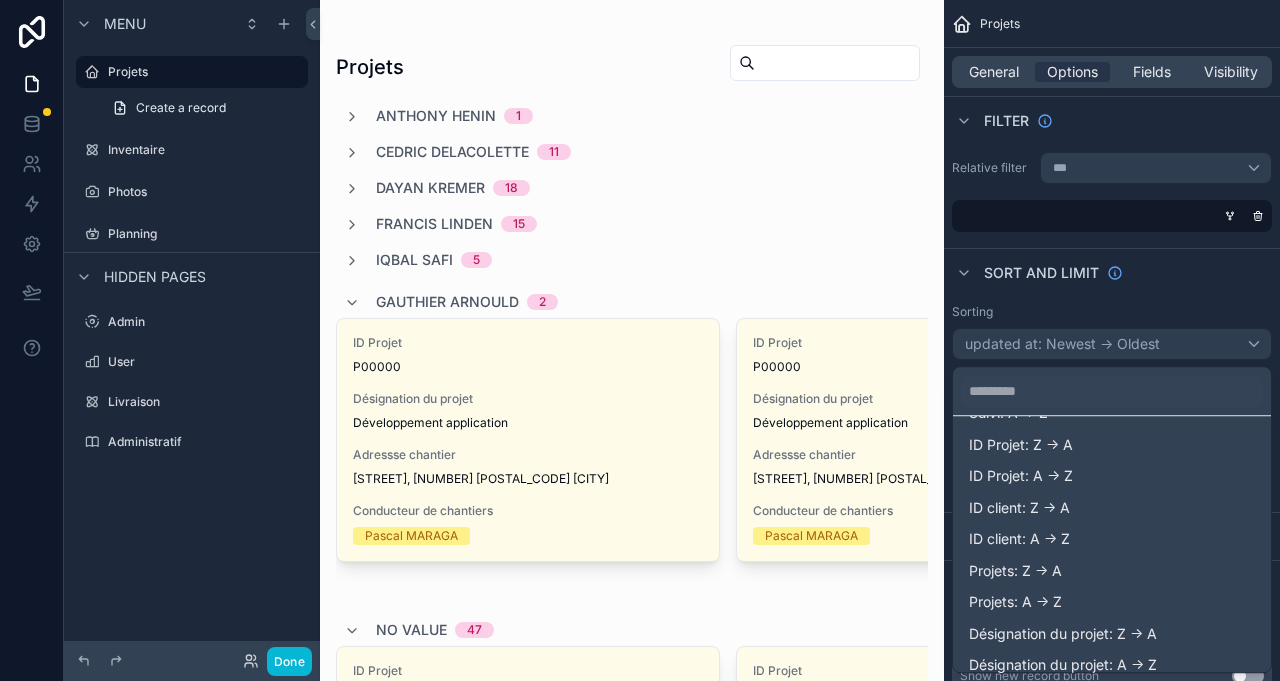 click on "Projets: A -> Z" at bounding box center [1015, 602] 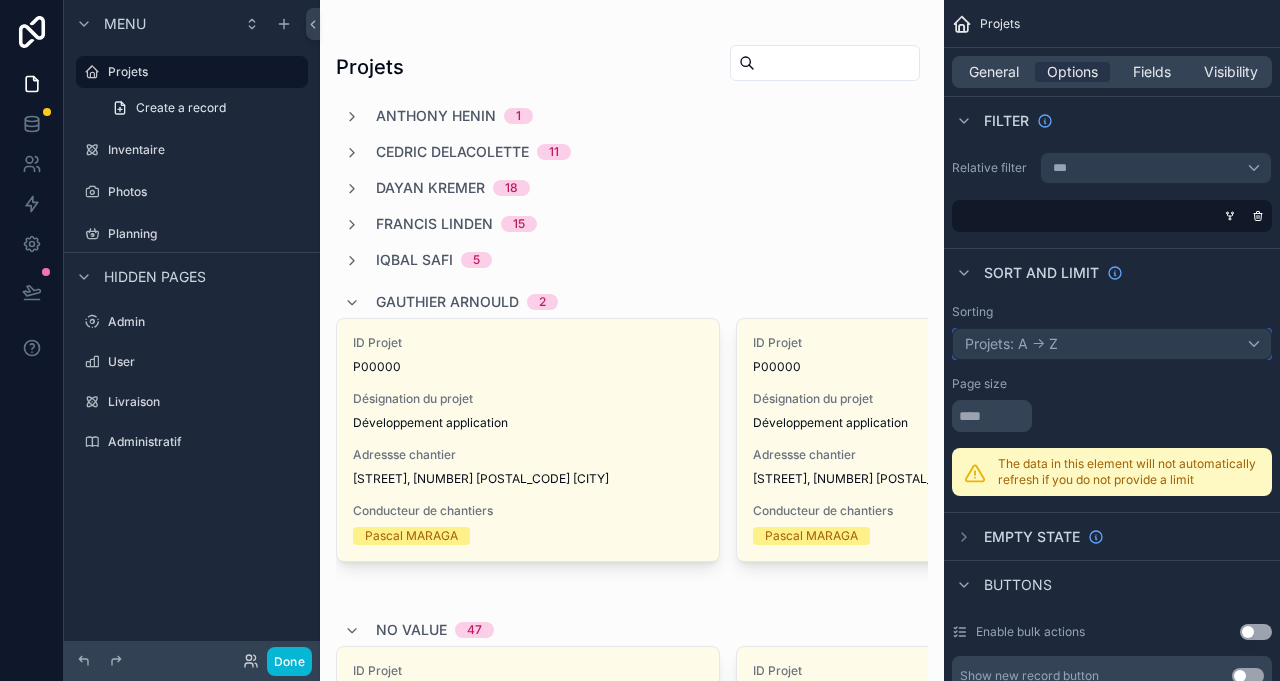 click on "Projets: A -> Z" at bounding box center (1112, 344) 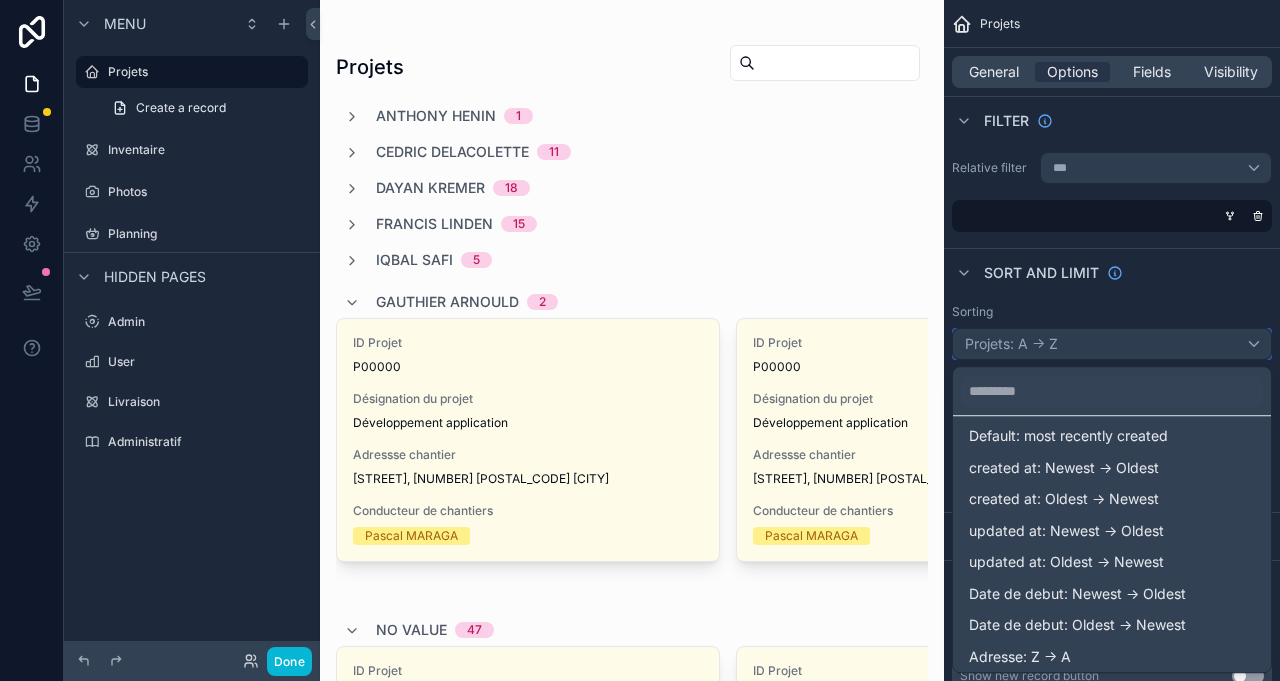scroll, scrollTop: 0, scrollLeft: 0, axis: both 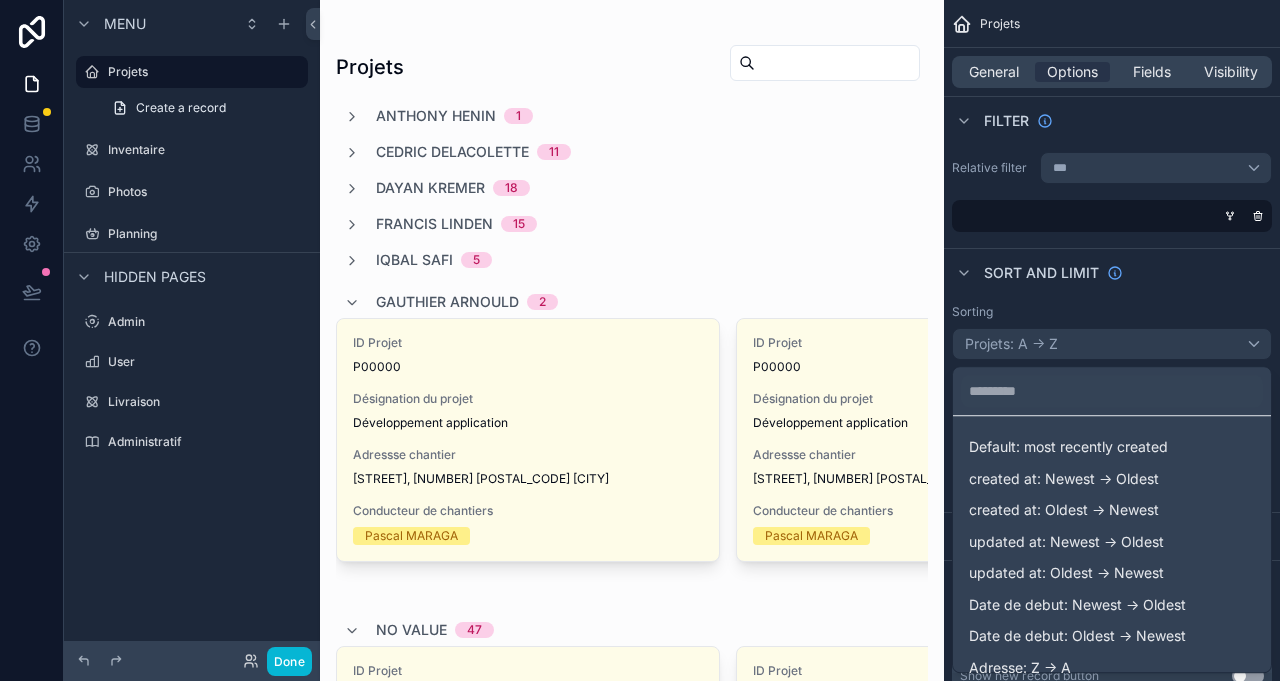 click on "Default: most recently created" at bounding box center (1068, 447) 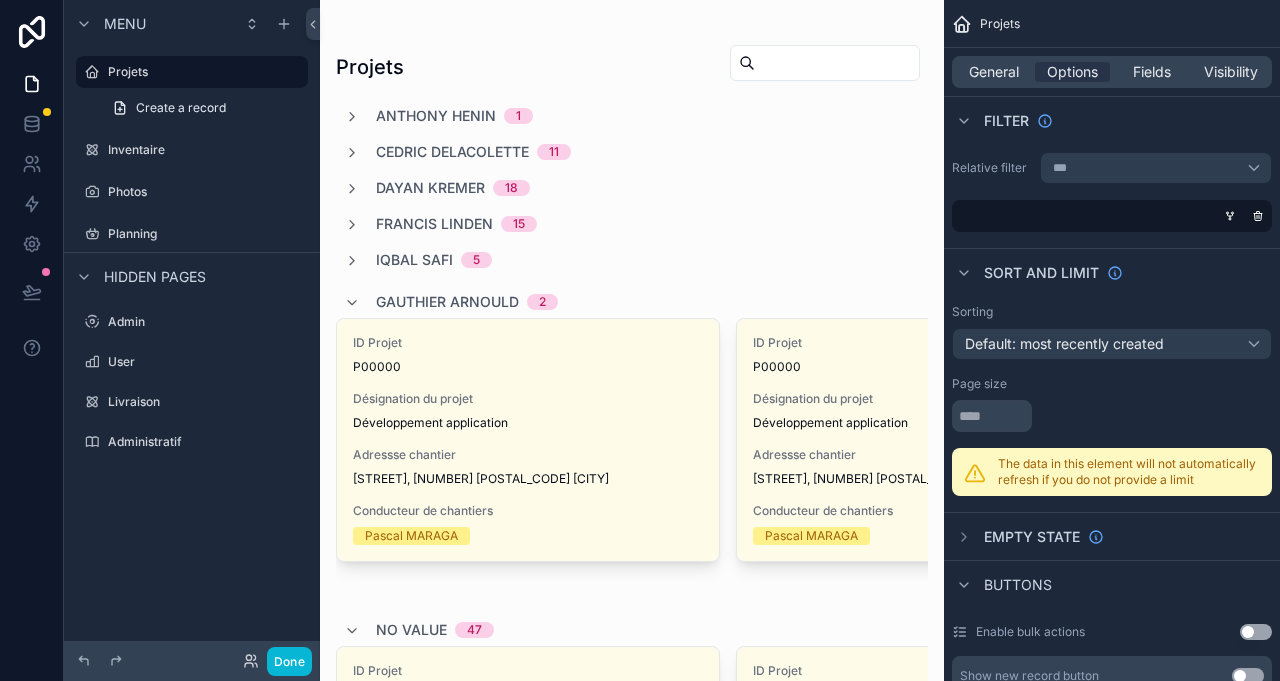 click at bounding box center (1112, 416) 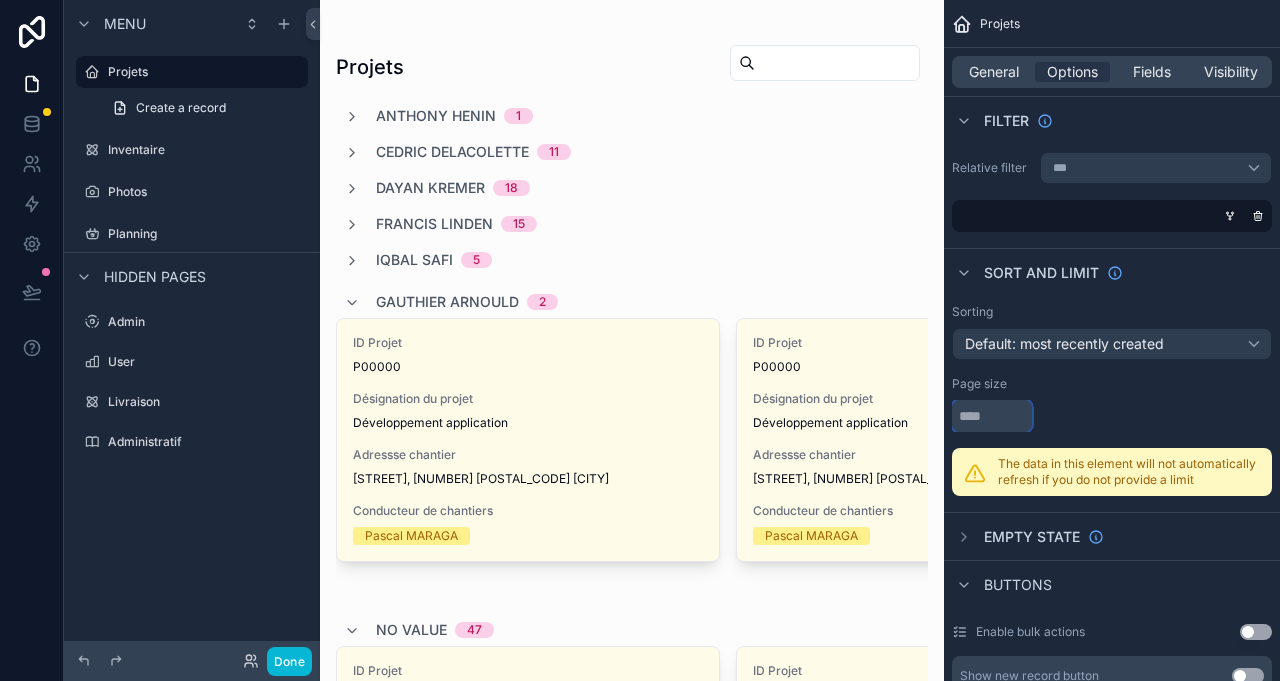 click at bounding box center (992, 416) 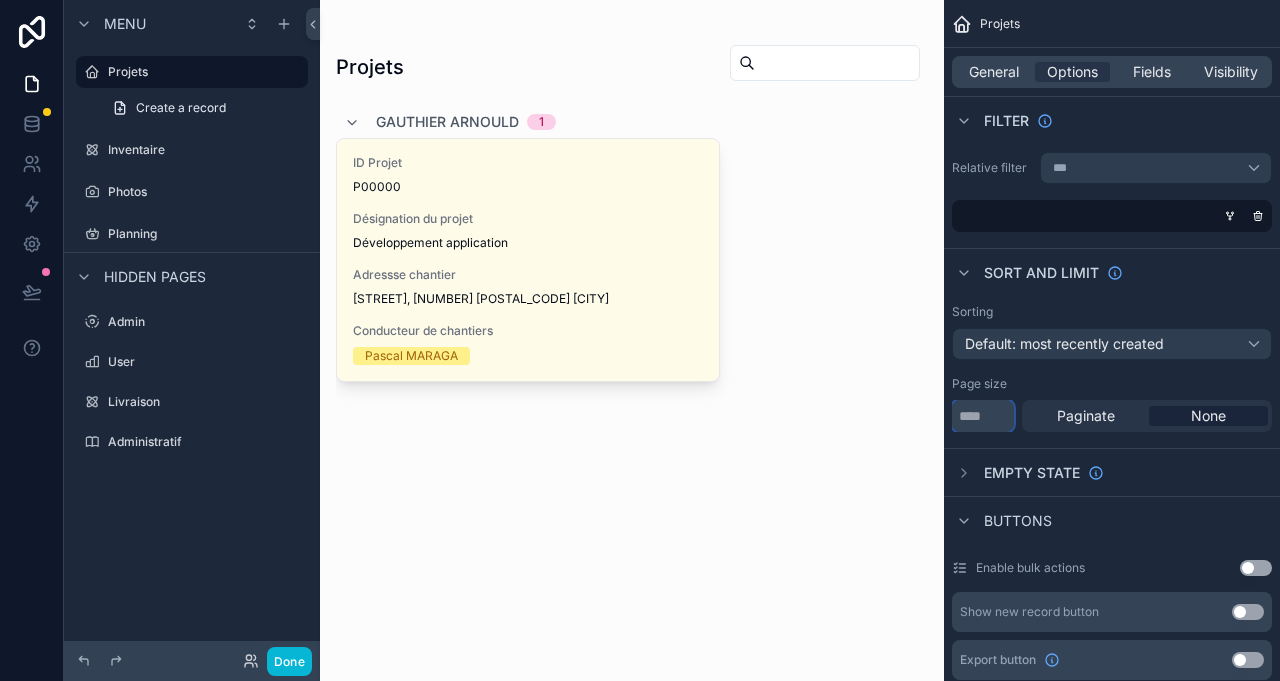 type 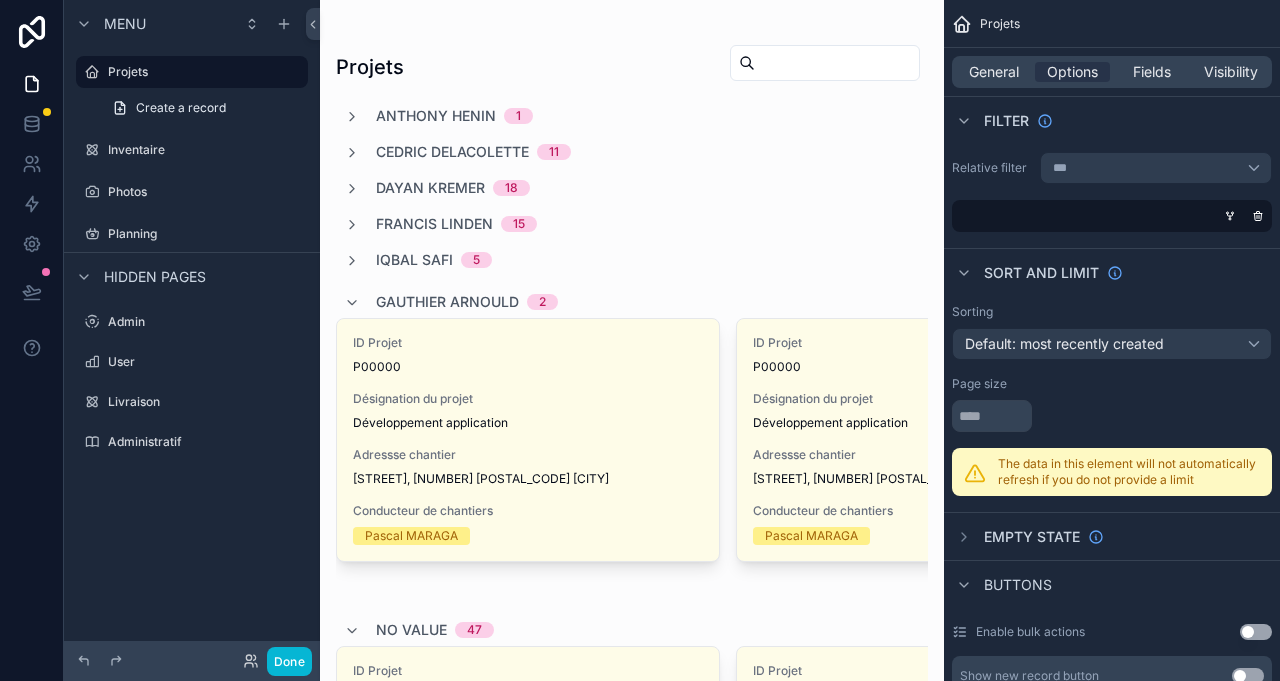 click on "Page size" at bounding box center (1112, 384) 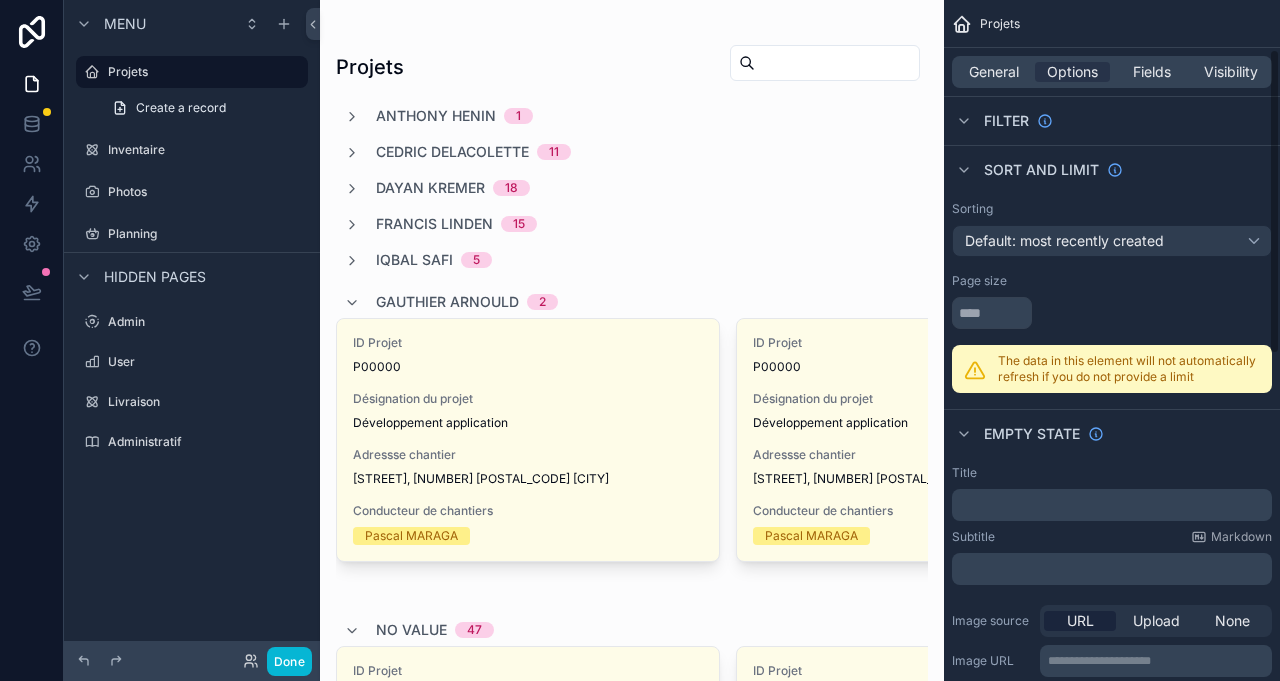 scroll, scrollTop: 110, scrollLeft: 0, axis: vertical 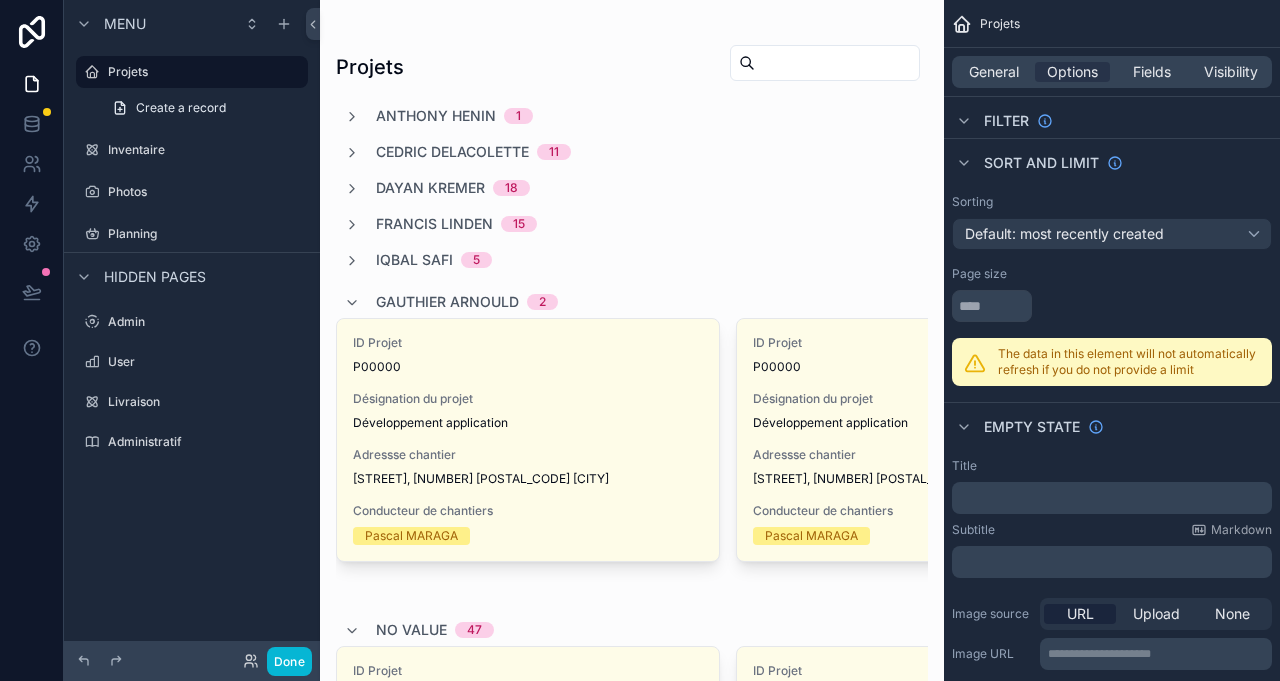 click 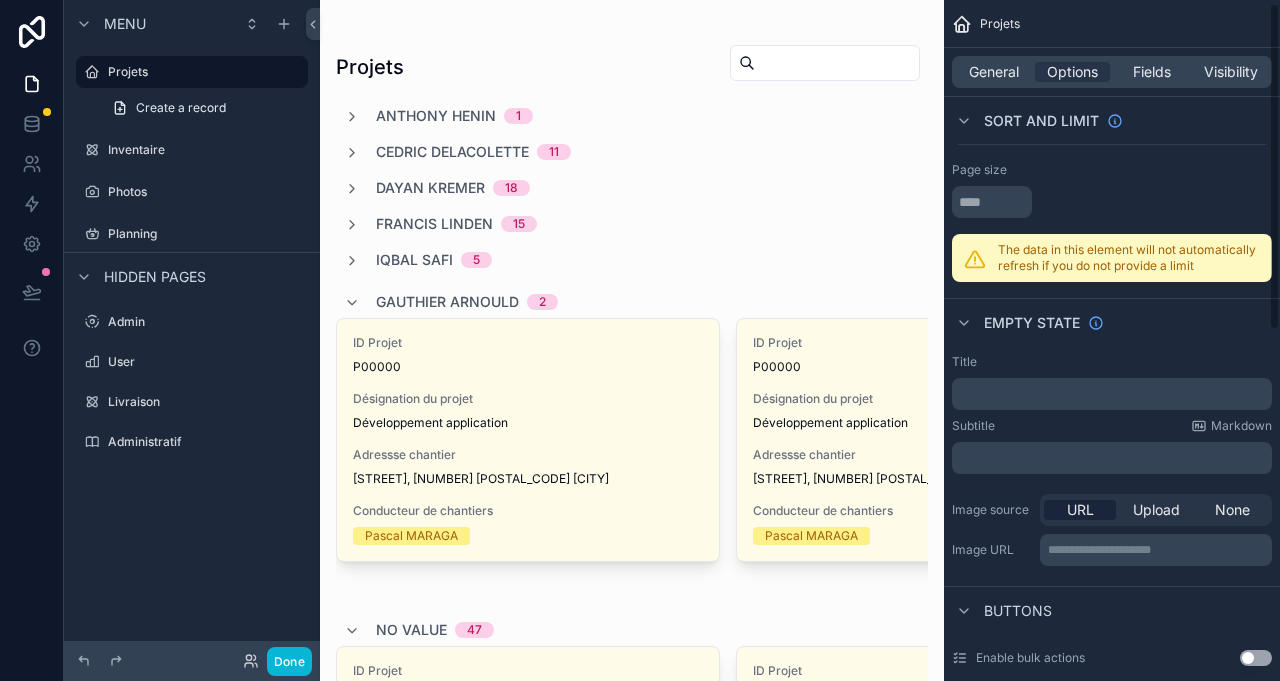 scroll, scrollTop: 6, scrollLeft: 0, axis: vertical 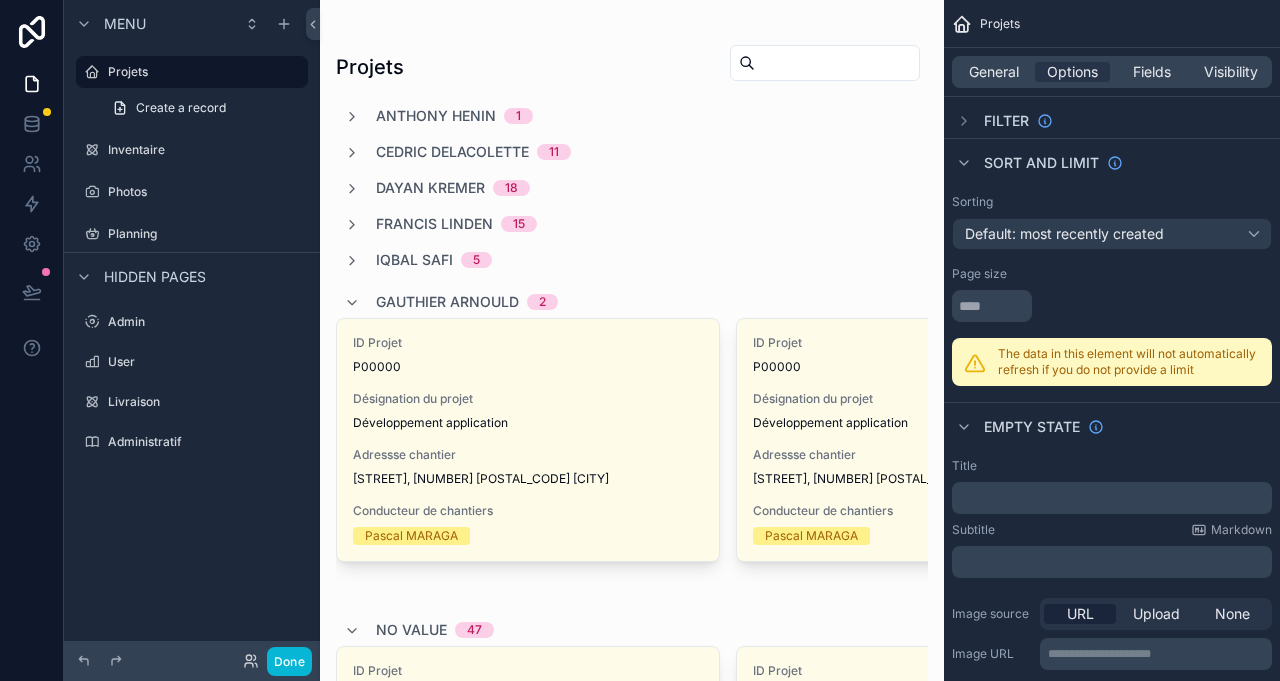click on "Filter" at bounding box center [1002, 121] 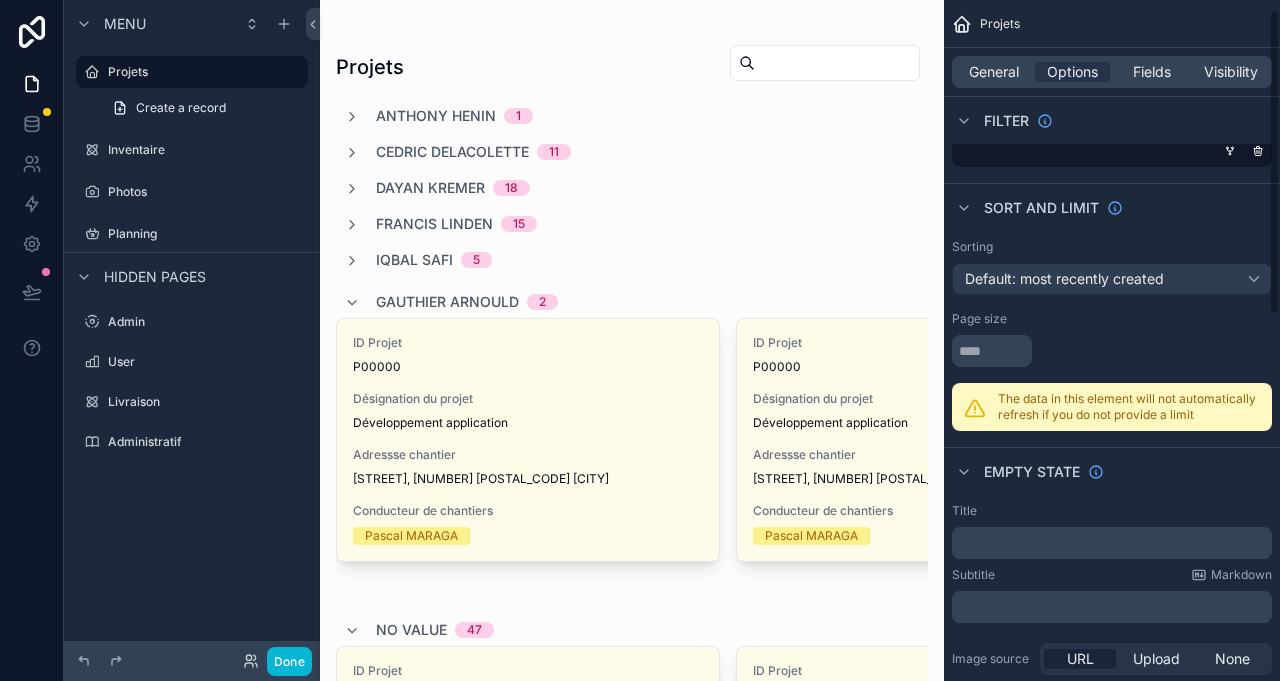 scroll, scrollTop: 0, scrollLeft: 0, axis: both 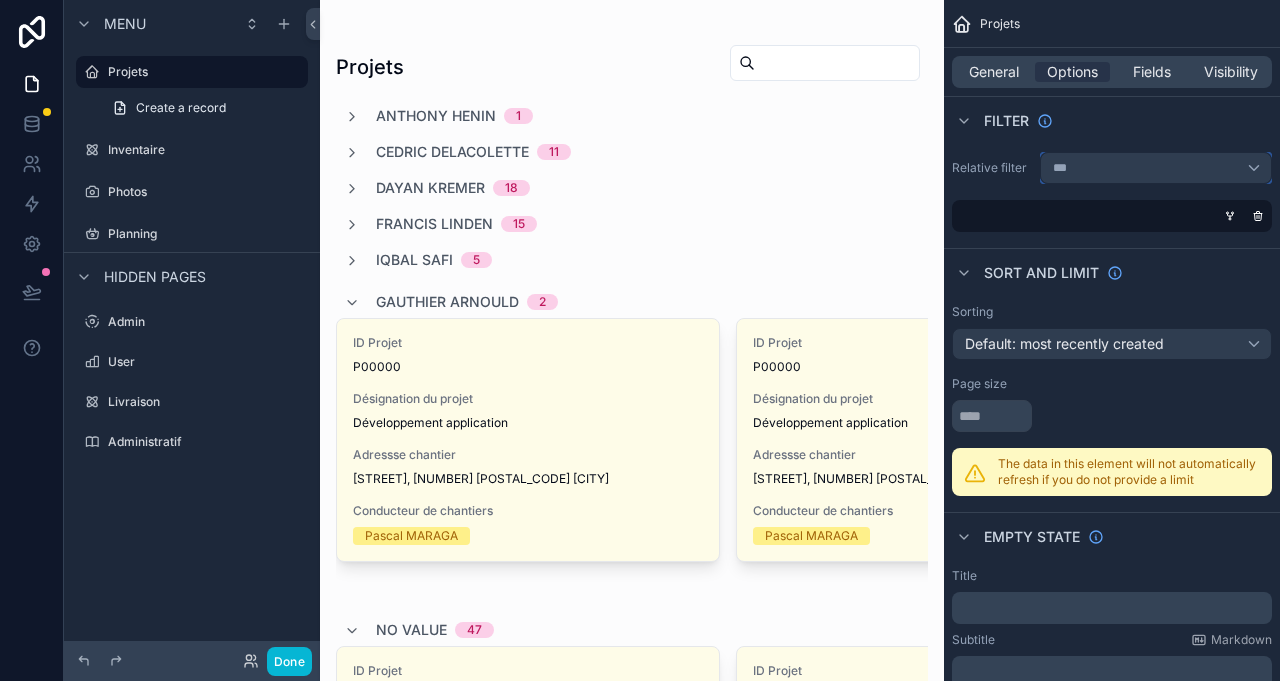 click on "***" at bounding box center (1156, 168) 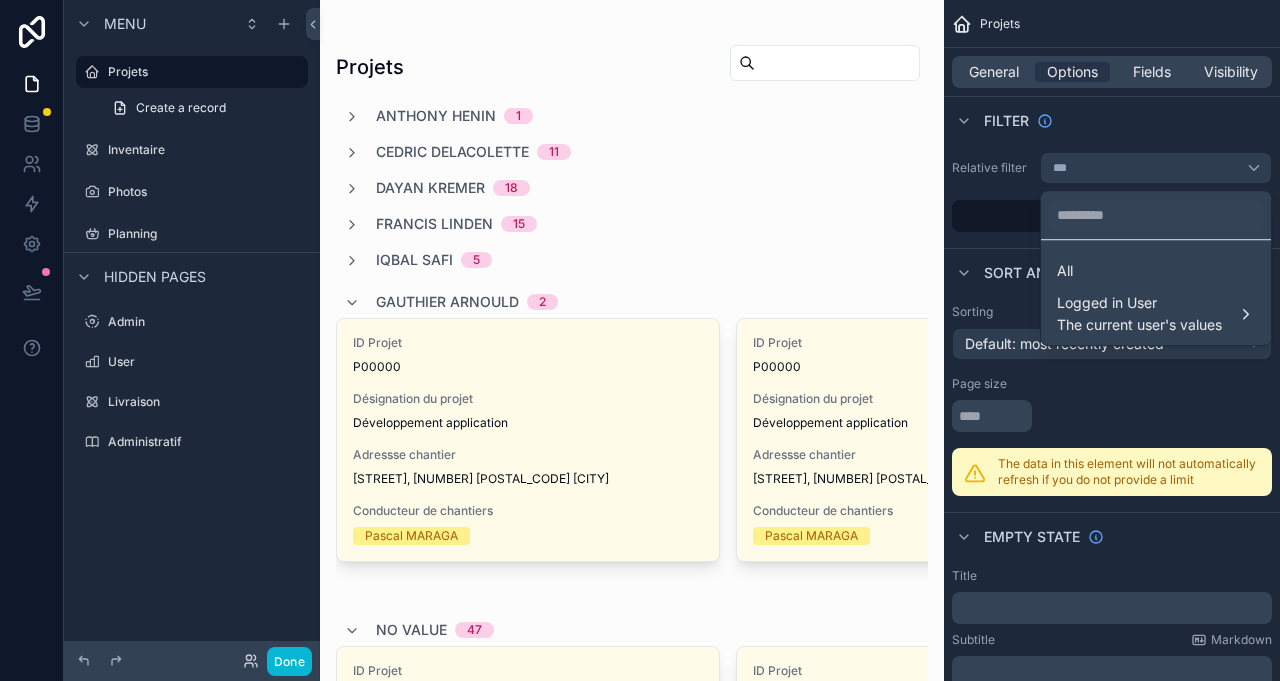 click on "All" at bounding box center [1156, 271] 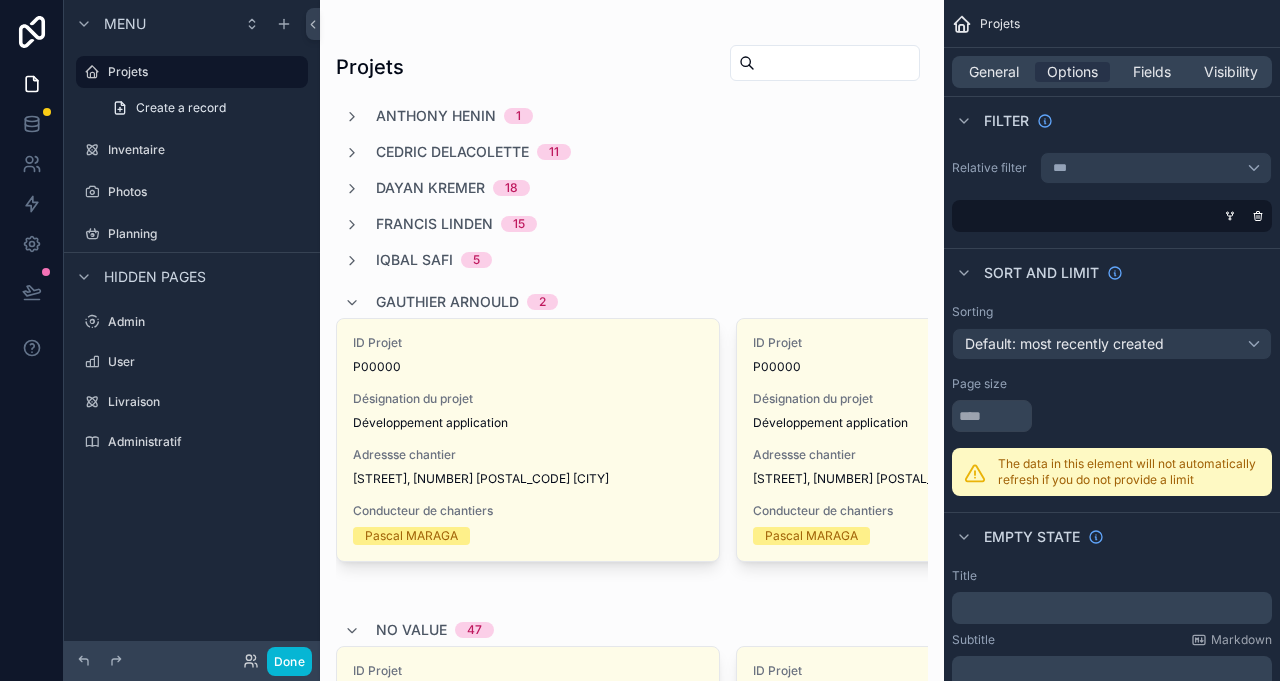 click 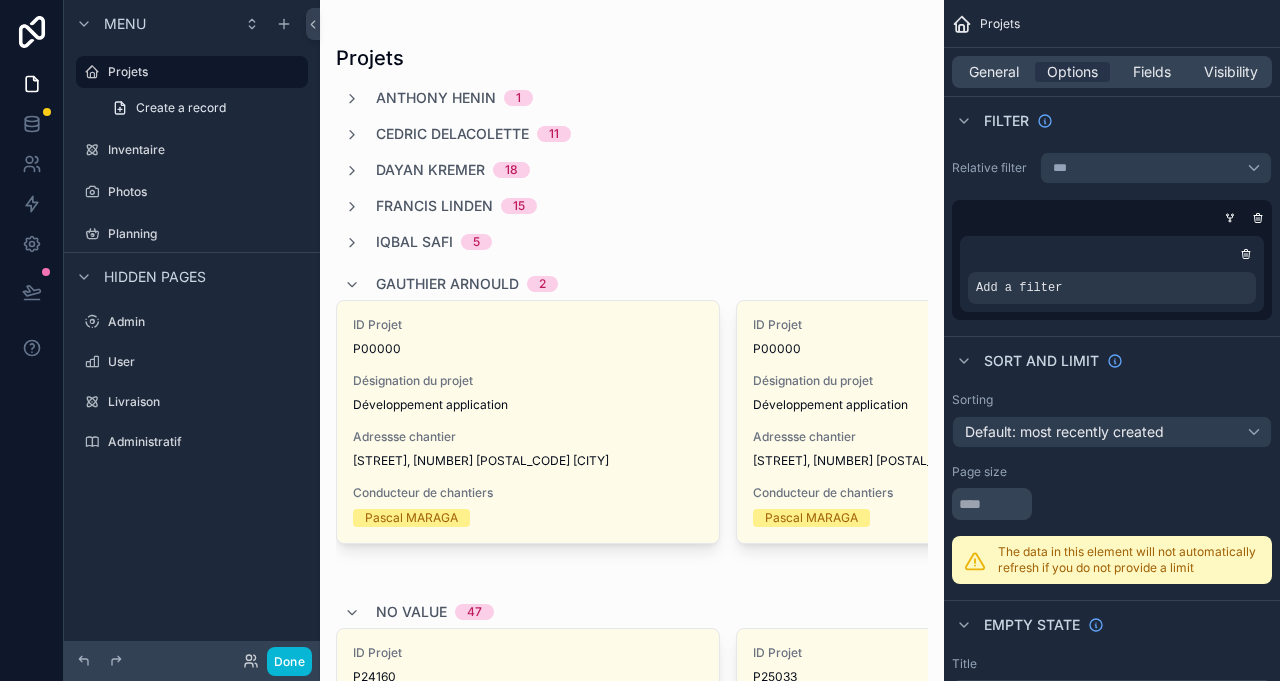 click on "Planning" at bounding box center [206, 234] 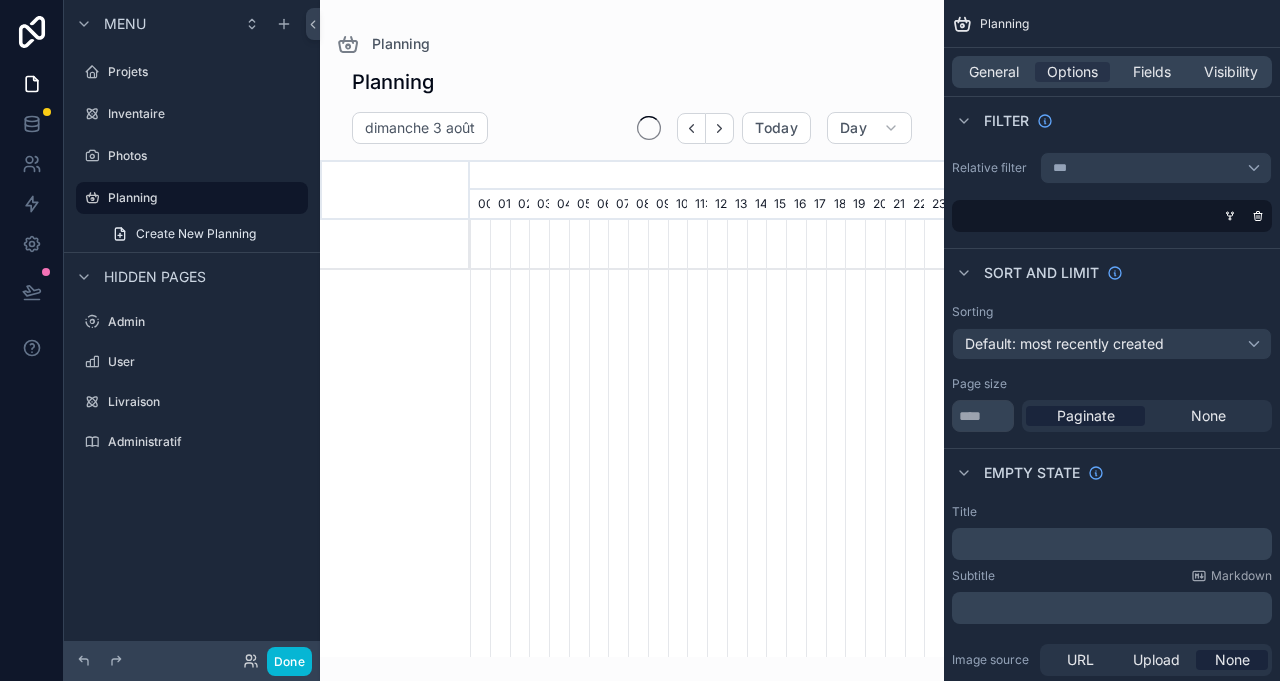 scroll, scrollTop: 0, scrollLeft: 3318, axis: horizontal 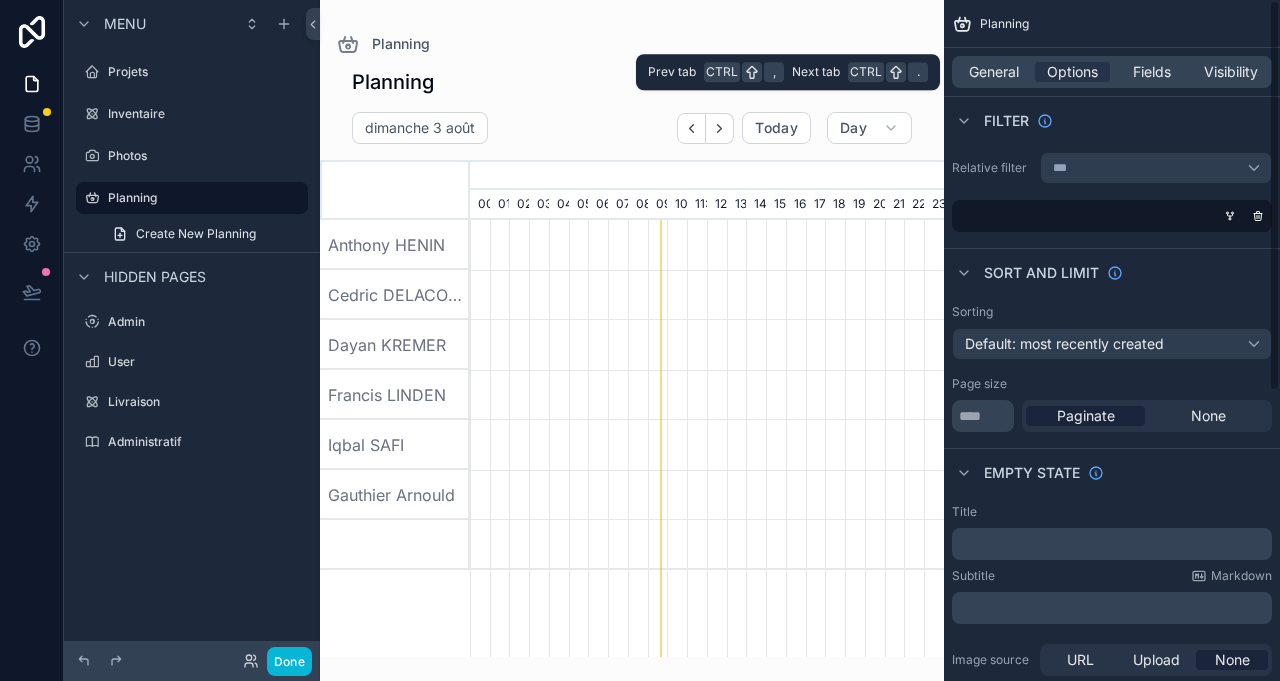 click on "General" at bounding box center (994, 72) 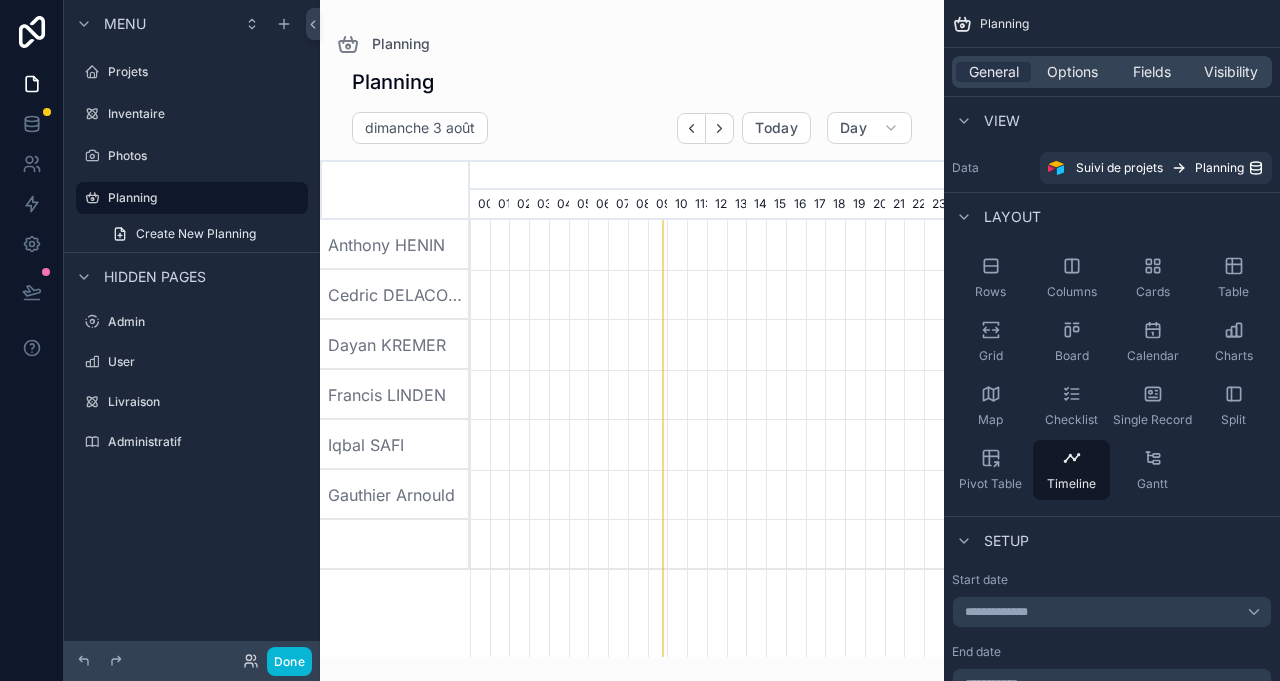 click at bounding box center [632, 328] 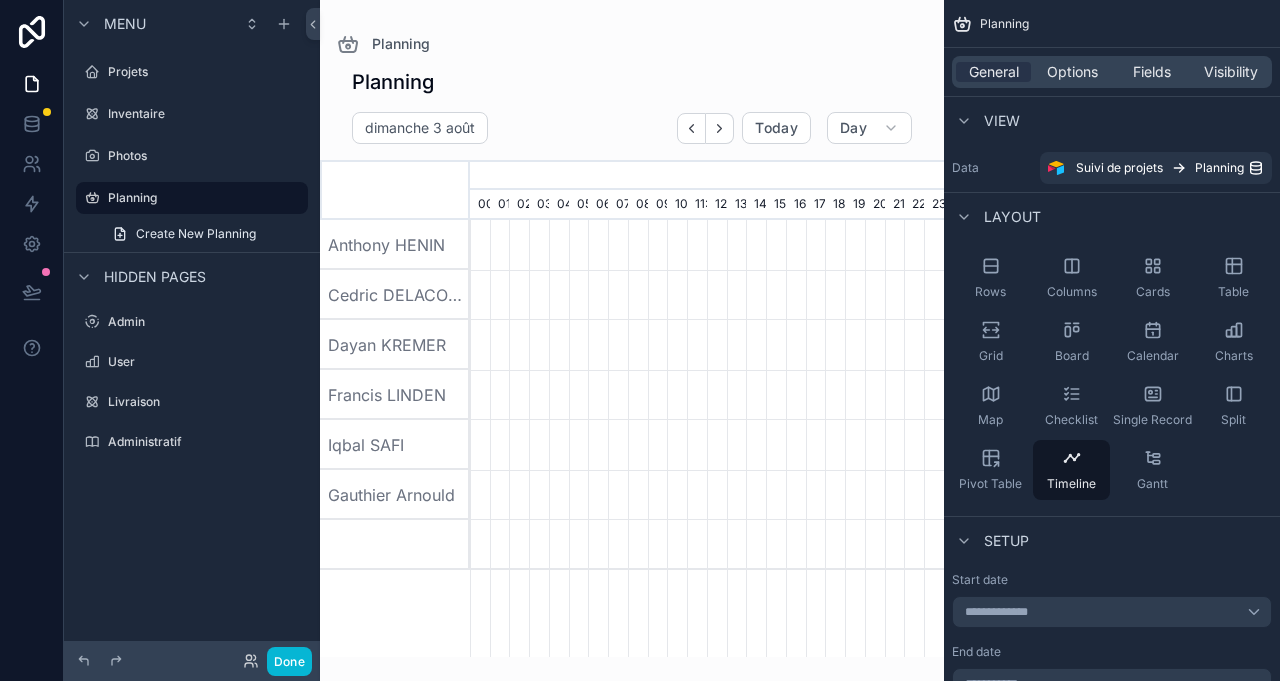 scroll, scrollTop: 0, scrollLeft: 3318, axis: horizontal 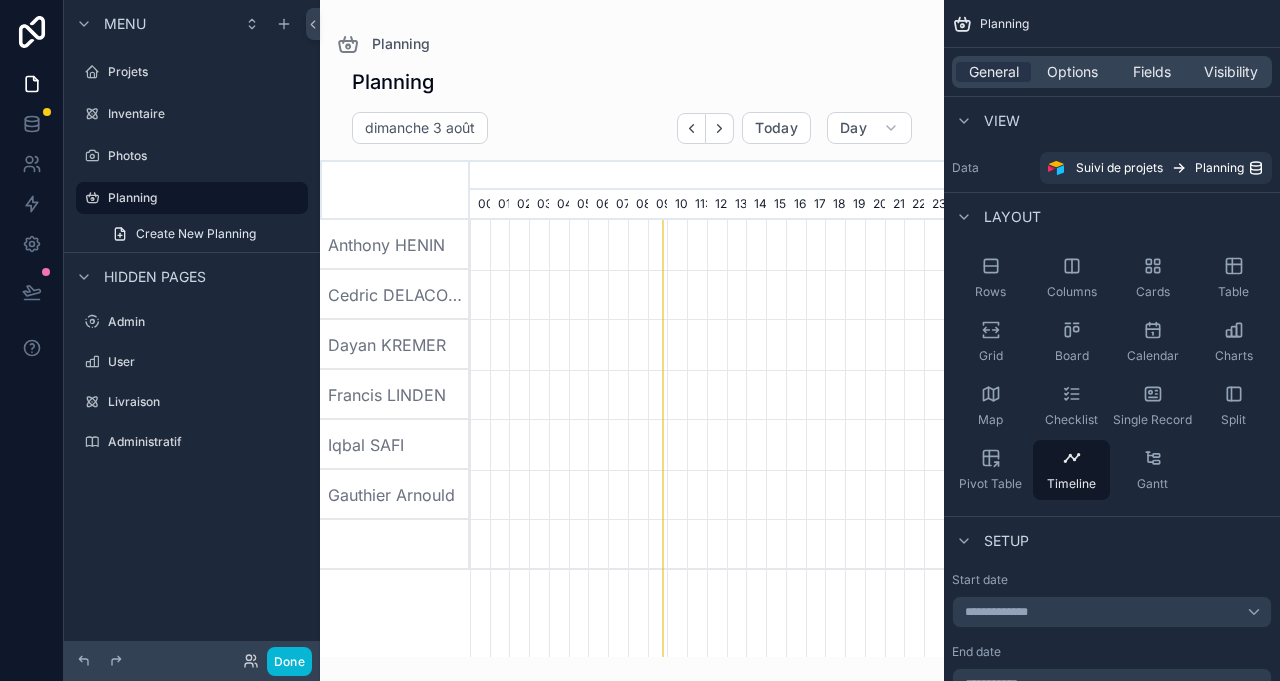click 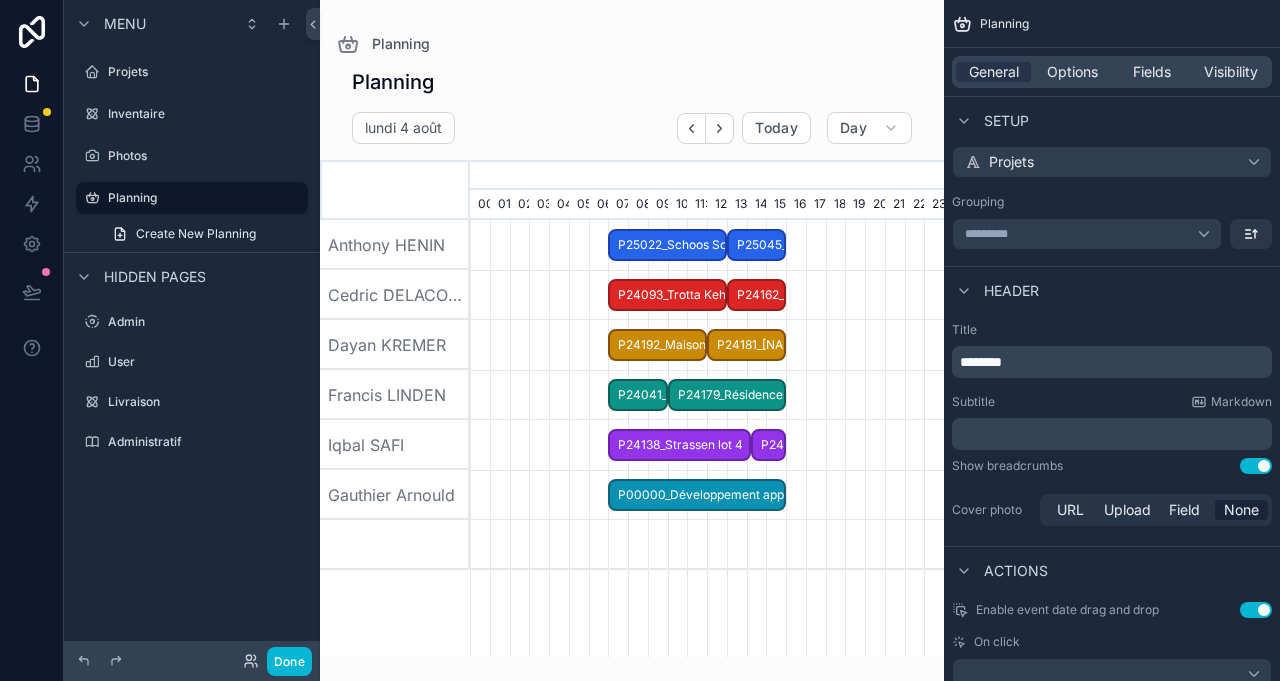 scroll, scrollTop: 888, scrollLeft: 0, axis: vertical 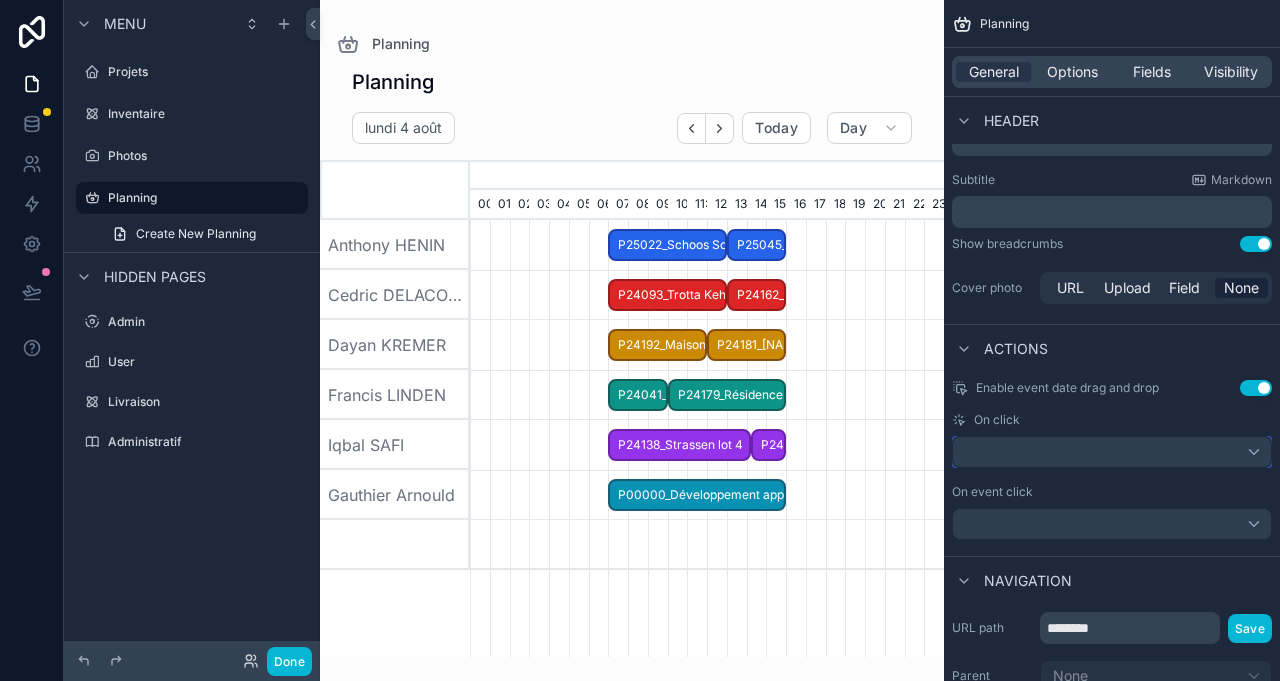 click at bounding box center [1112, 452] 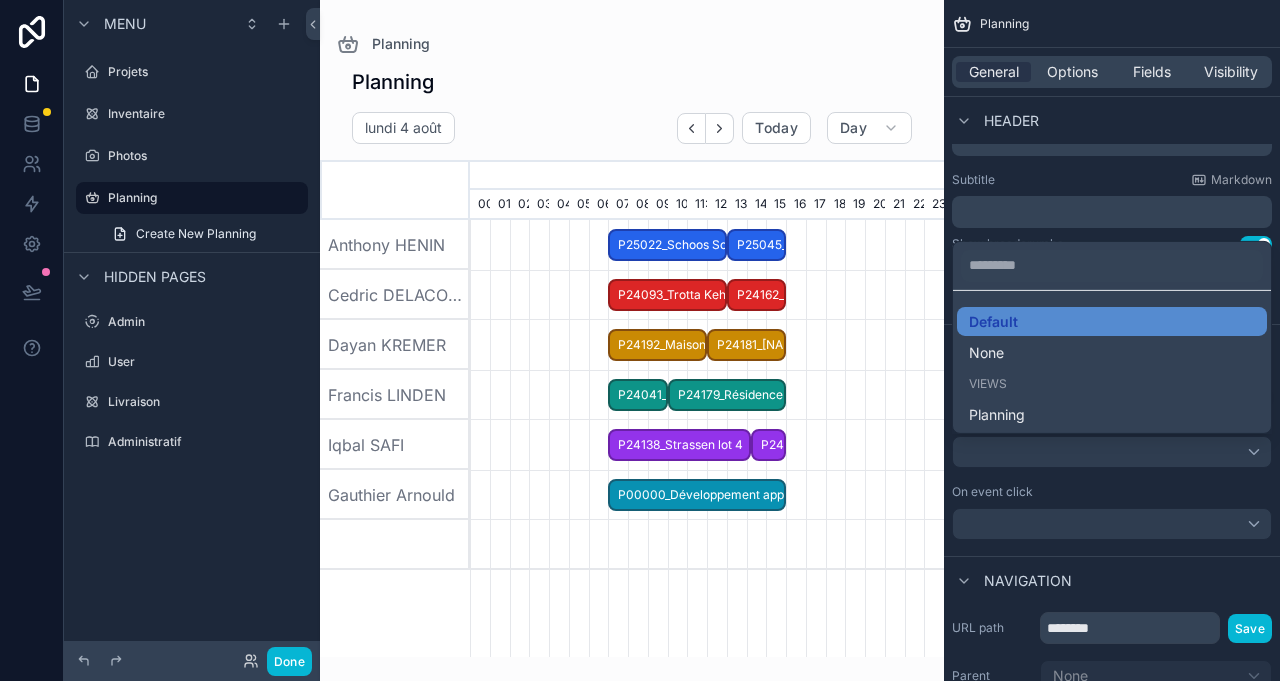 click on "Default" at bounding box center (1112, 321) 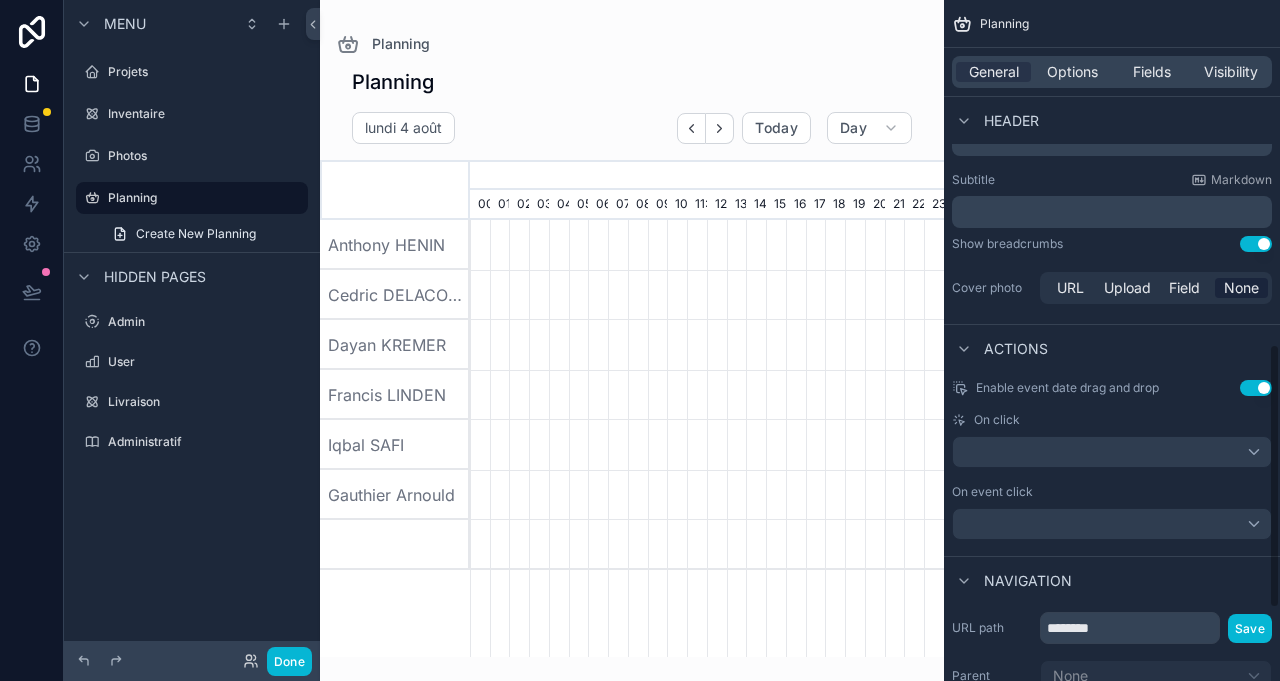 scroll, scrollTop: 0, scrollLeft: 3318, axis: horizontal 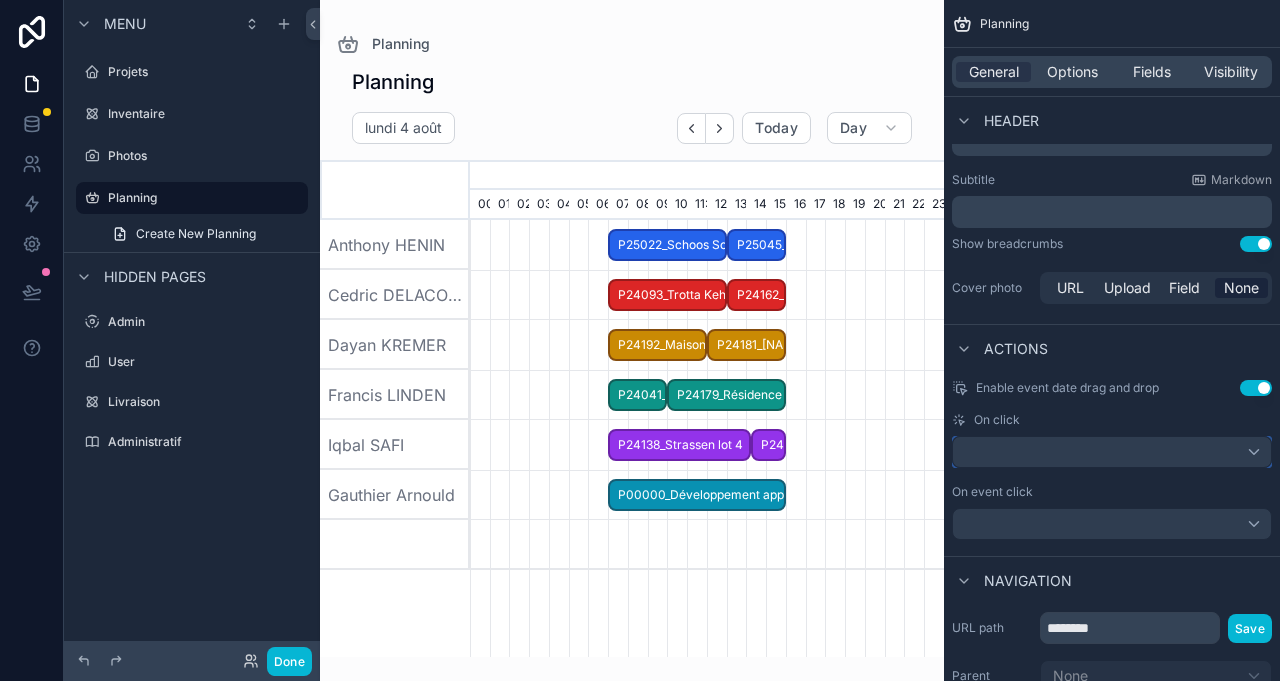 click at bounding box center (1112, 452) 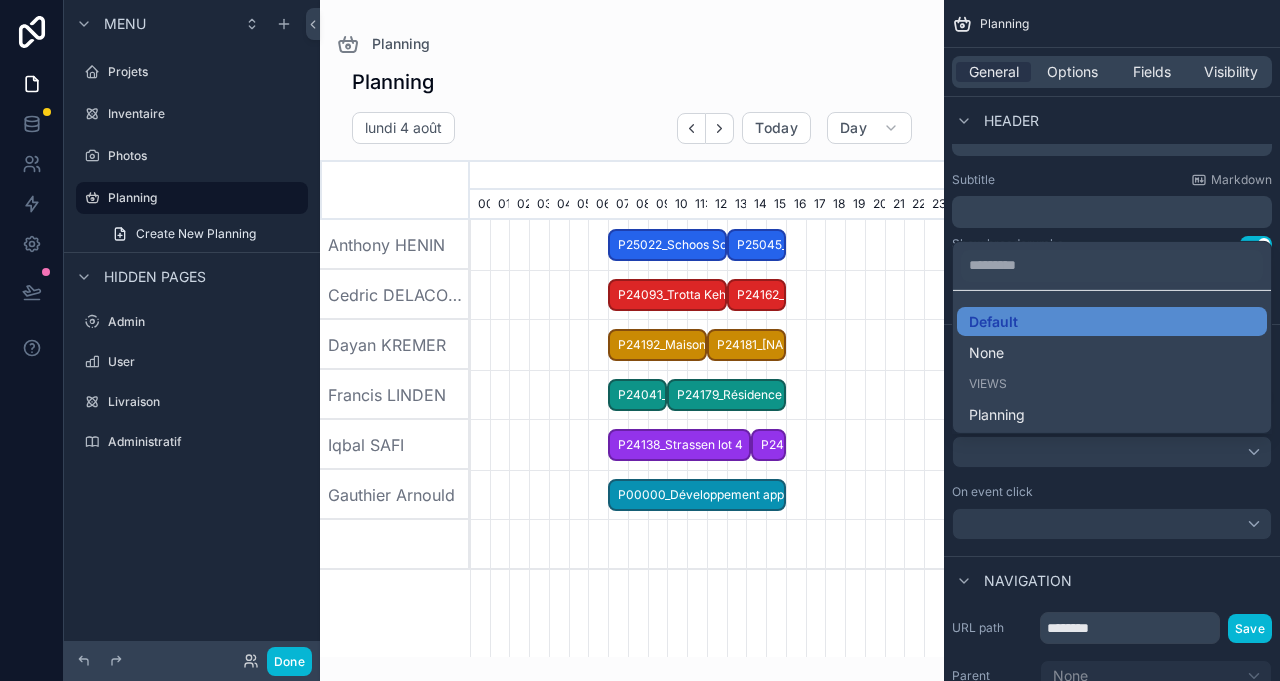click on "Planning" at bounding box center [1112, 414] 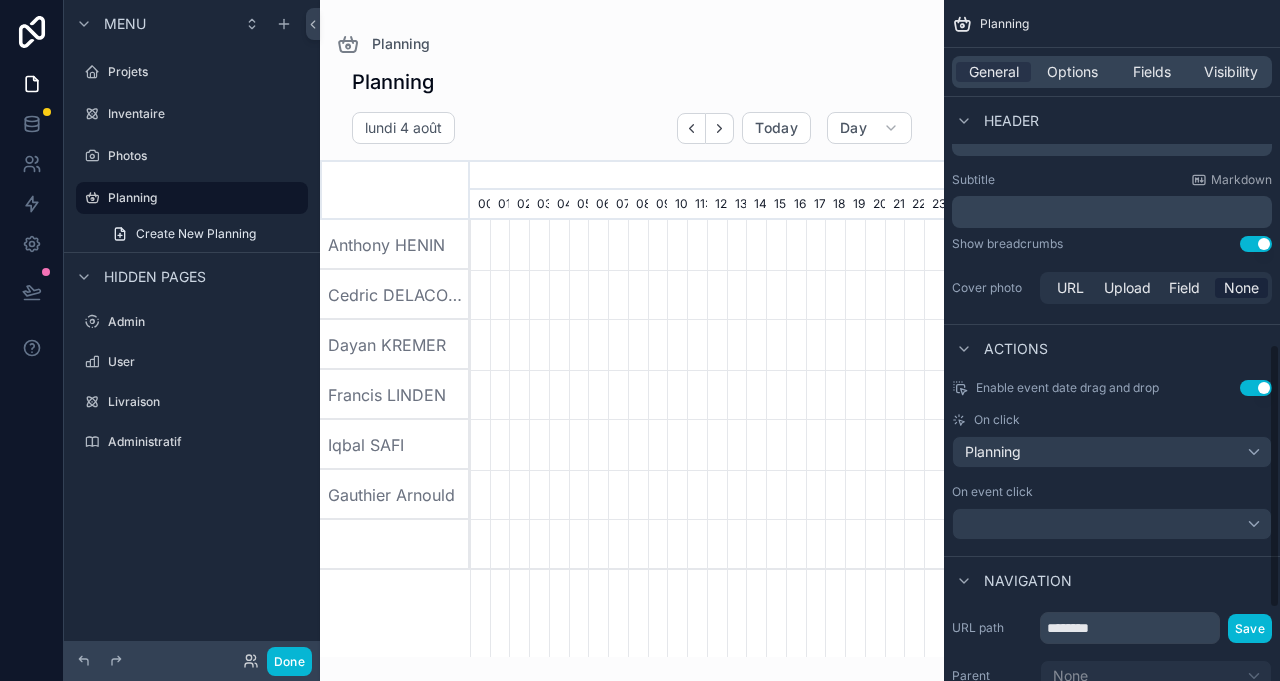 scroll, scrollTop: 0, scrollLeft: 3318, axis: horizontal 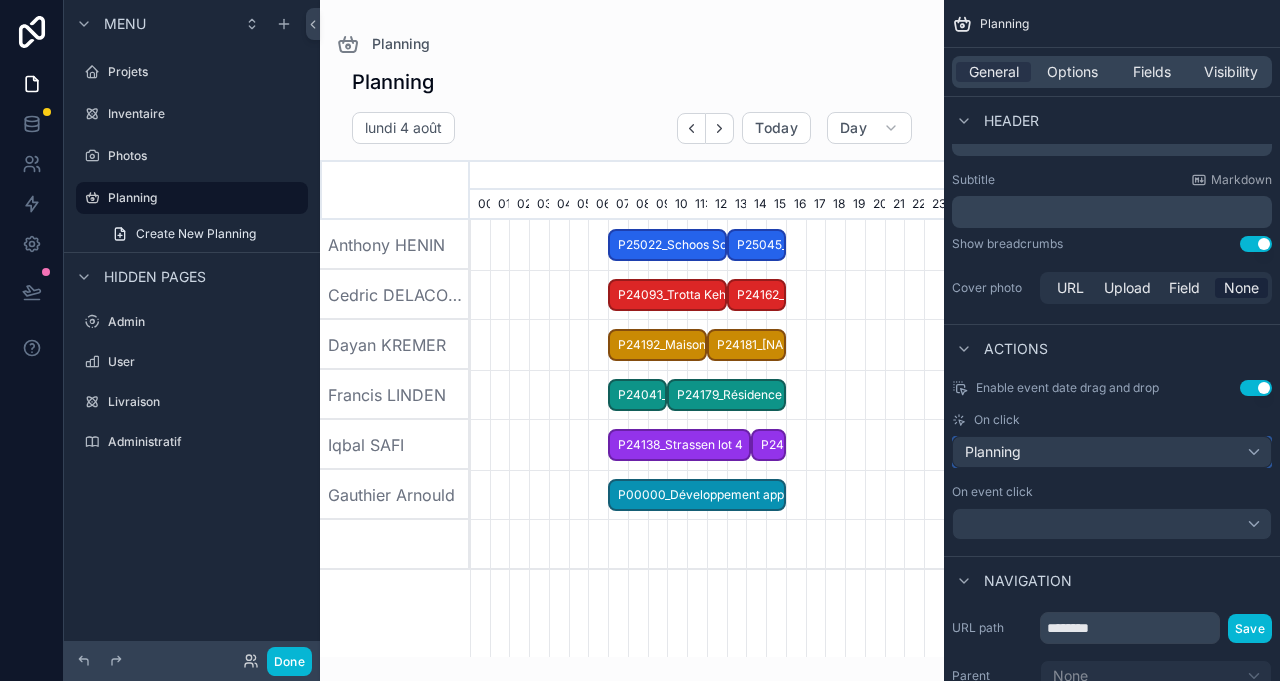 click on "Planning" at bounding box center [1112, 452] 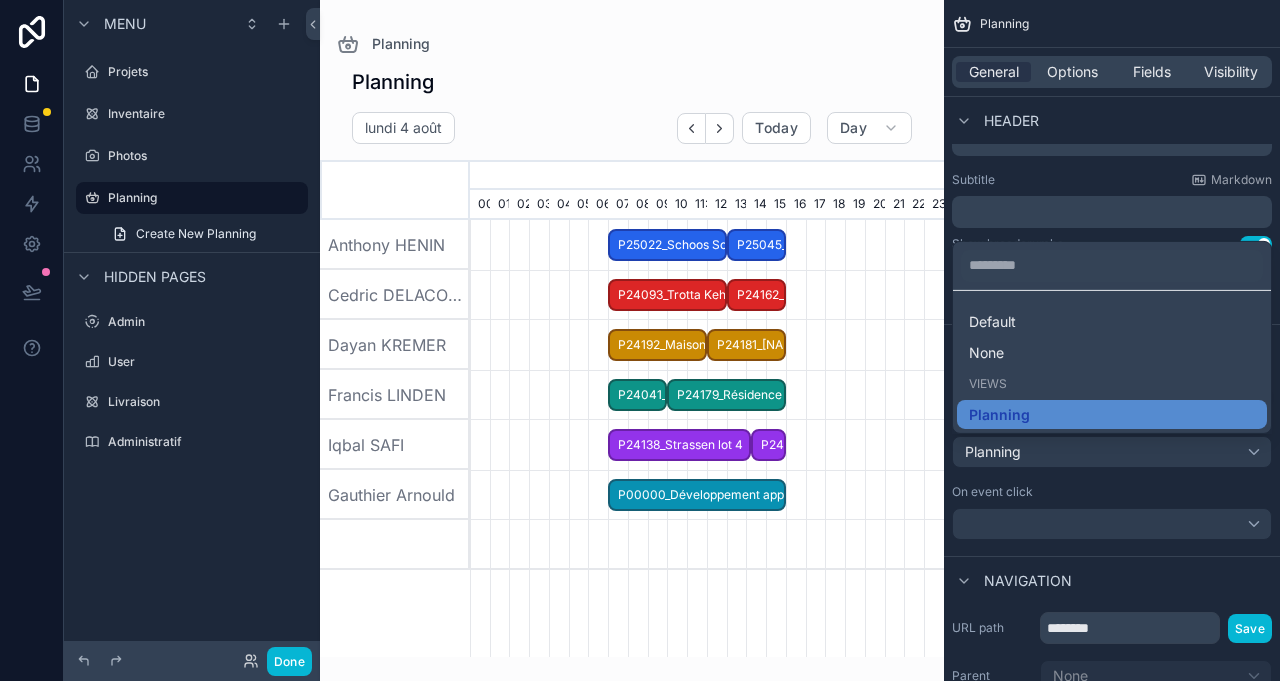 click on "Default" at bounding box center [1112, 321] 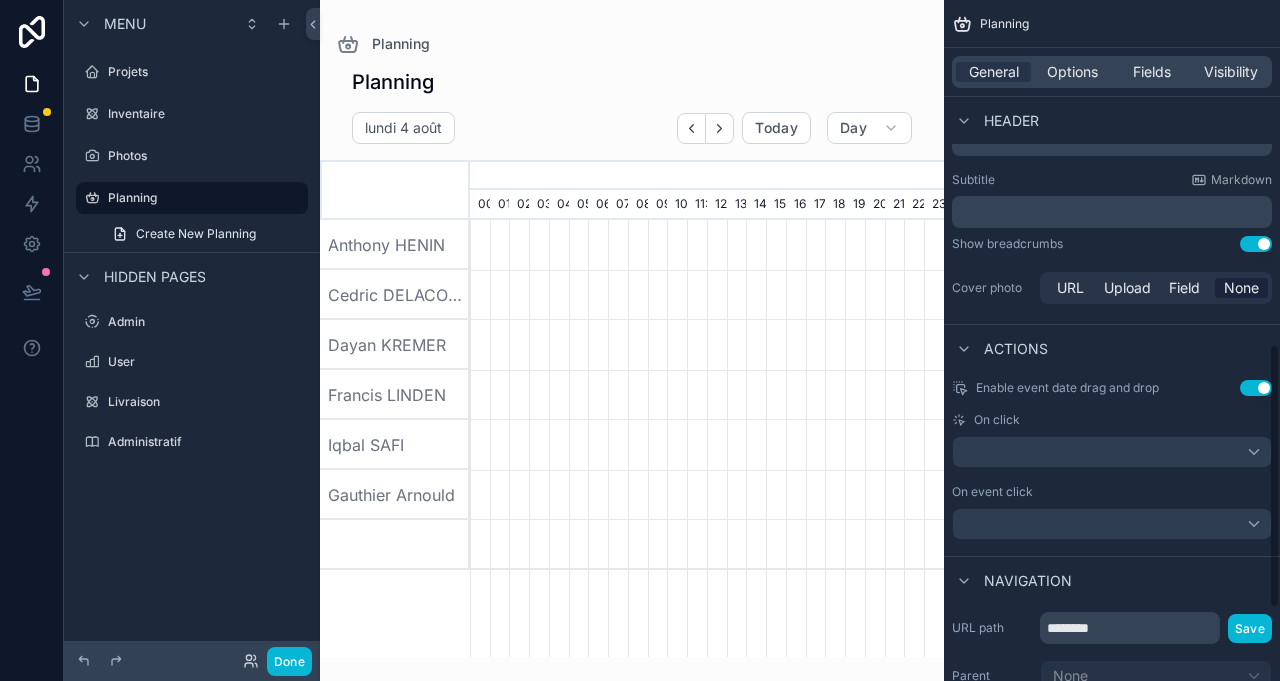scroll, scrollTop: 0, scrollLeft: 3318, axis: horizontal 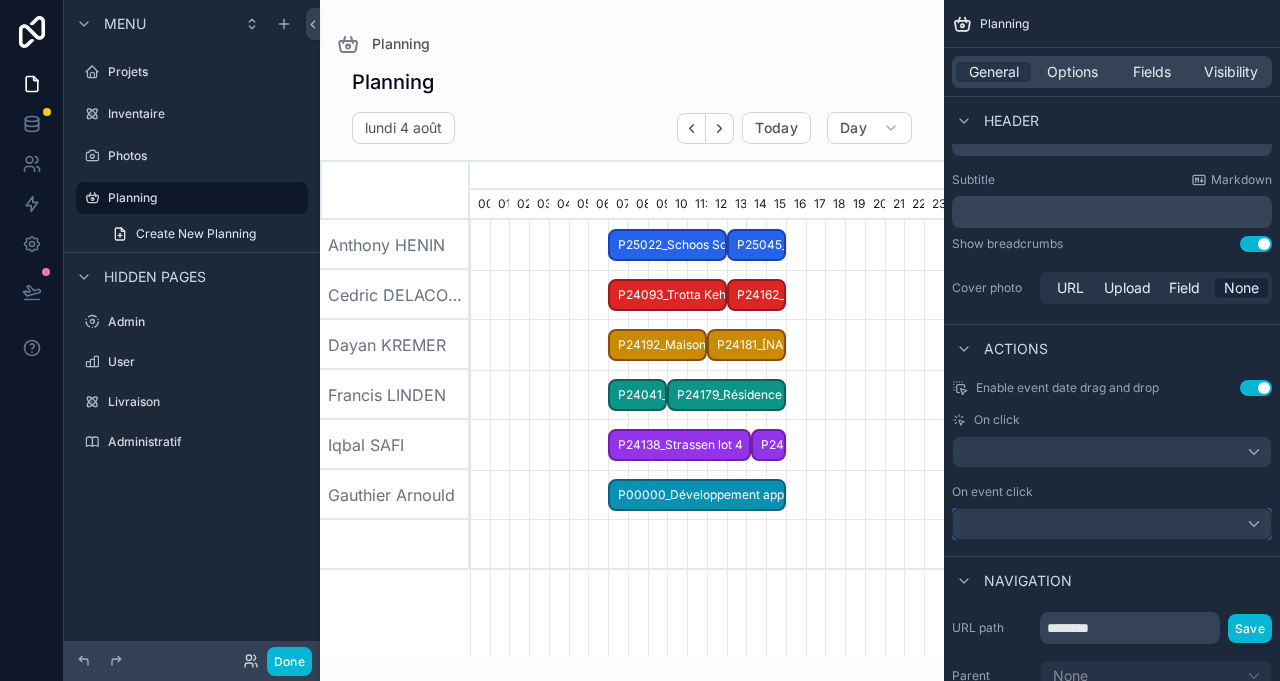 click at bounding box center (1112, 524) 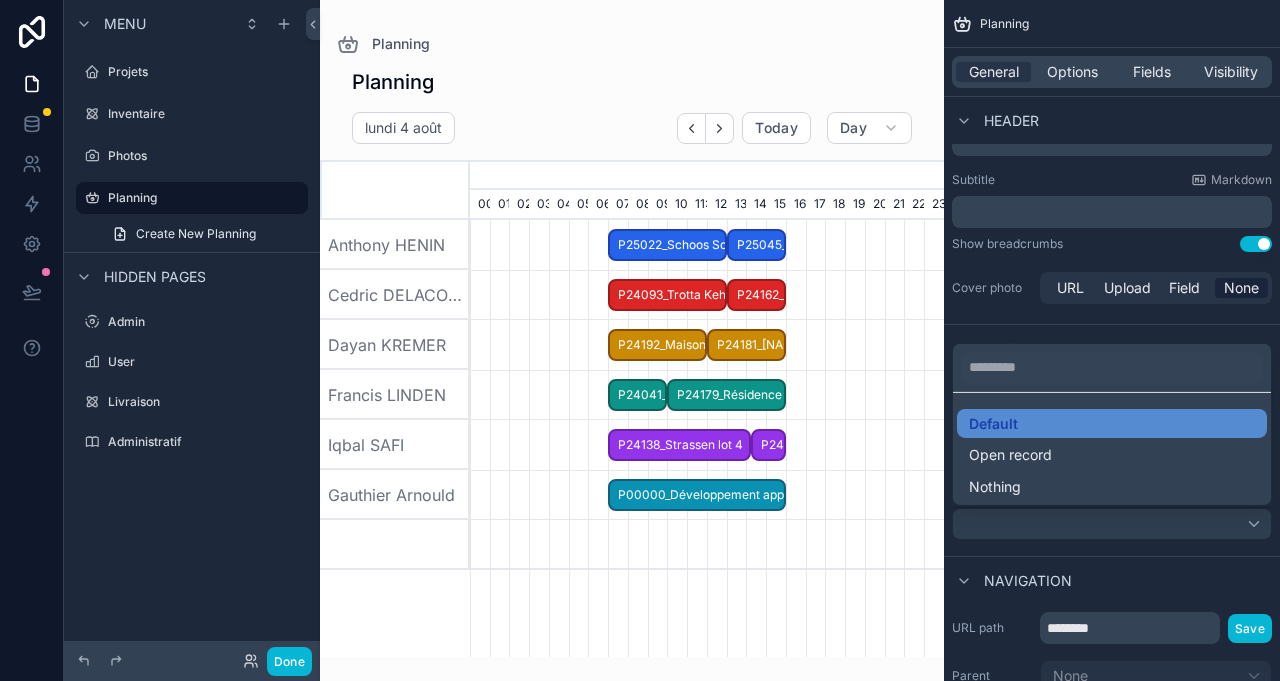 click on "Open record" at bounding box center [1112, 455] 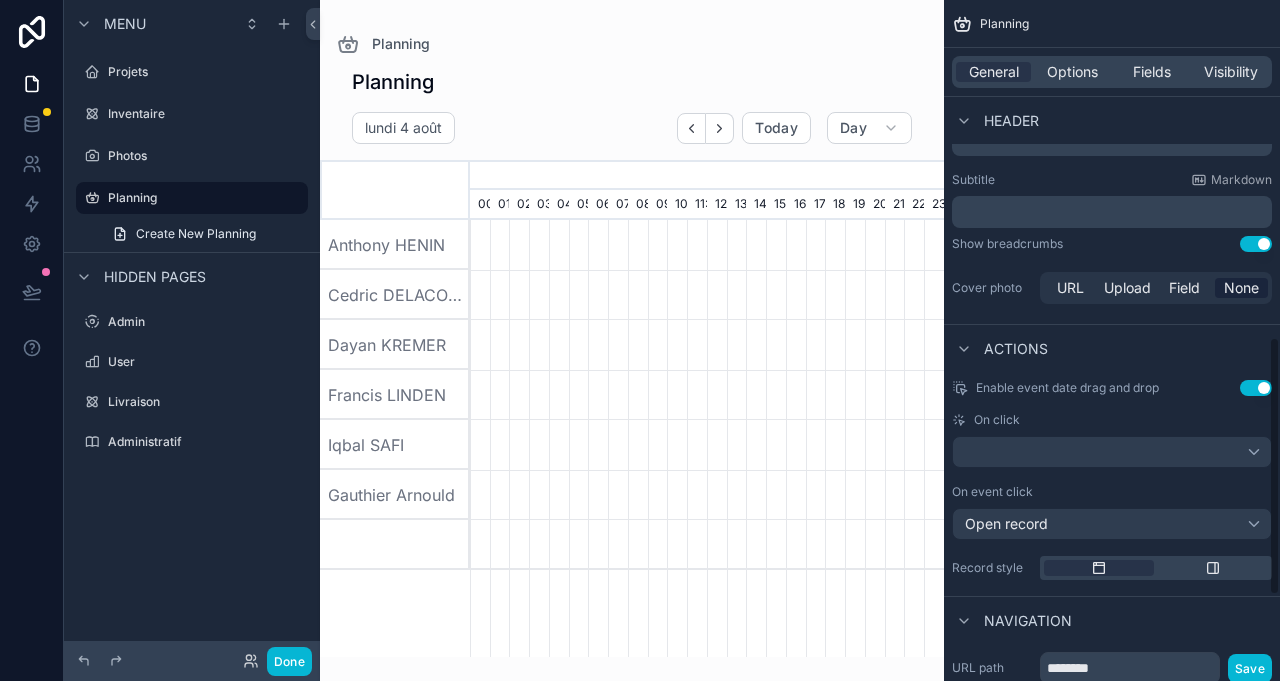 scroll, scrollTop: 0, scrollLeft: 3318, axis: horizontal 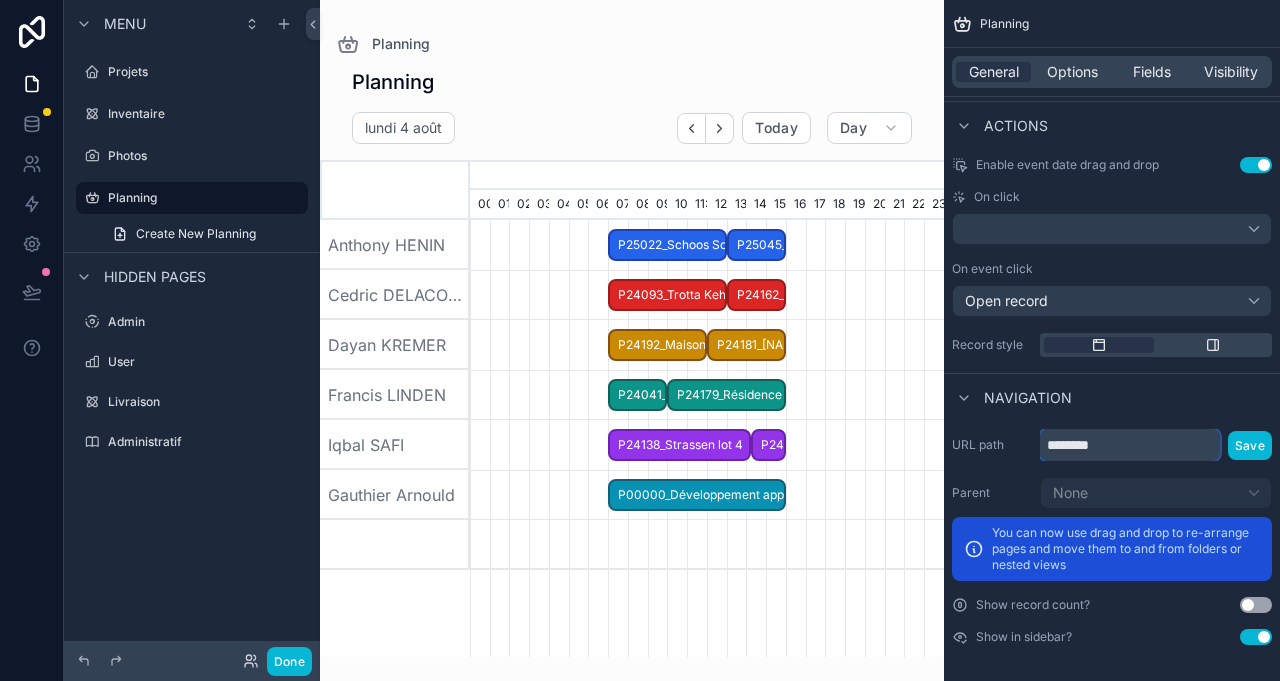 click on "********" at bounding box center [1130, 445] 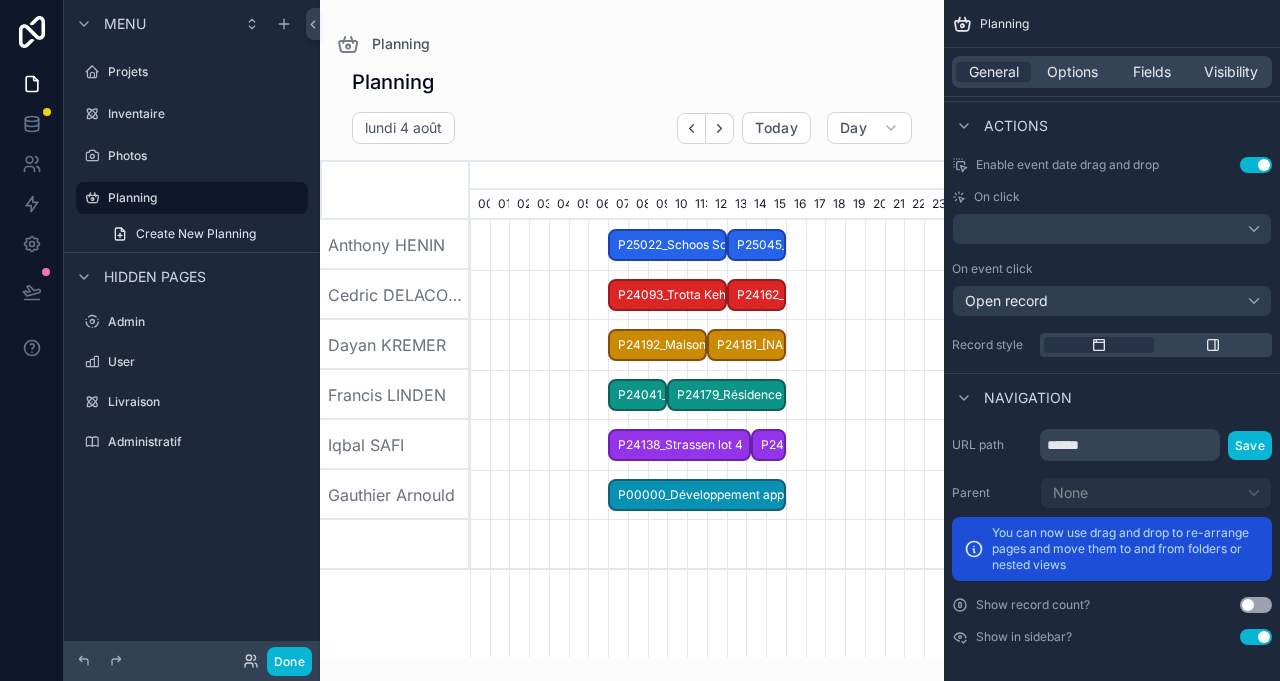click on "Navigation" at bounding box center (1112, 397) 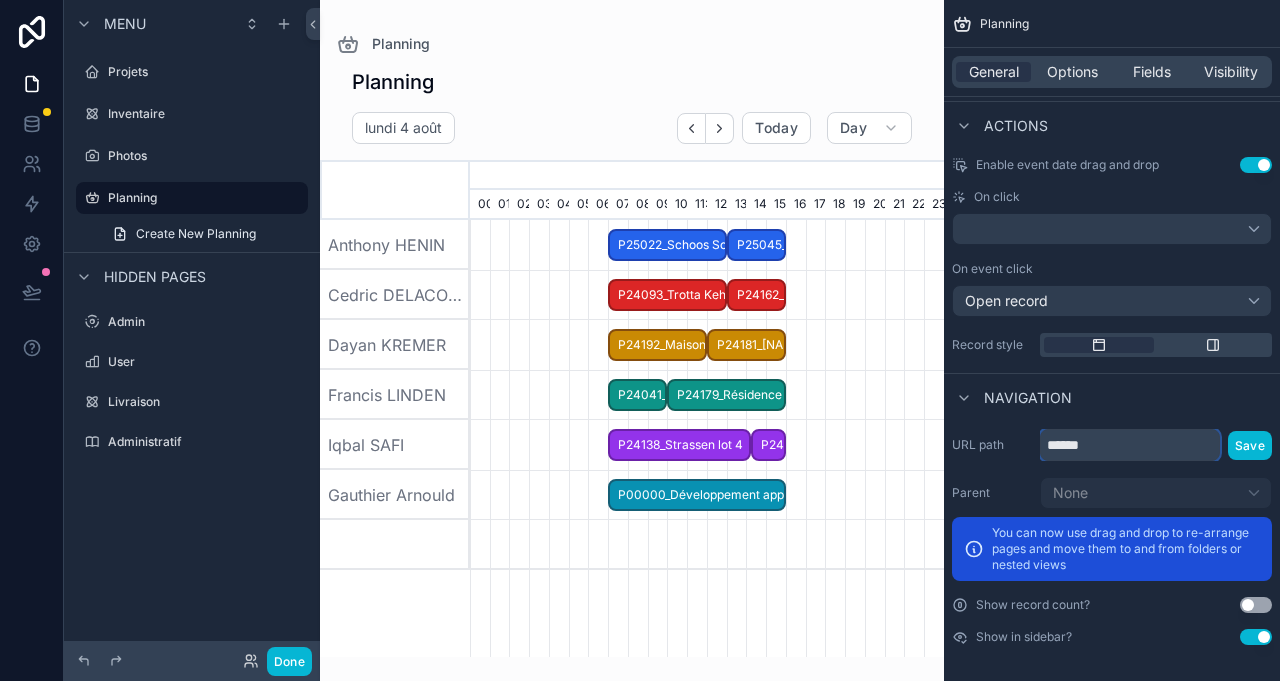 click on "******" at bounding box center (1130, 445) 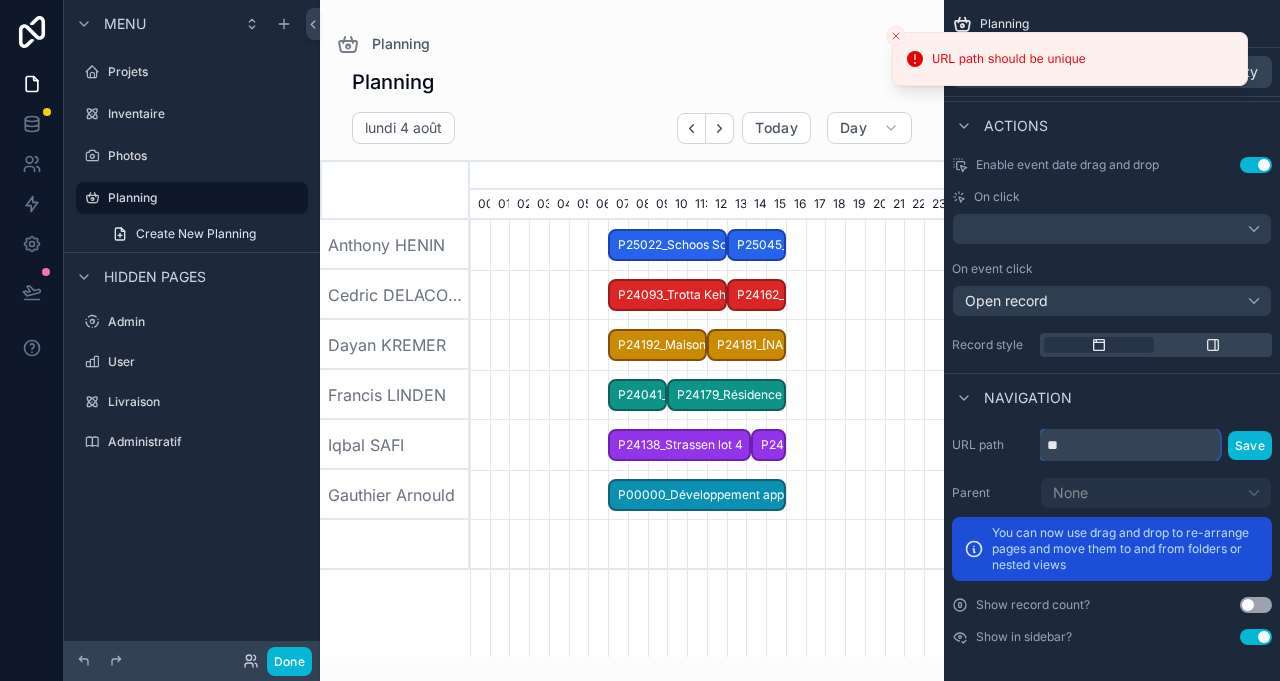 type on "*" 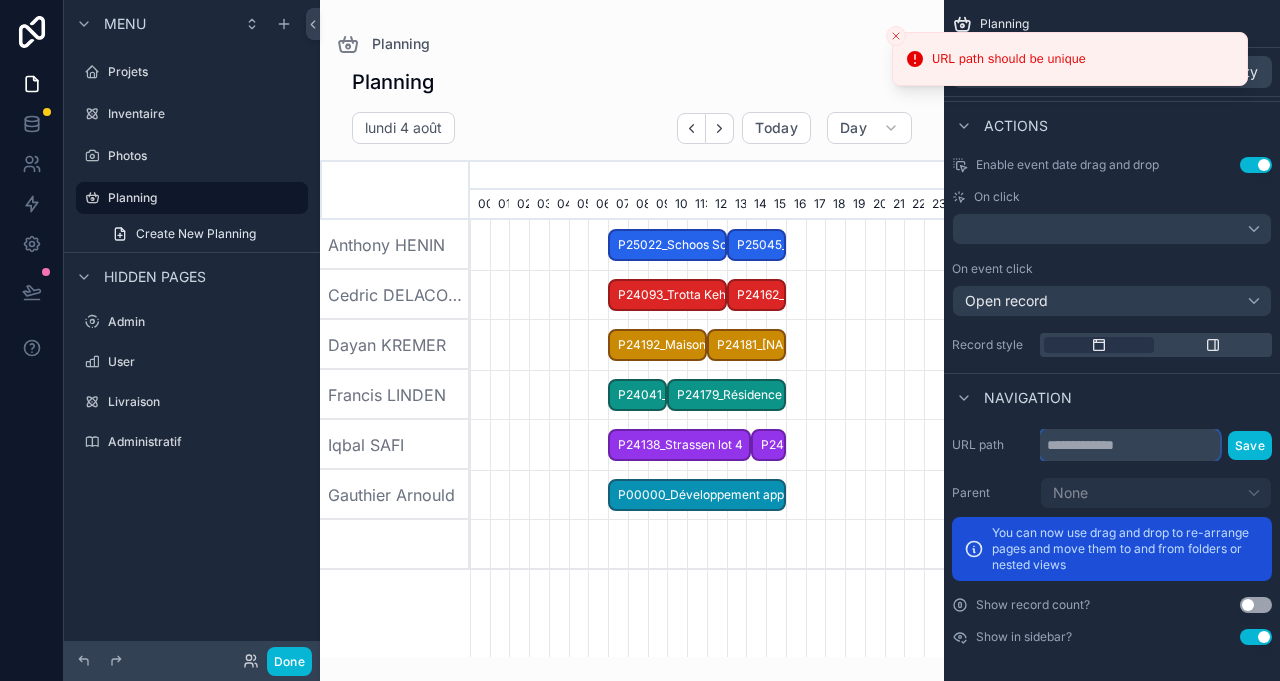 type 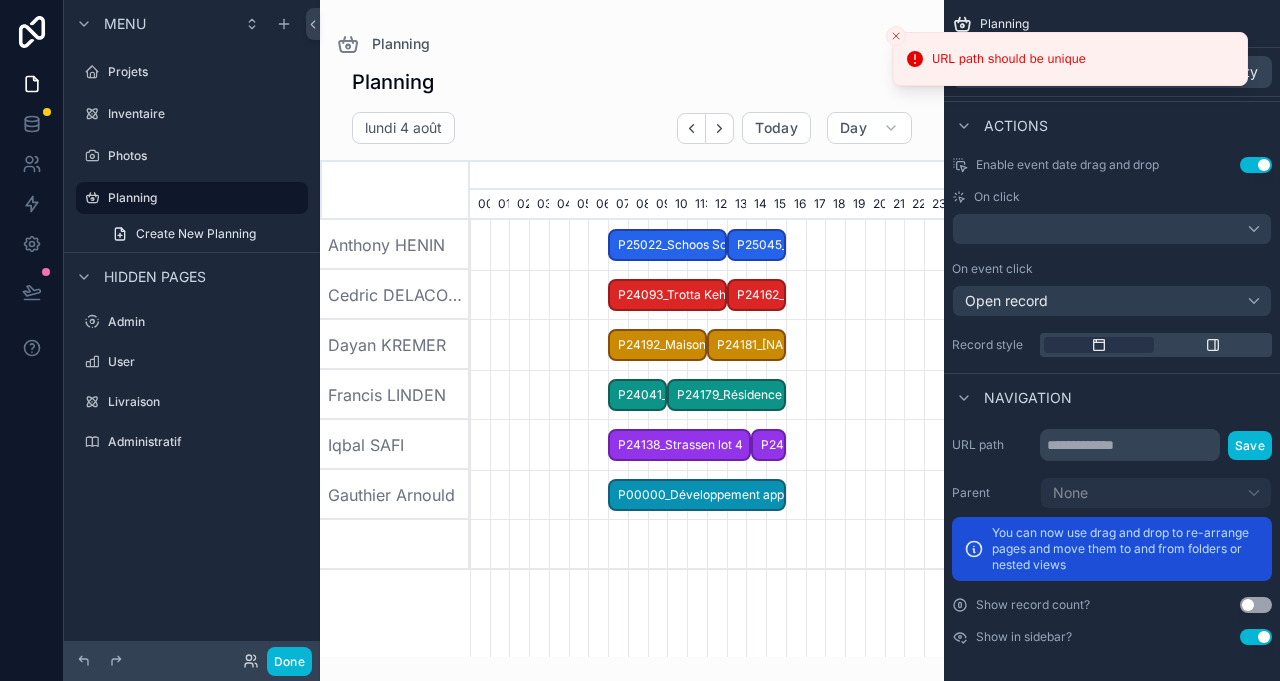 click on "On event click" at bounding box center [1112, 269] 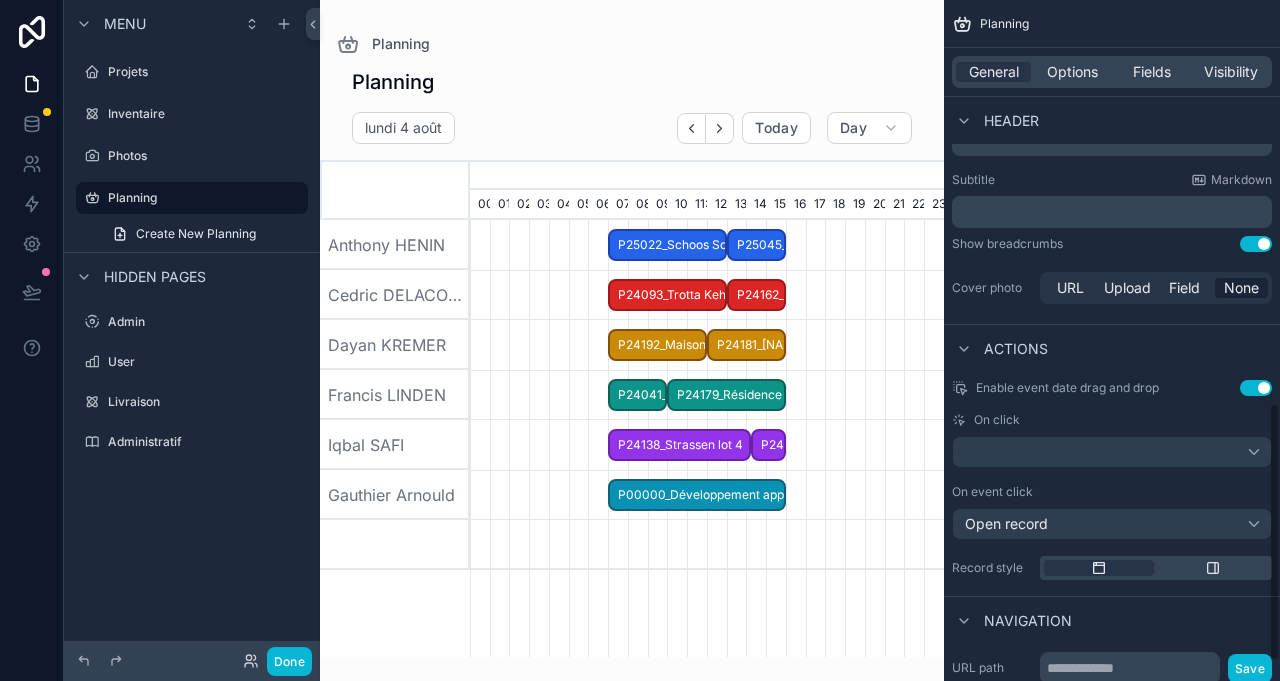 scroll, scrollTop: 1111, scrollLeft: 0, axis: vertical 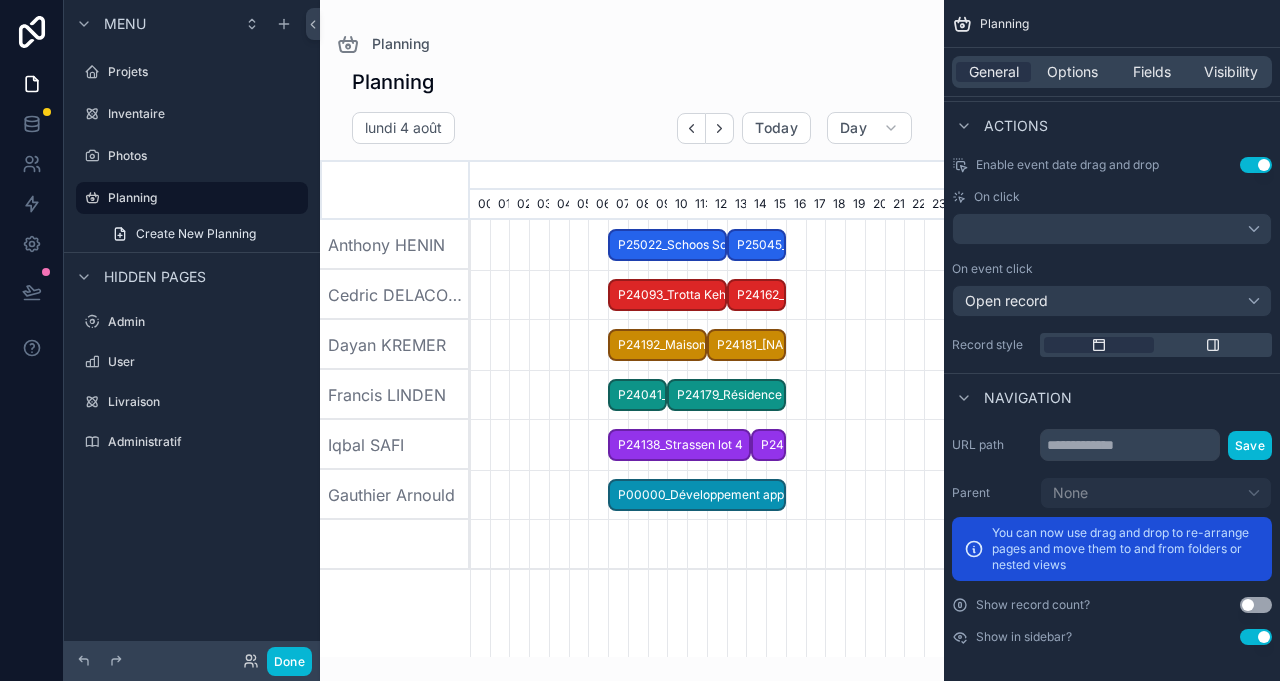 click on "P25022_Schoos Schifflange" at bounding box center [667, 245] 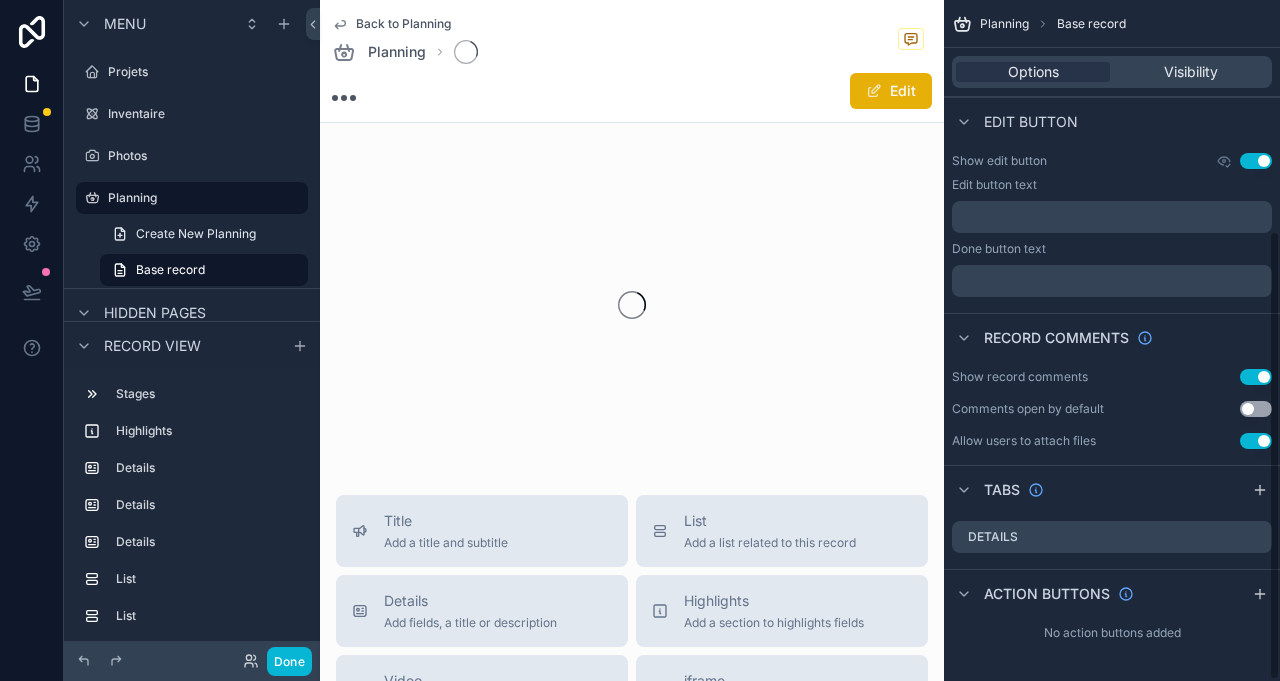 scroll, scrollTop: 350, scrollLeft: 0, axis: vertical 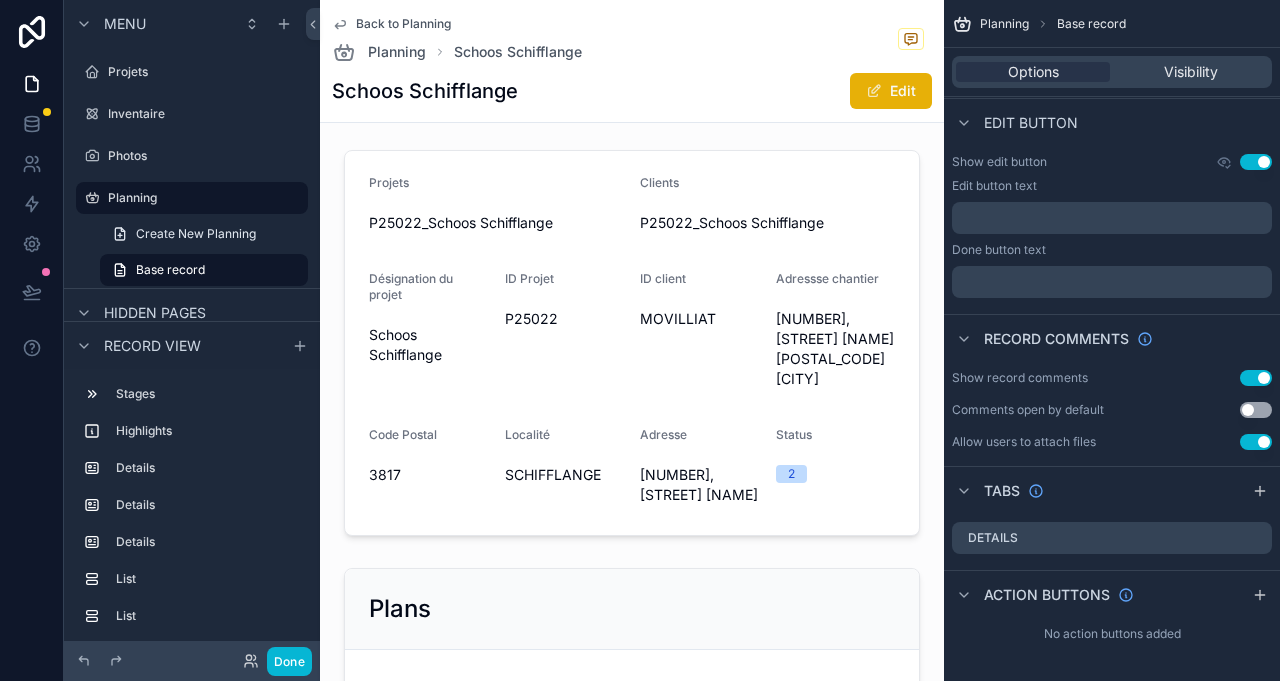 click on "Create New Planning" at bounding box center [196, 234] 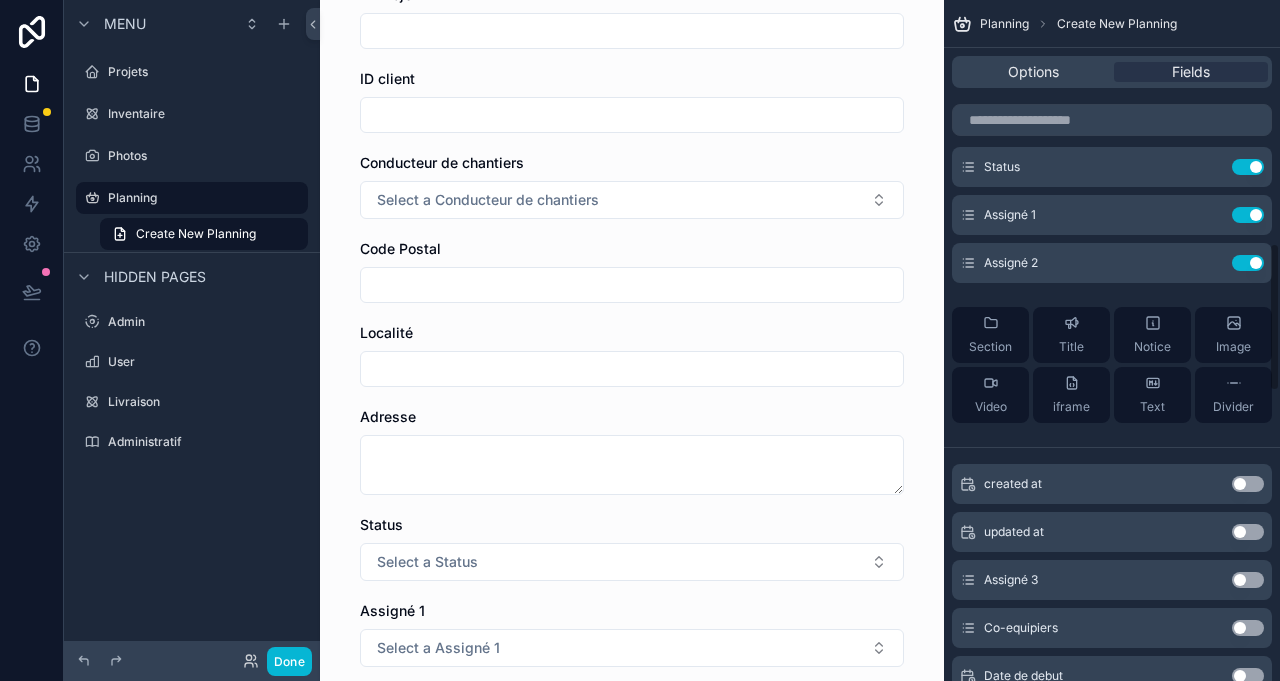scroll, scrollTop: 1111, scrollLeft: 0, axis: vertical 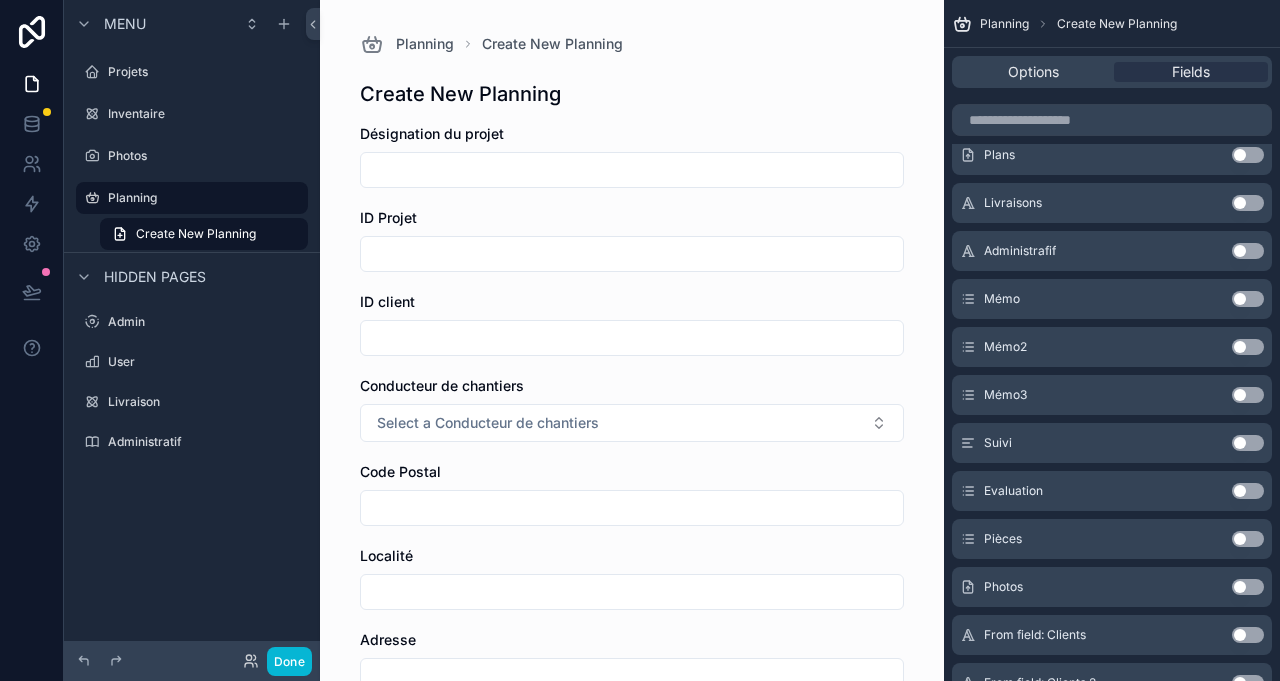 click on "Planning" at bounding box center [202, 198] 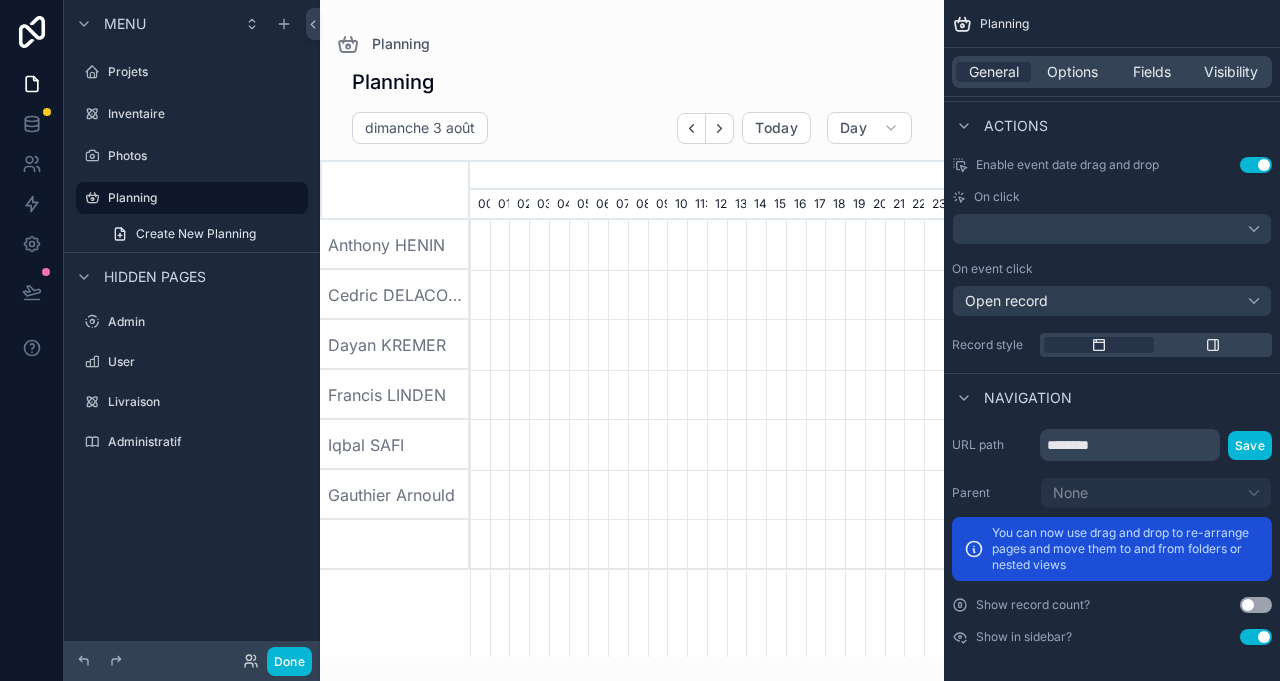 scroll, scrollTop: 0, scrollLeft: 3318, axis: horizontal 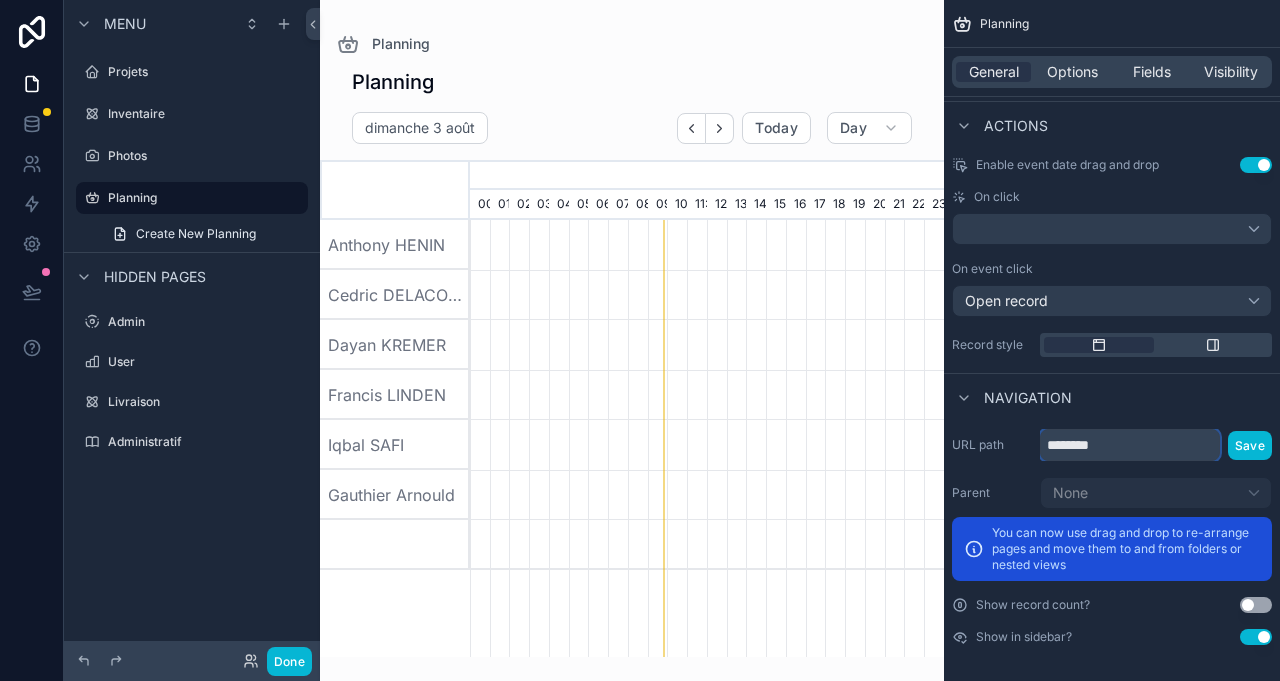 drag, startPoint x: 1123, startPoint y: 449, endPoint x: 616, endPoint y: 518, distance: 511.67374 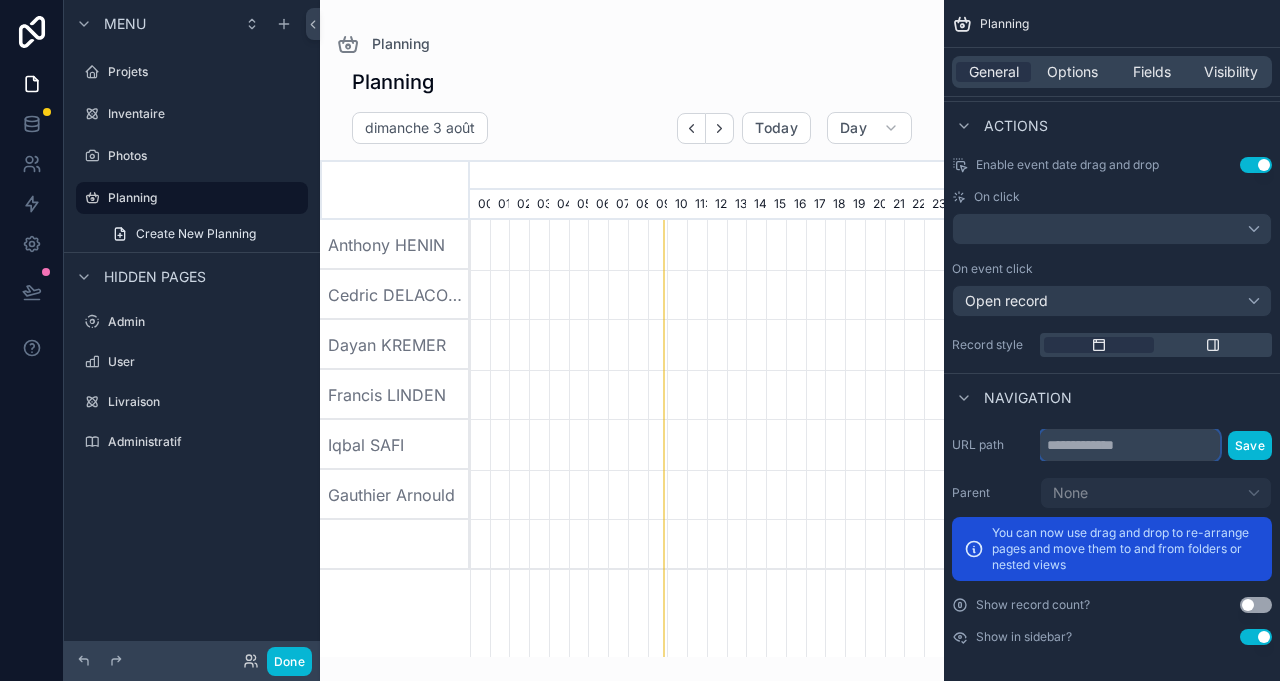 click at bounding box center [1130, 445] 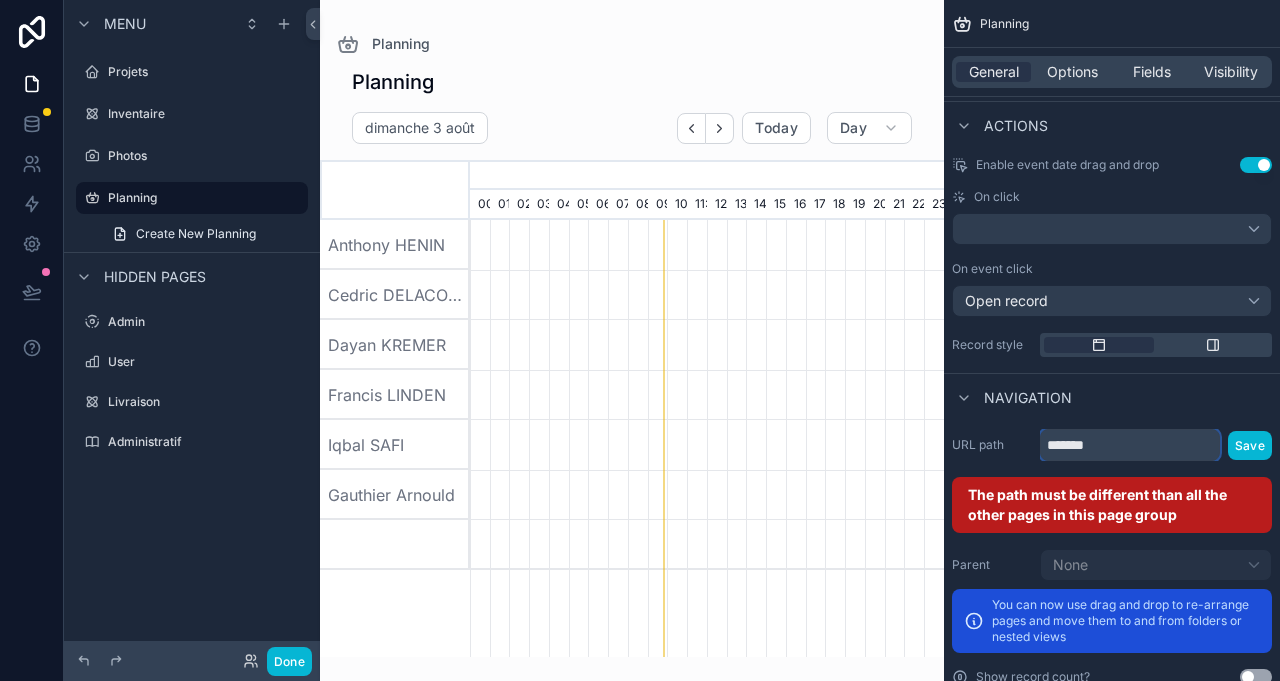 type on "*******" 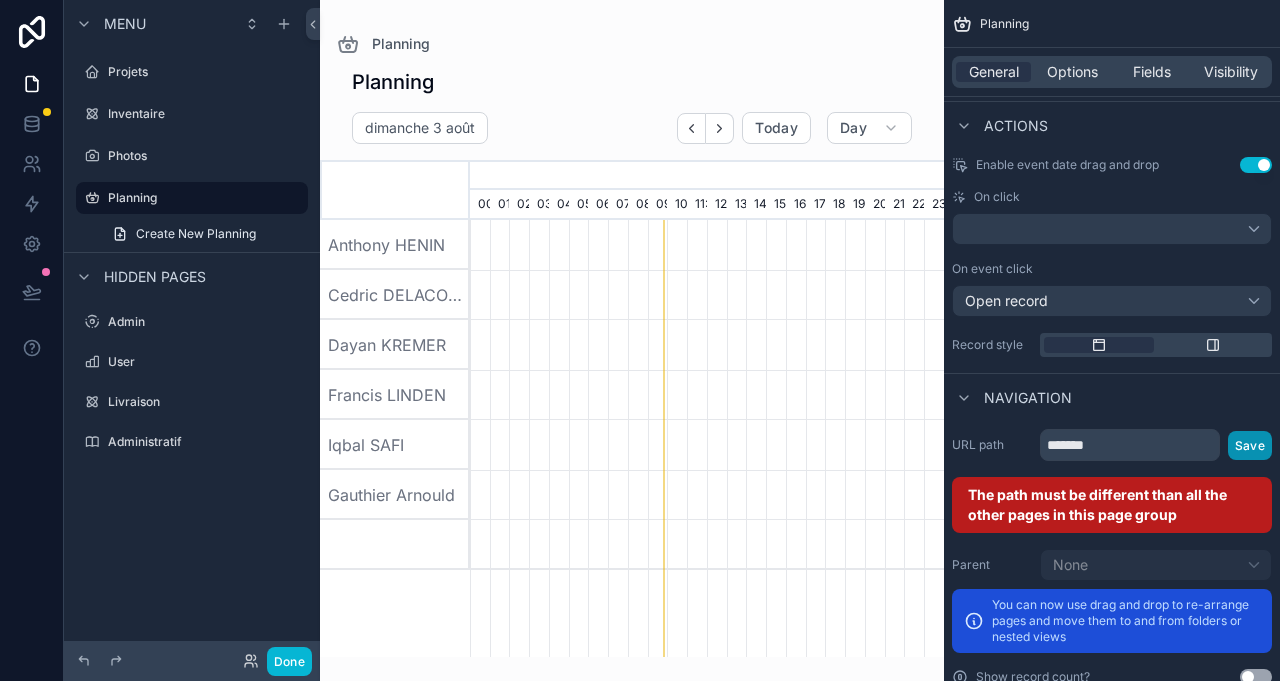 click on "Save" at bounding box center (1250, 445) 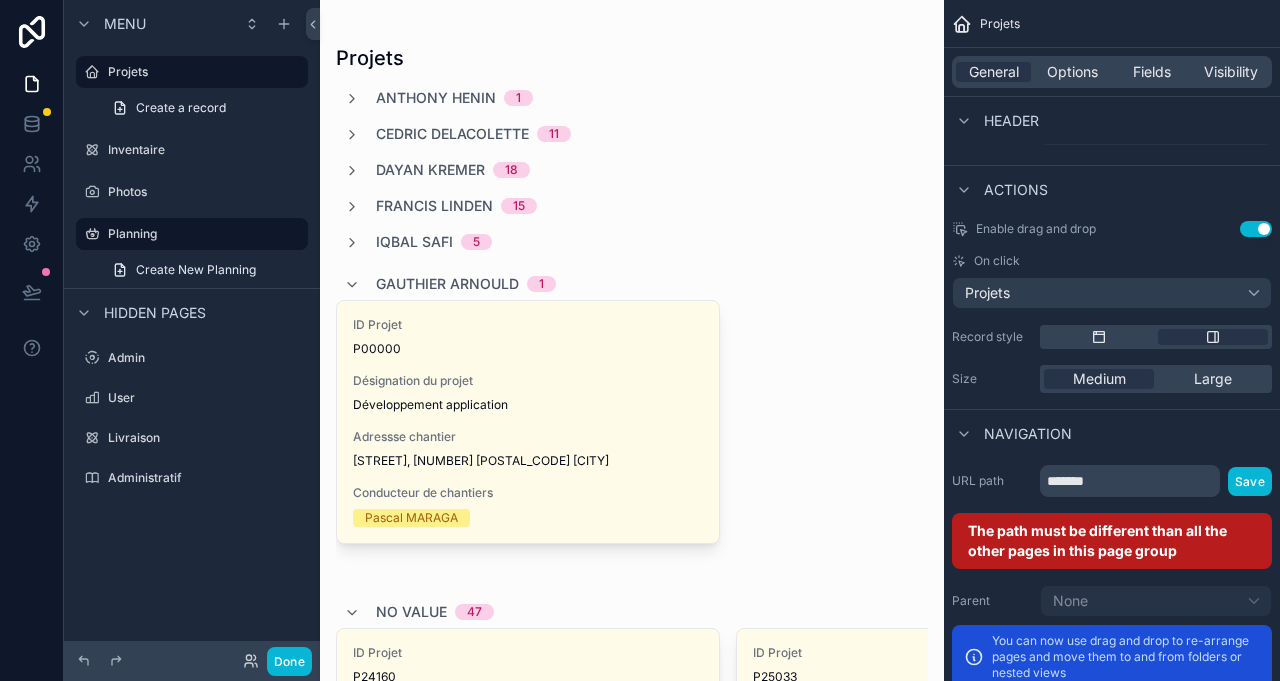 click on "Planning" at bounding box center (202, 234) 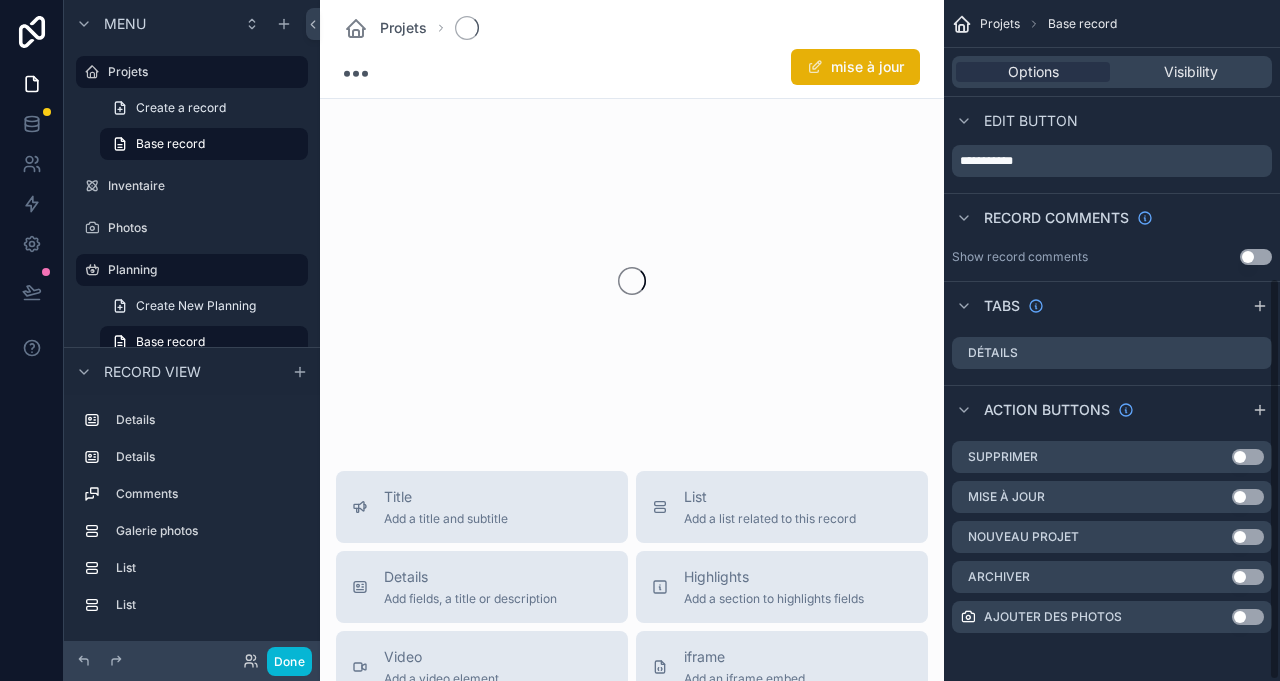 scroll, scrollTop: 470, scrollLeft: 0, axis: vertical 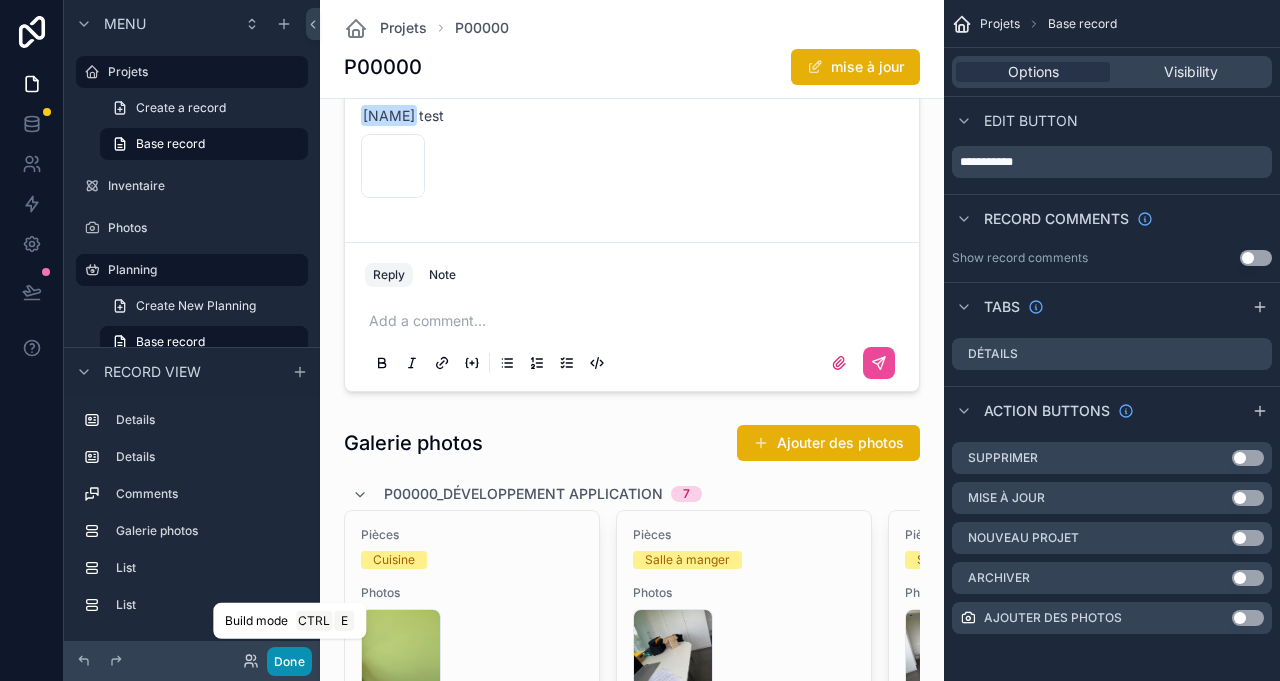 click on "Done" at bounding box center (289, 661) 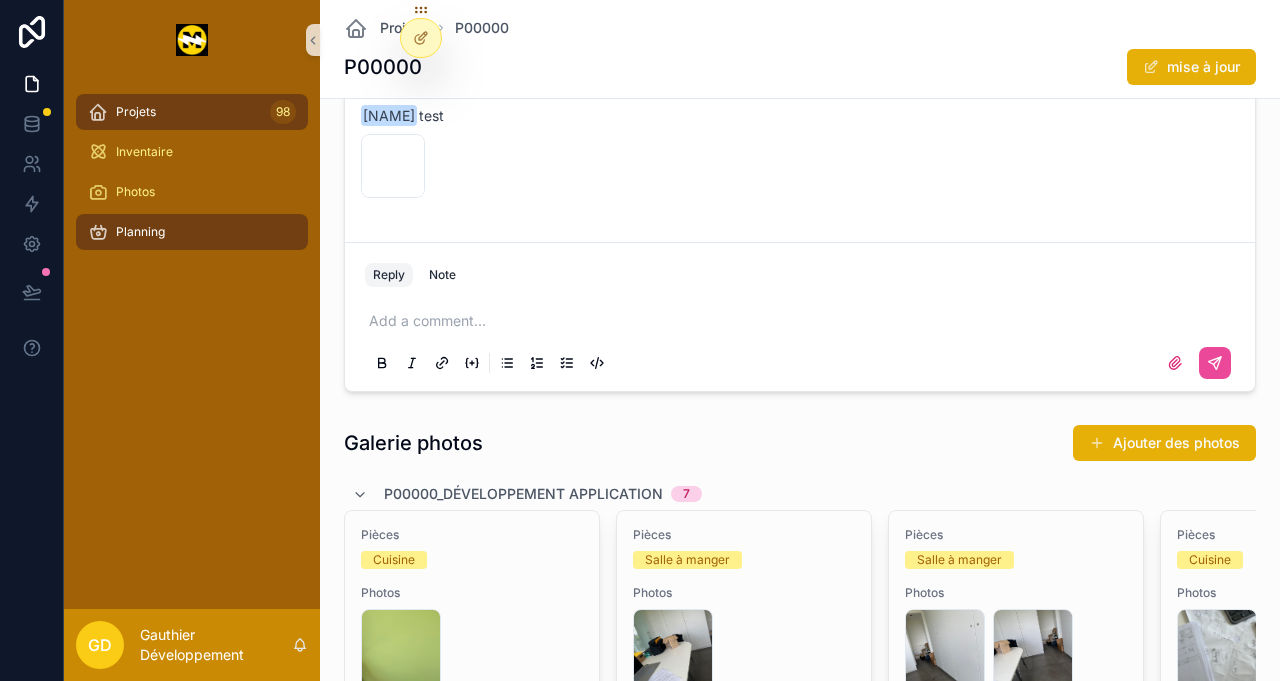 click on "Planning" at bounding box center [192, 232] 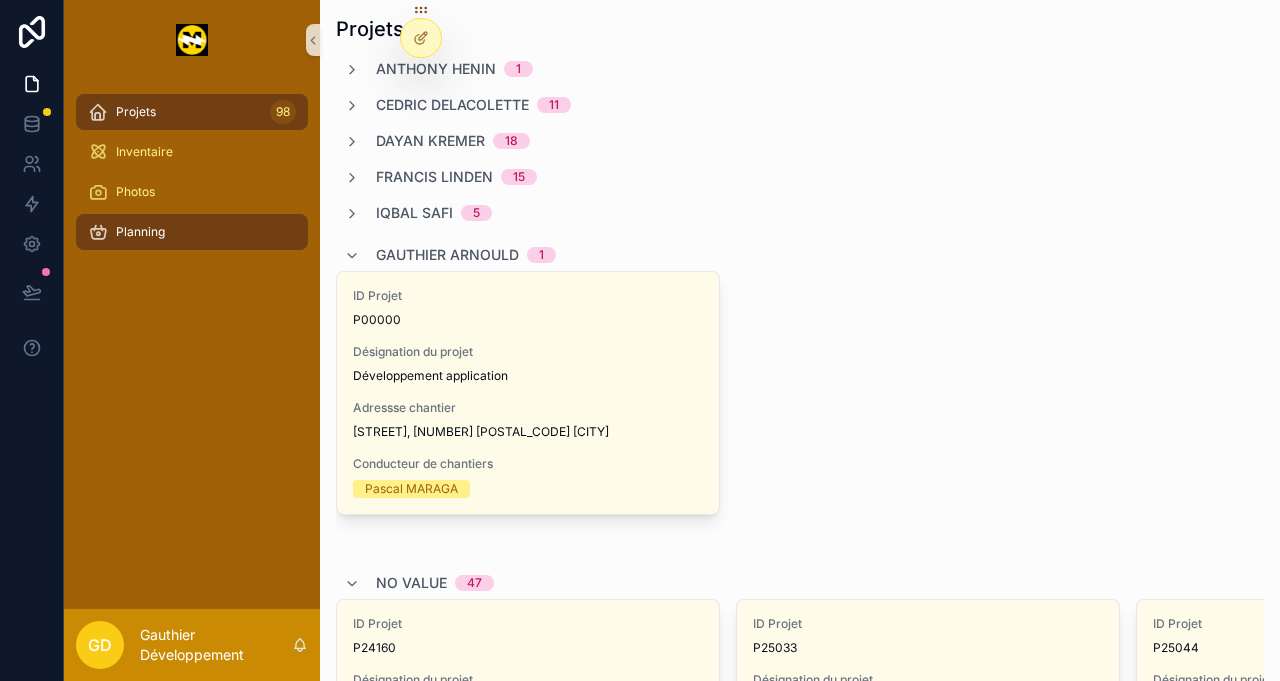 scroll, scrollTop: 0, scrollLeft: 0, axis: both 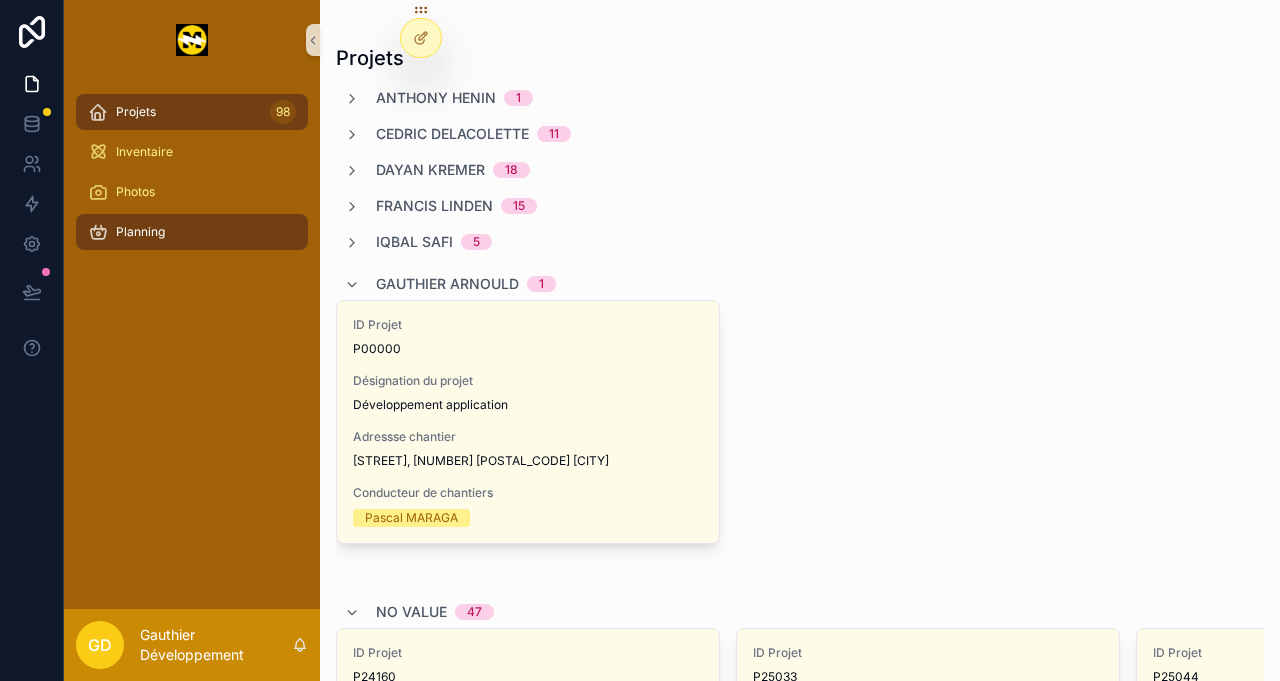 click on "ID Projet P00000 Désignation du projet Développement application Adressse chantier Bloumgaass, [NUMBER] [POSTAL_CODE] [CITY] Conducteur de chantiers [FIRST] [LAST]" at bounding box center (528, 422) 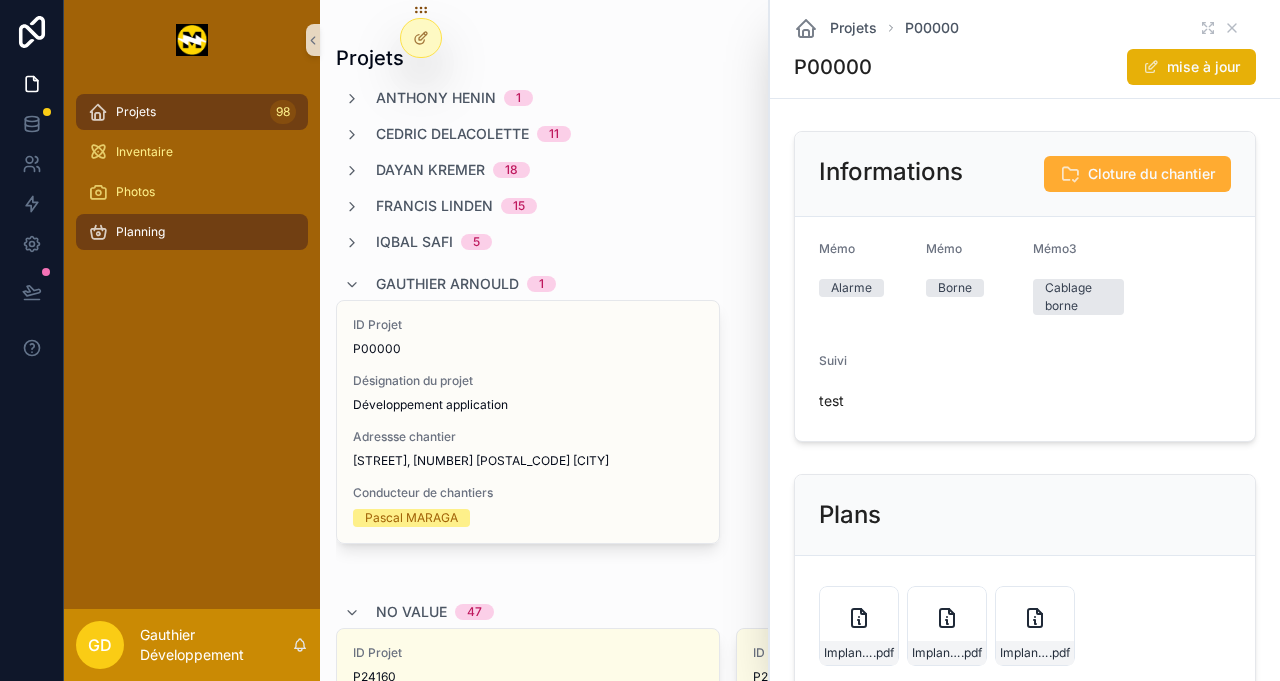 click on "Projets 98" at bounding box center (192, 112) 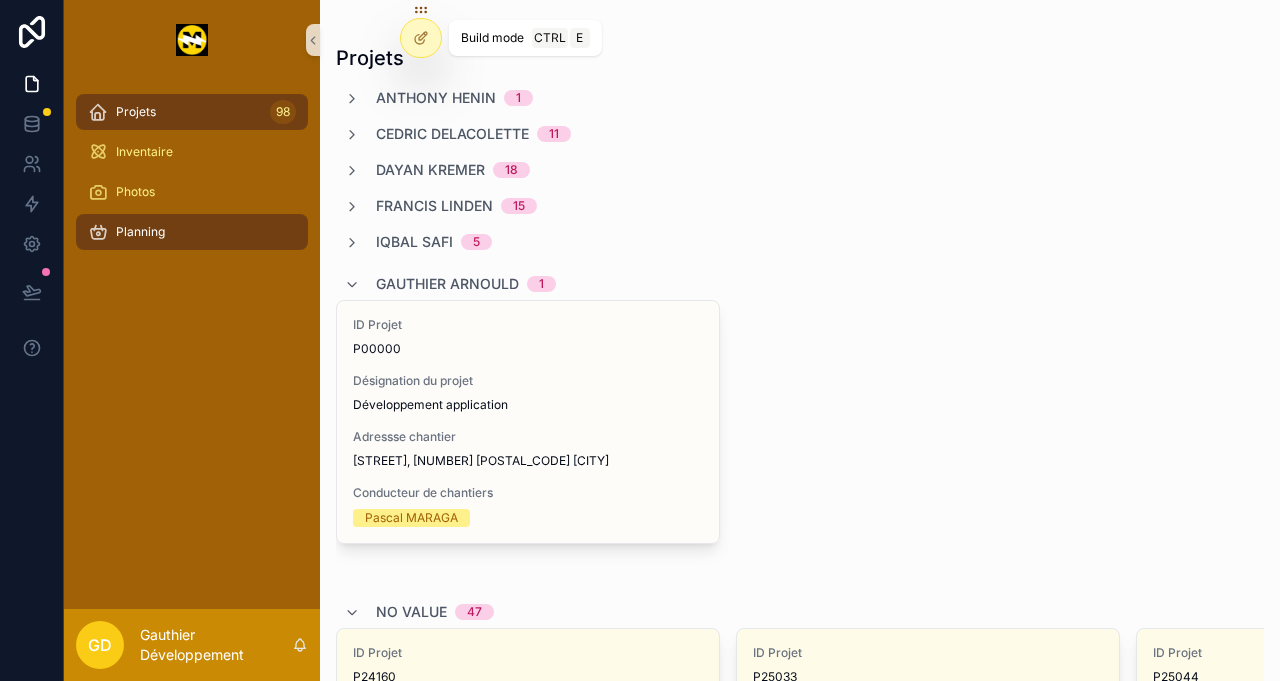 click 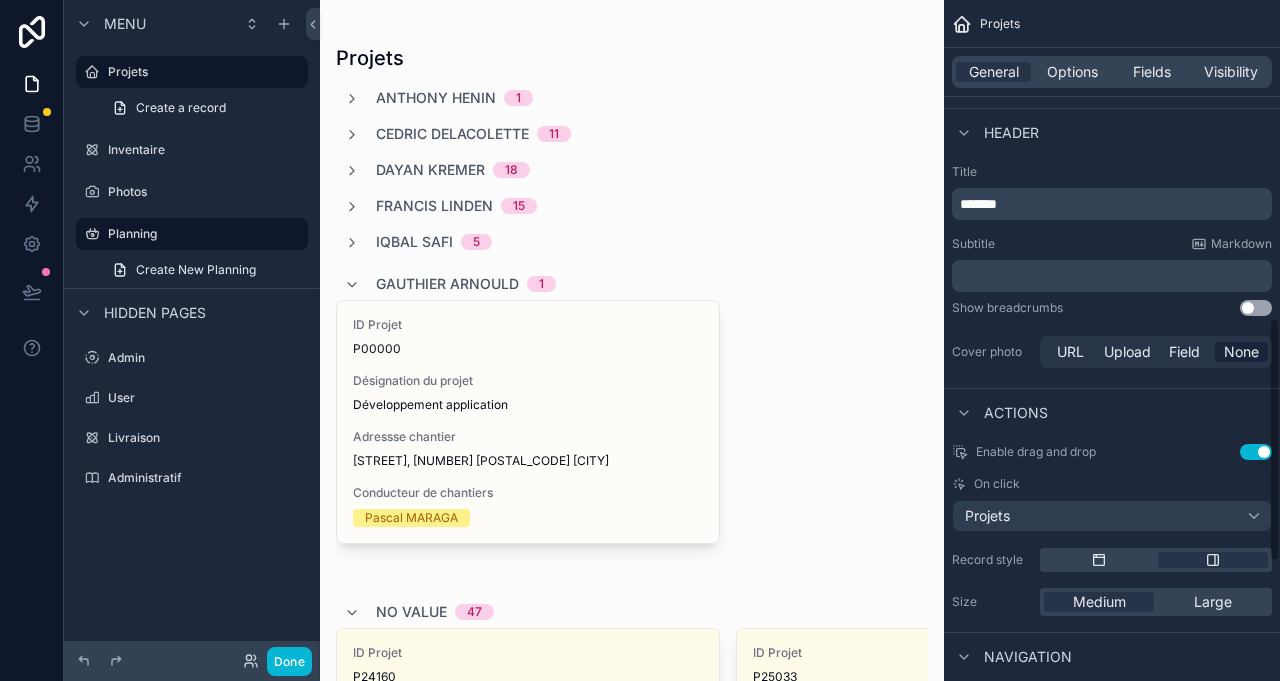 scroll, scrollTop: 1222, scrollLeft: 0, axis: vertical 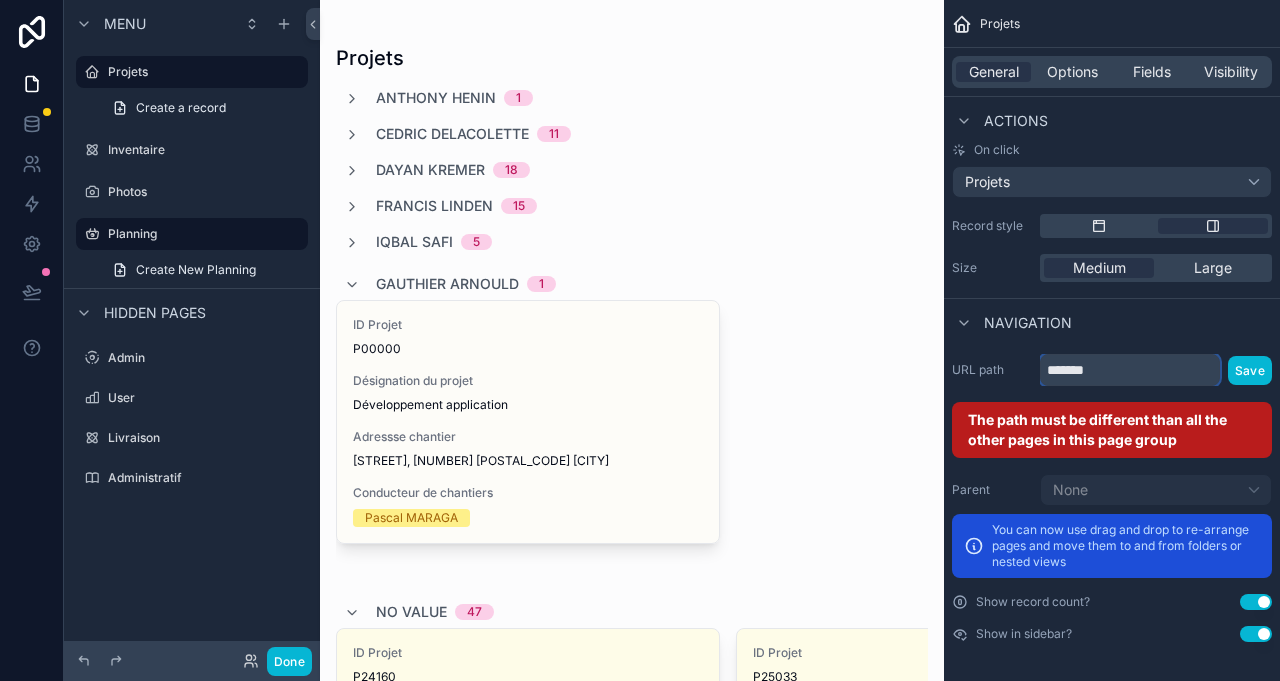 drag, startPoint x: 1141, startPoint y: 367, endPoint x: 807, endPoint y: 413, distance: 337.15277 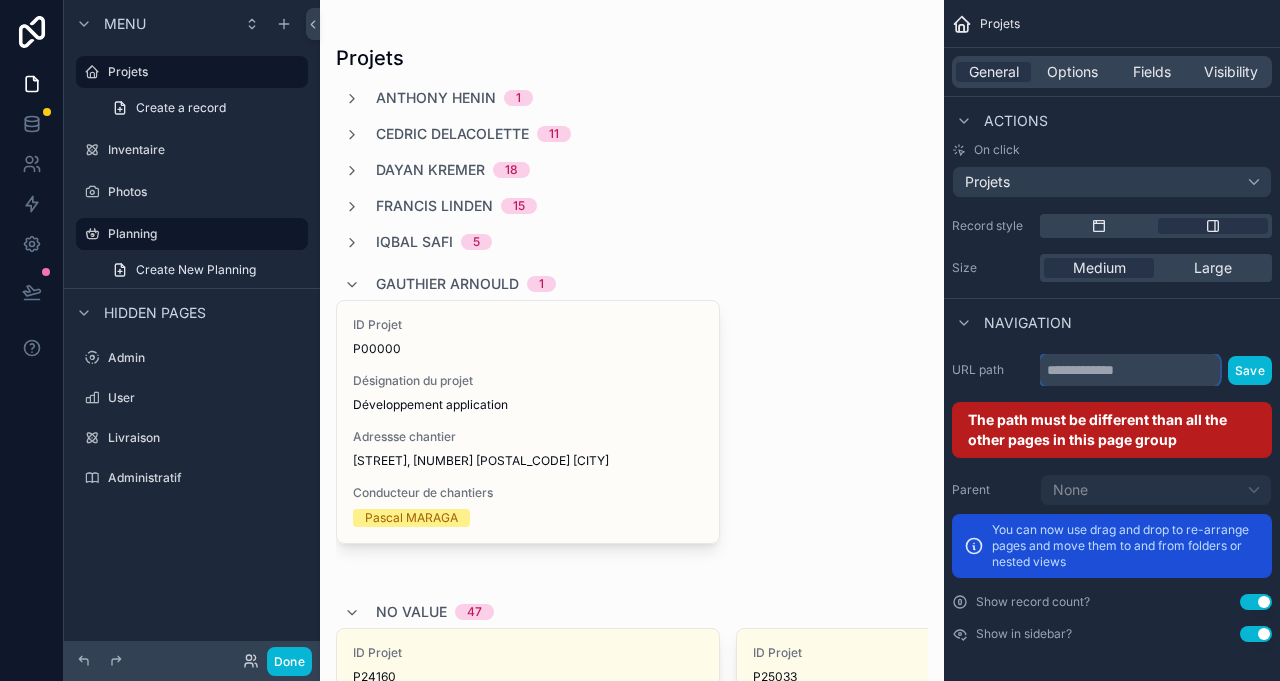 scroll, scrollTop: 1150, scrollLeft: 0, axis: vertical 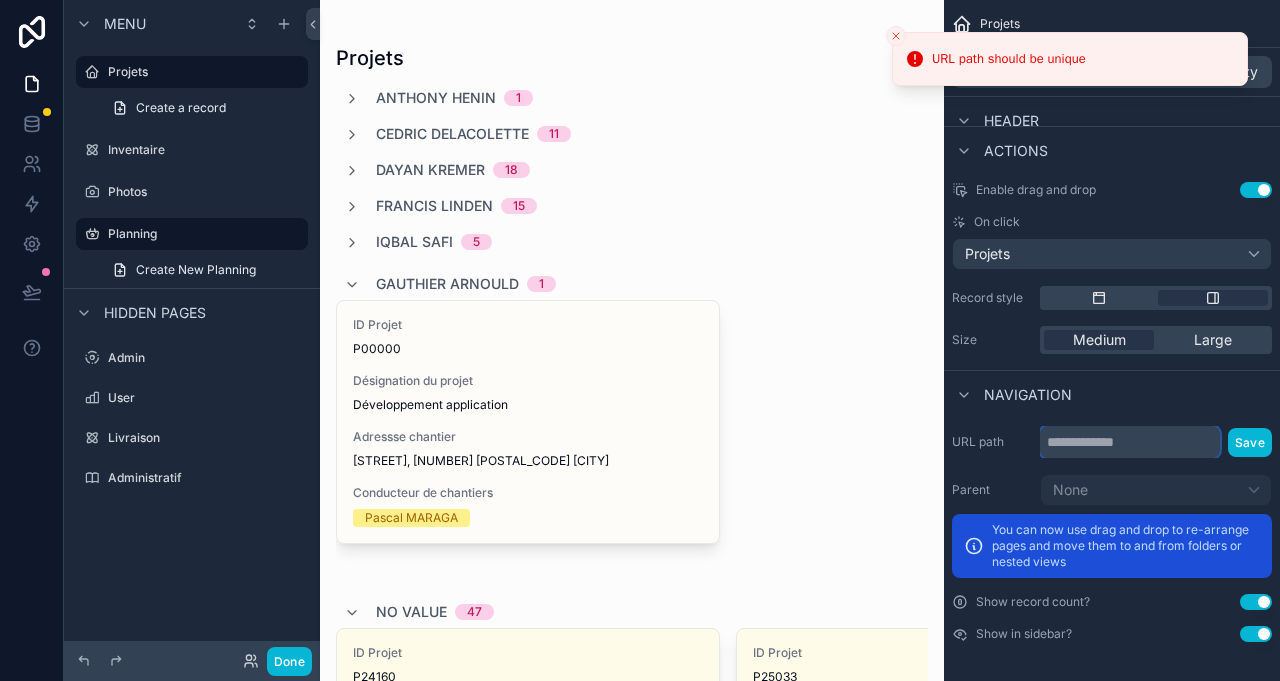 type 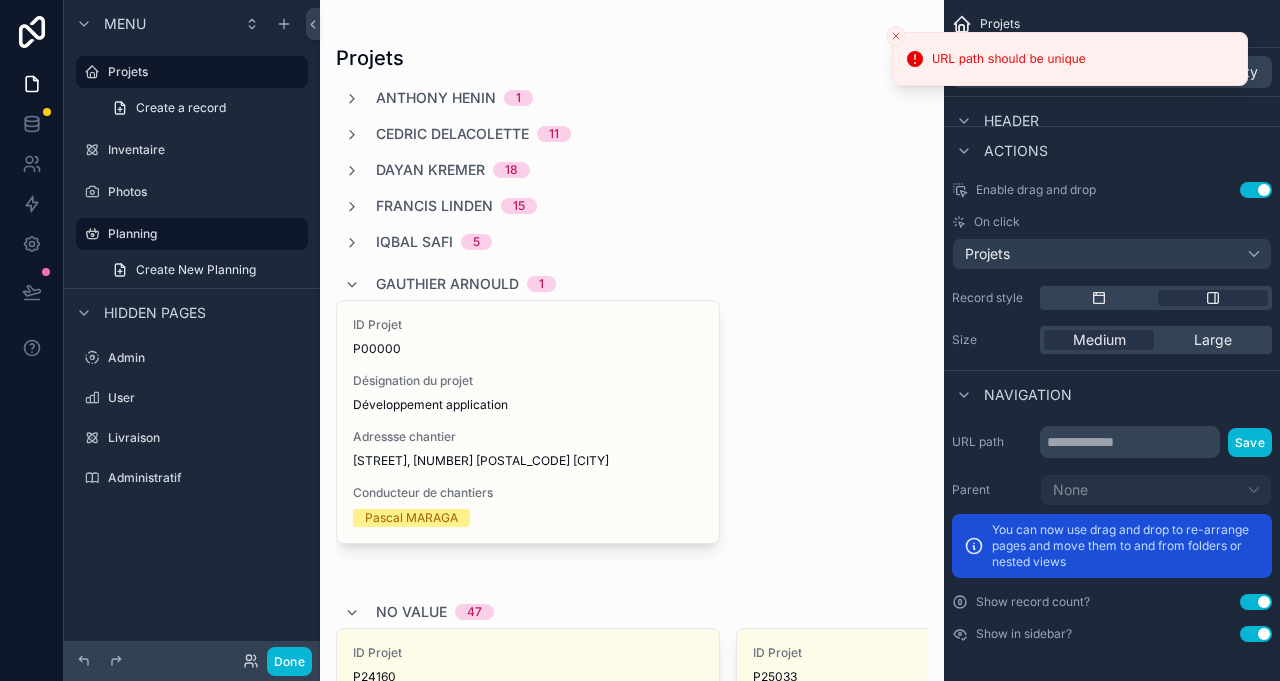 click at bounding box center [632, 502] 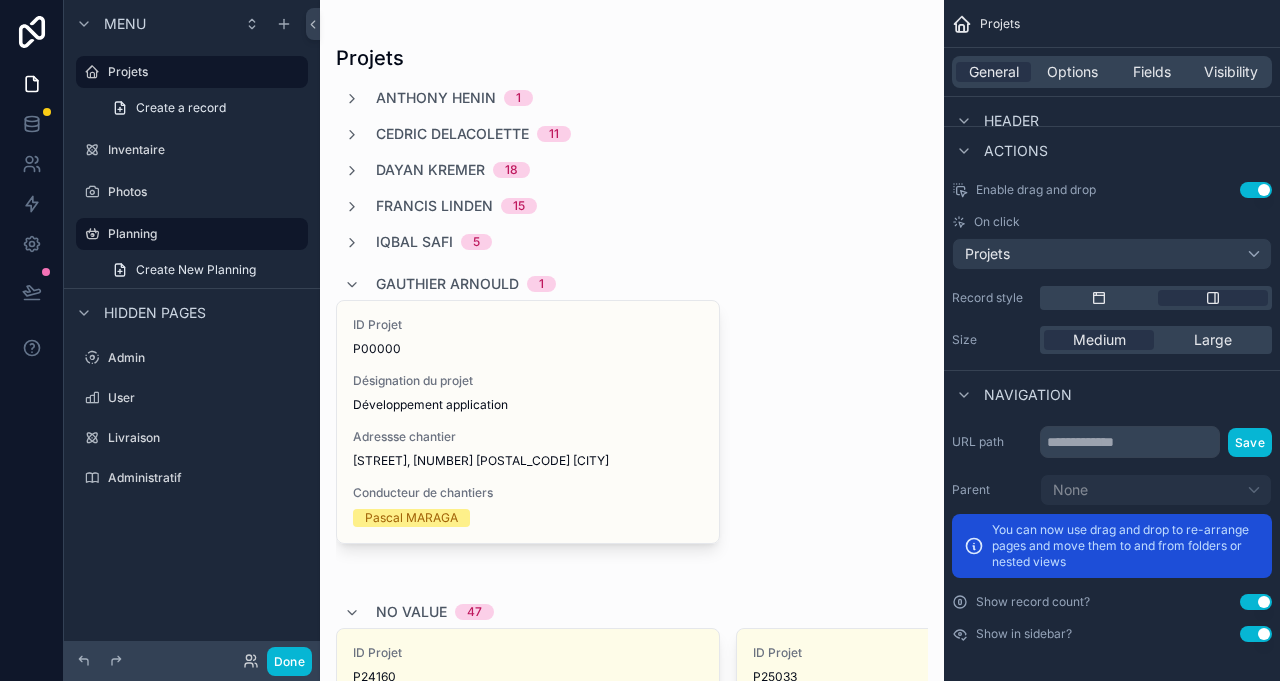 click on "Désignation du projet" at bounding box center (528, 381) 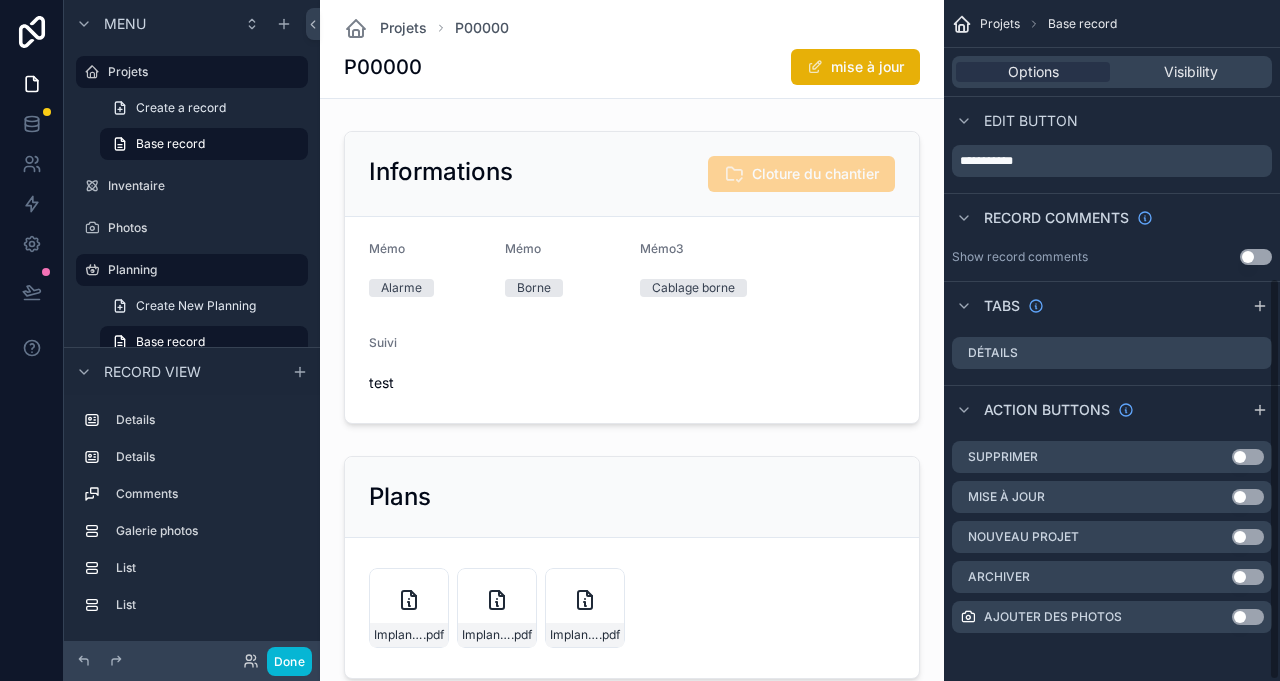 scroll, scrollTop: 470, scrollLeft: 0, axis: vertical 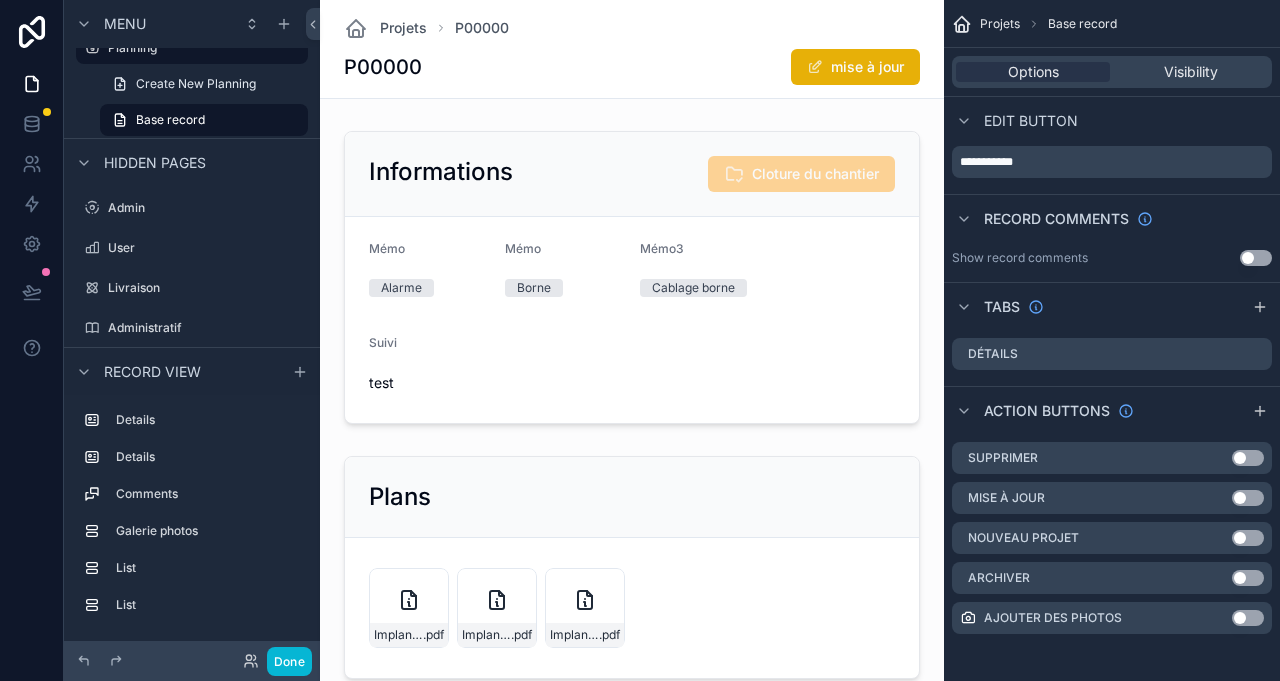 click on "Base record" at bounding box center (170, 120) 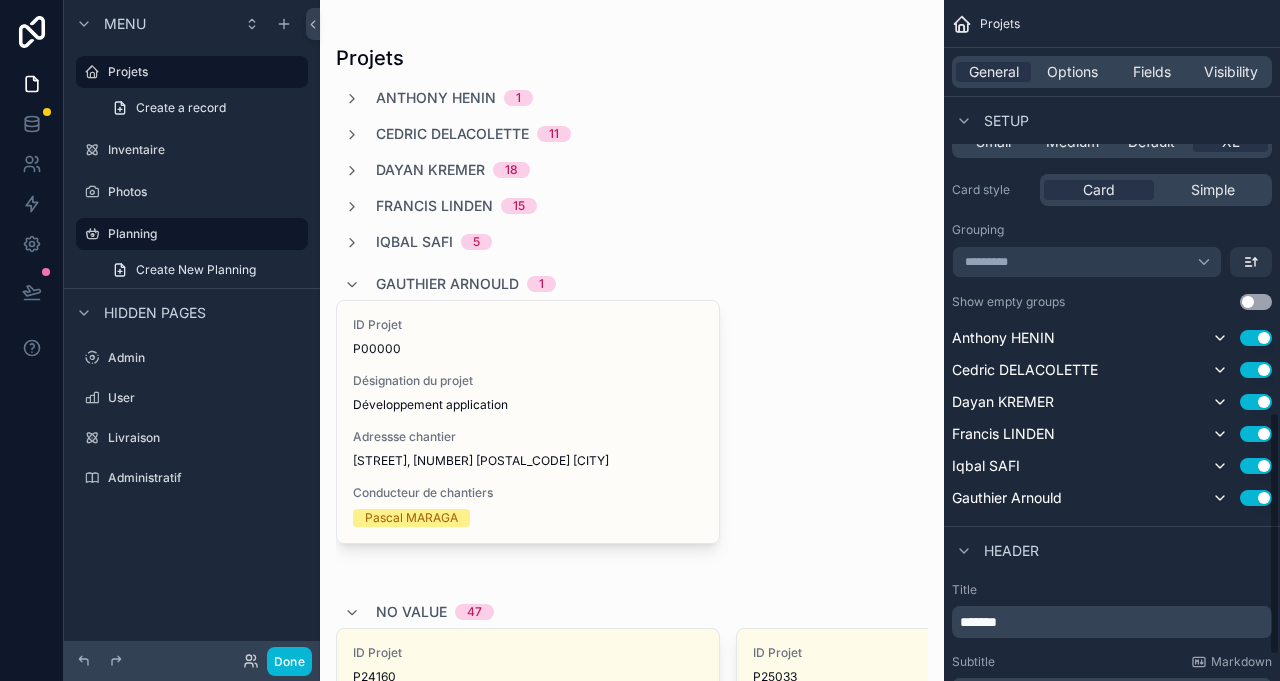 scroll, scrollTop: 0, scrollLeft: 0, axis: both 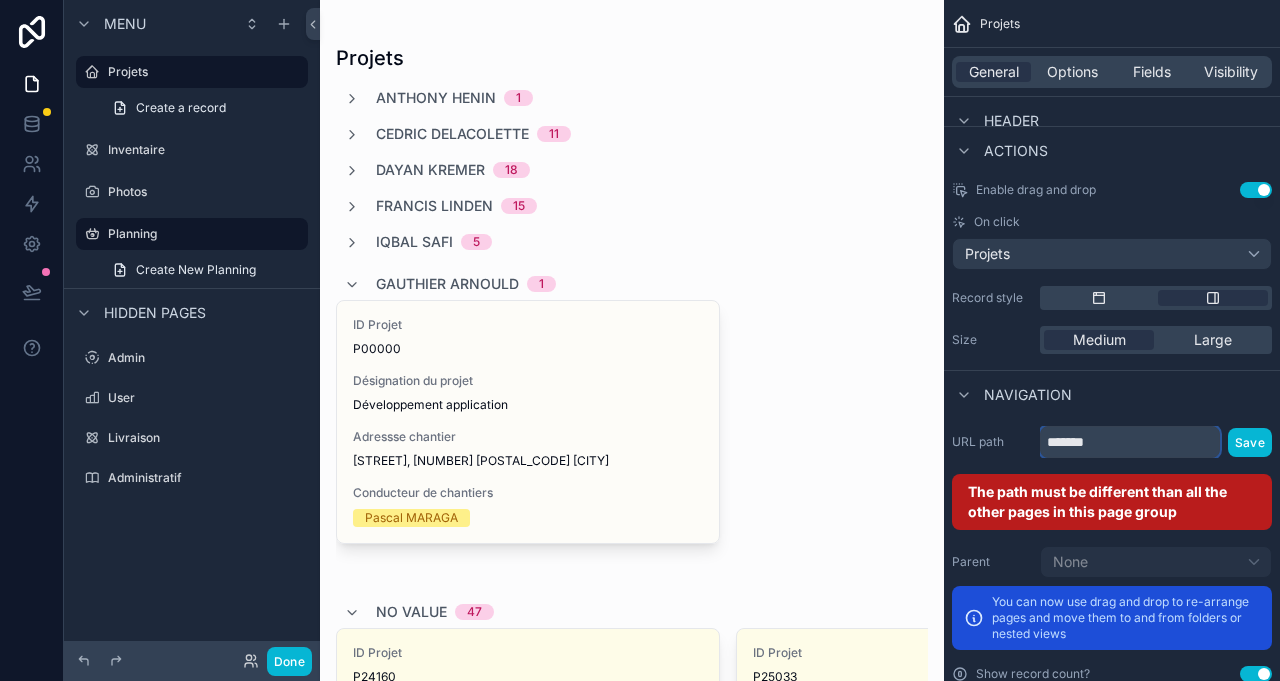 drag, startPoint x: 1119, startPoint y: 449, endPoint x: 809, endPoint y: 485, distance: 312.0833 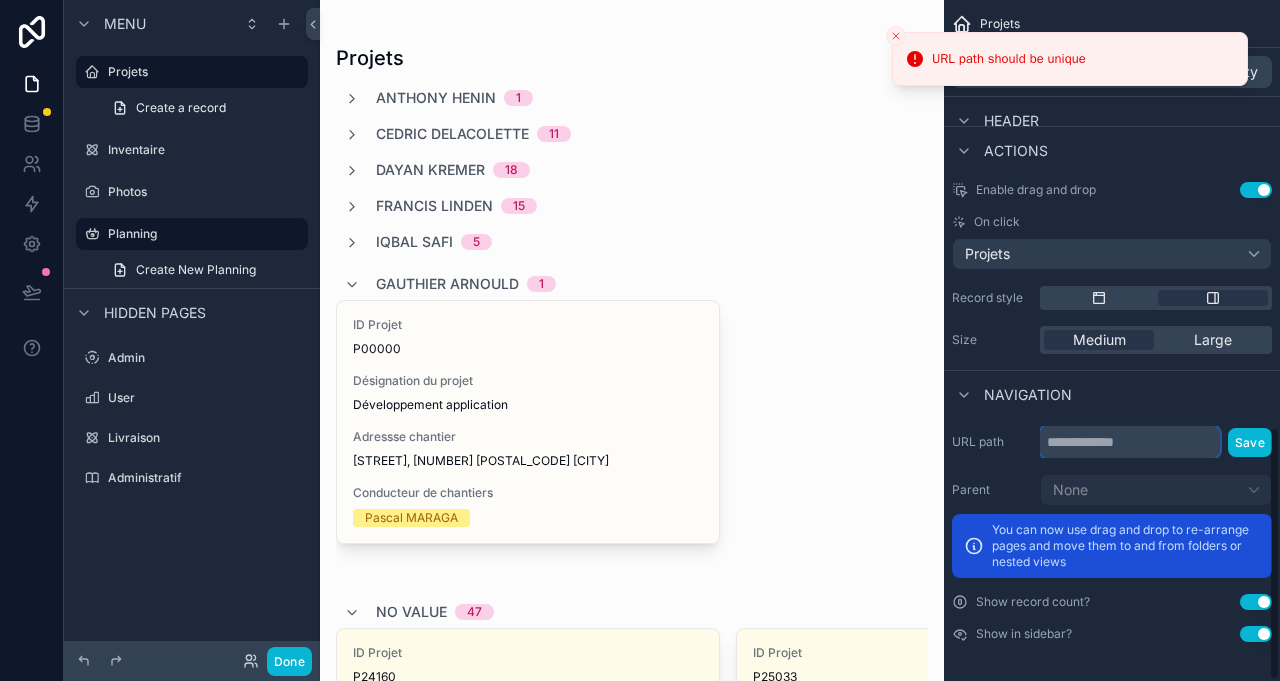 type 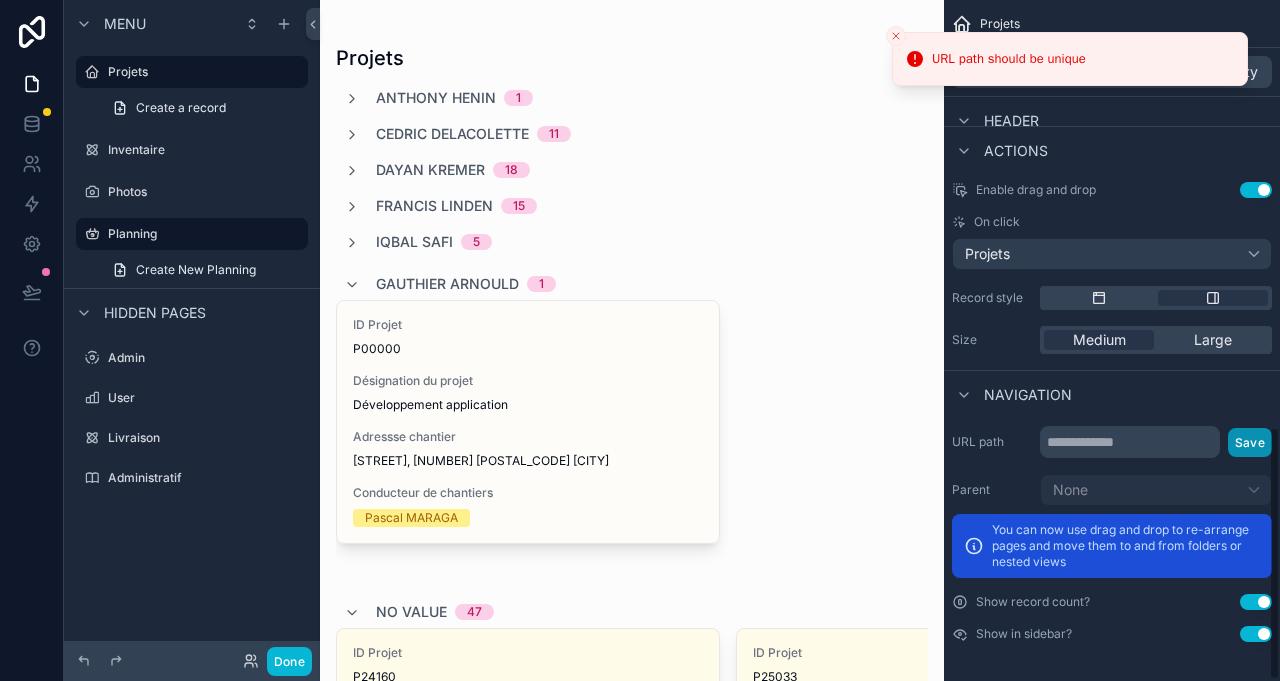click on "Save" at bounding box center [1250, 442] 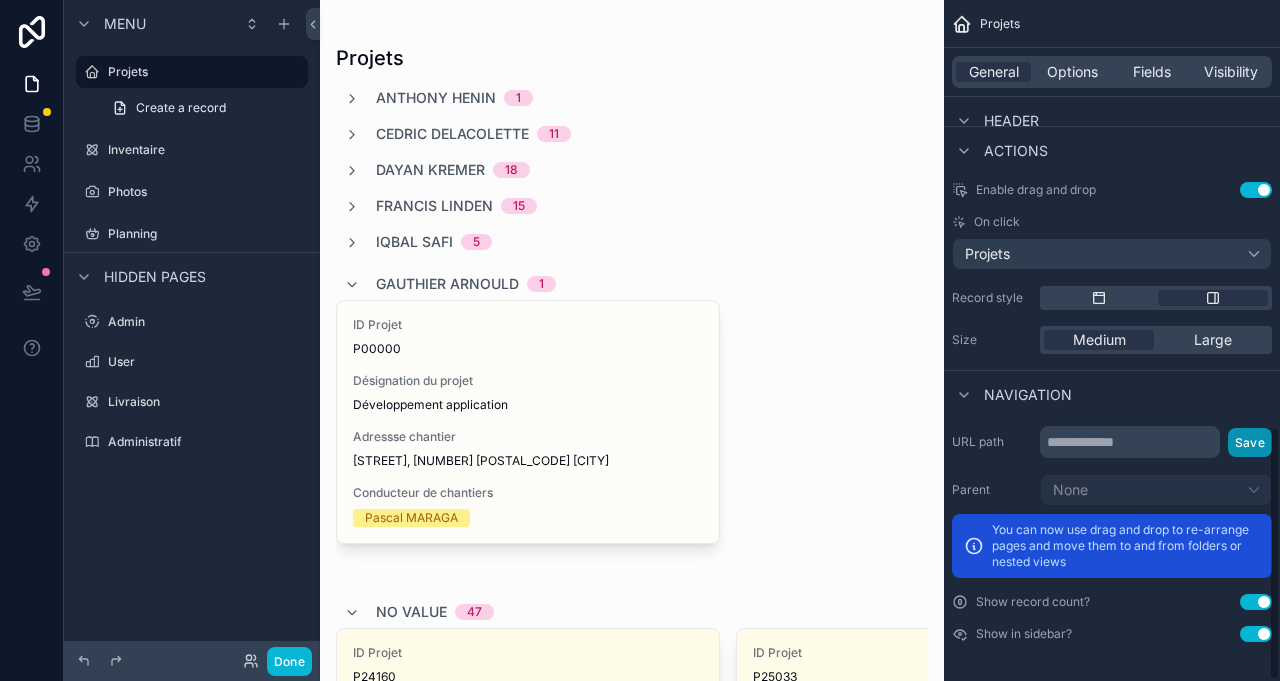scroll, scrollTop: 928, scrollLeft: 0, axis: vertical 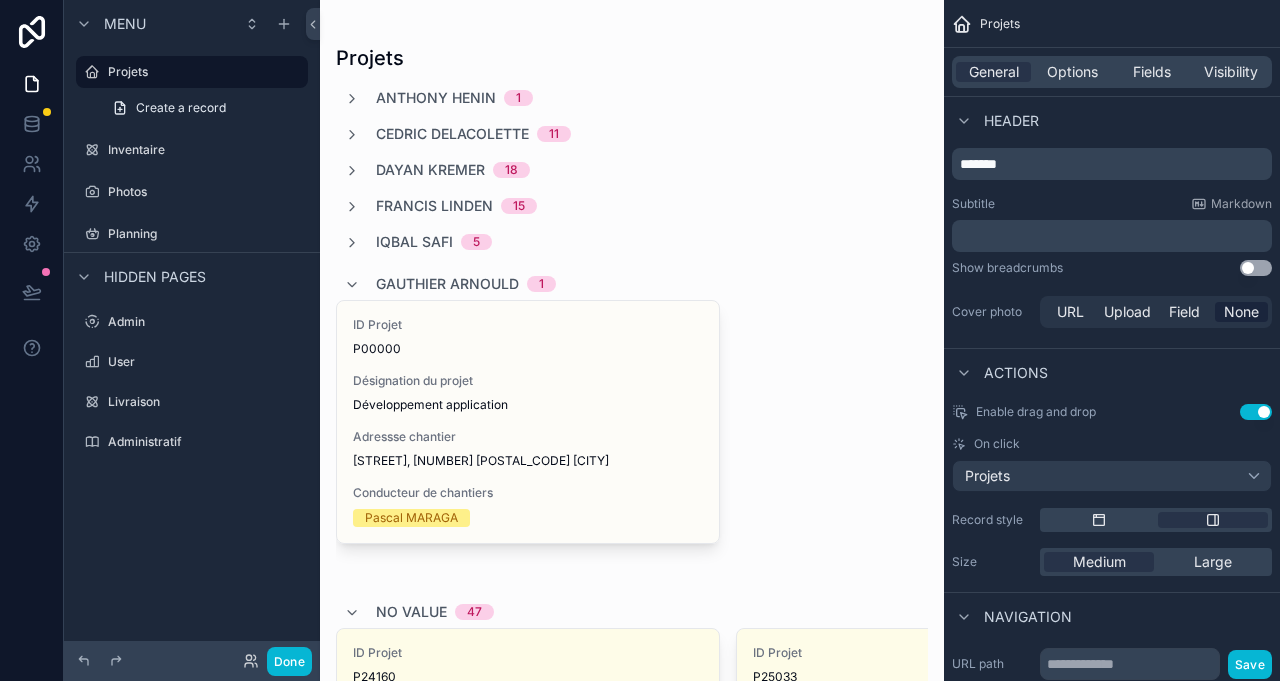 click on "Planning" at bounding box center (206, 234) 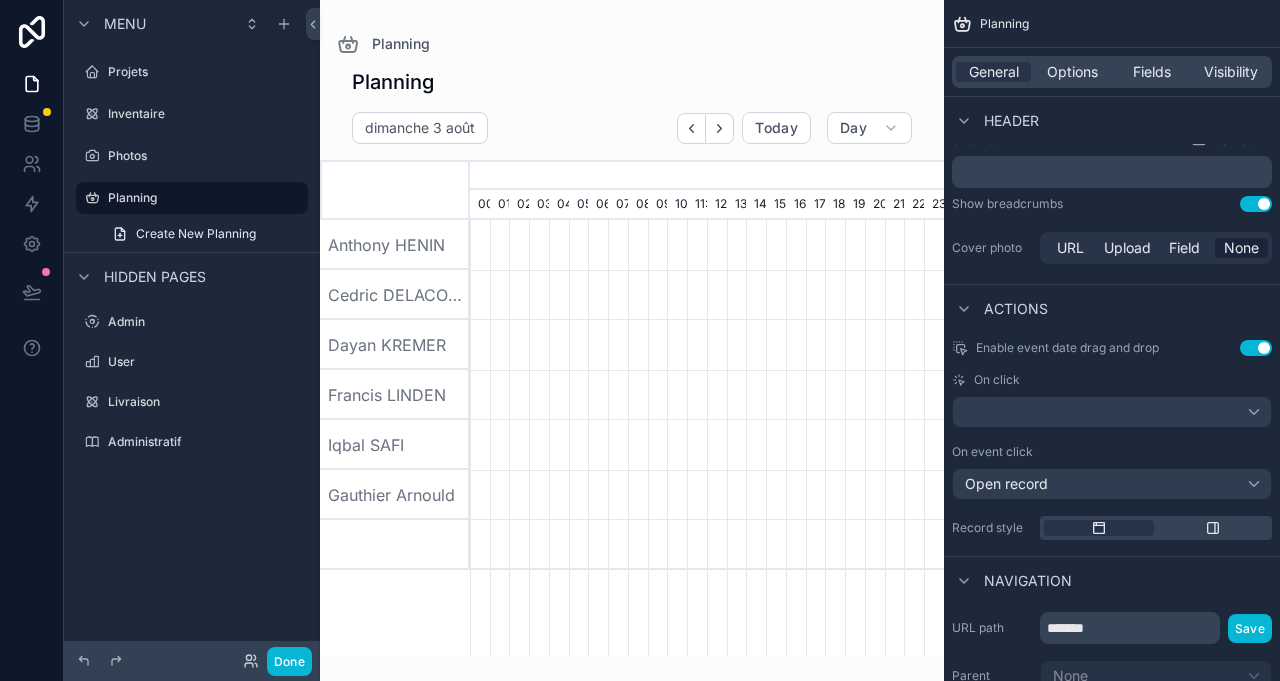 scroll, scrollTop: 0, scrollLeft: 3318, axis: horizontal 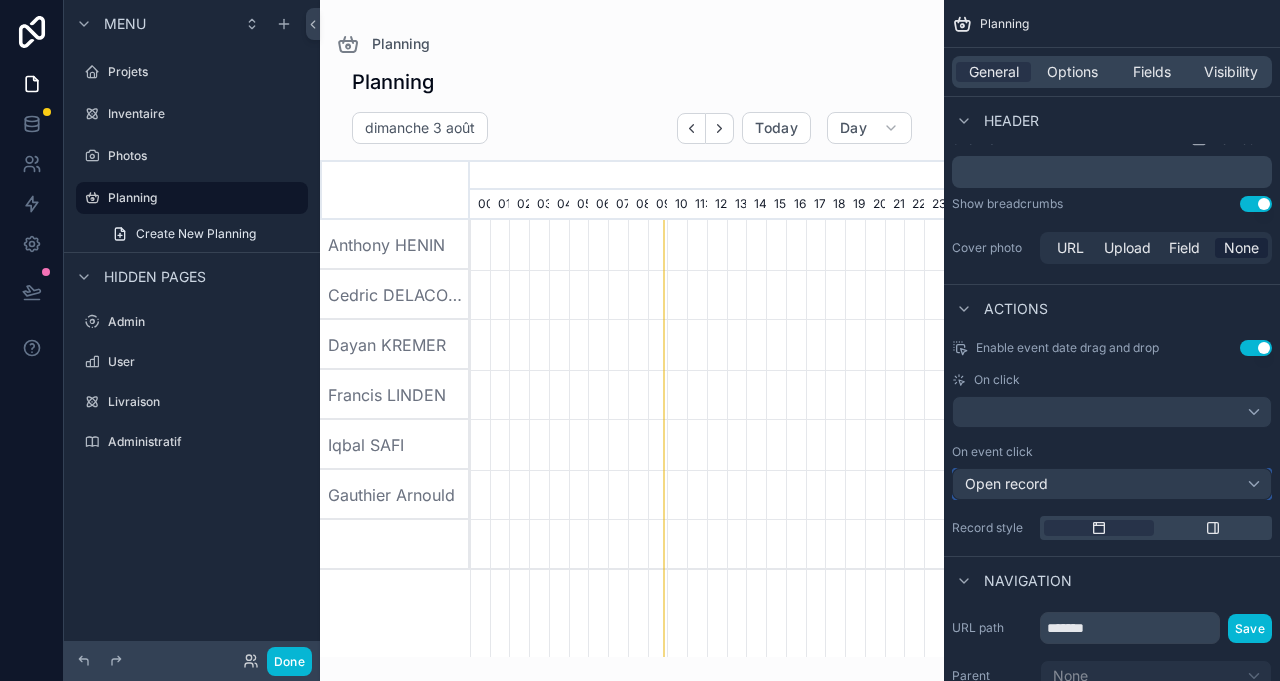 click on "Open record" at bounding box center (1112, 484) 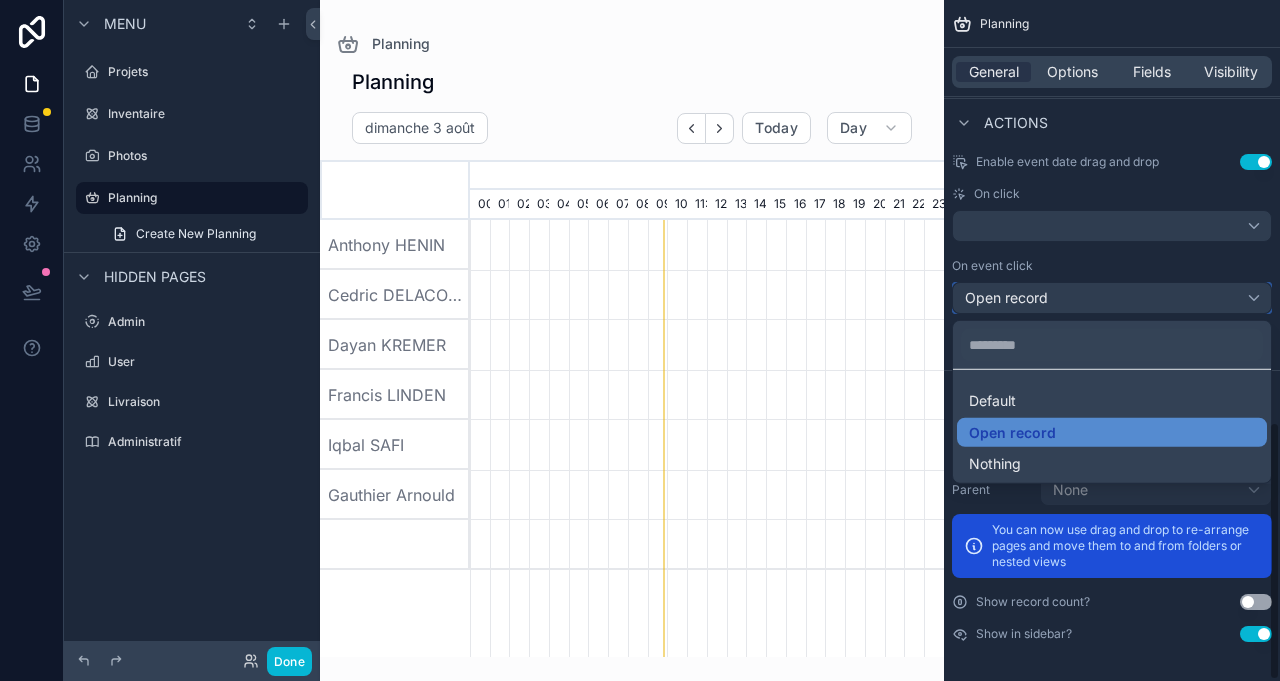 scroll, scrollTop: 892, scrollLeft: 0, axis: vertical 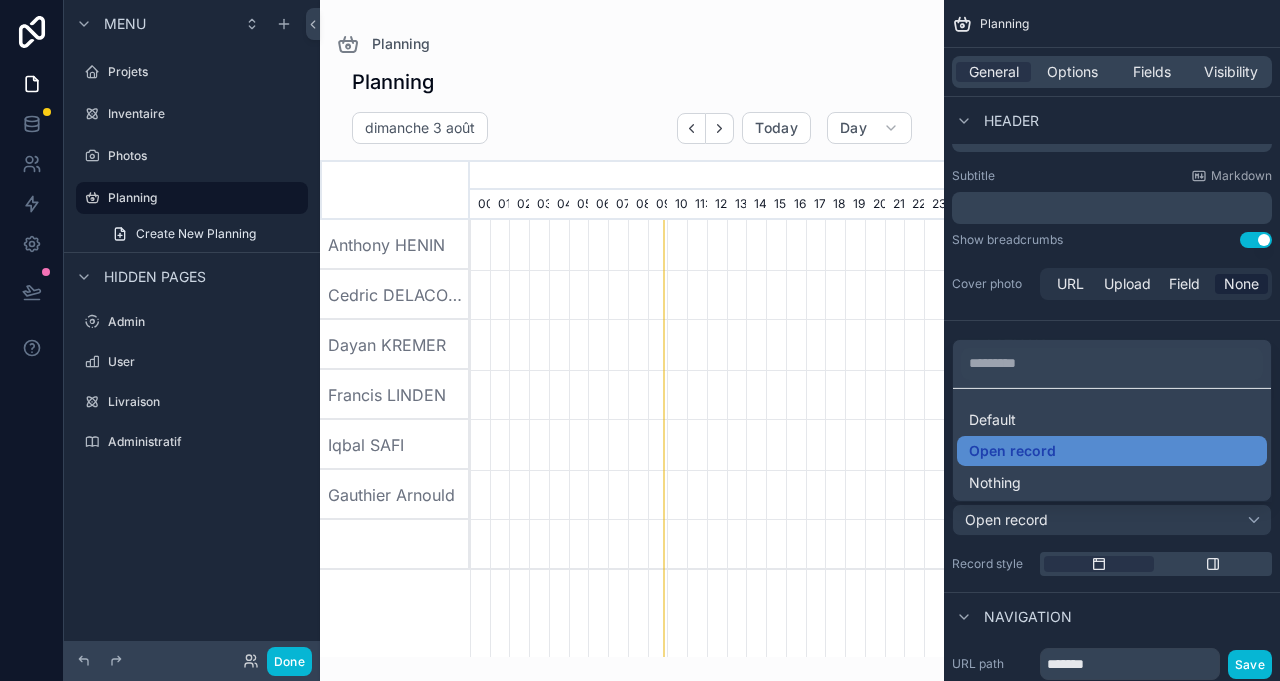 click on "Open record" at bounding box center (1112, 451) 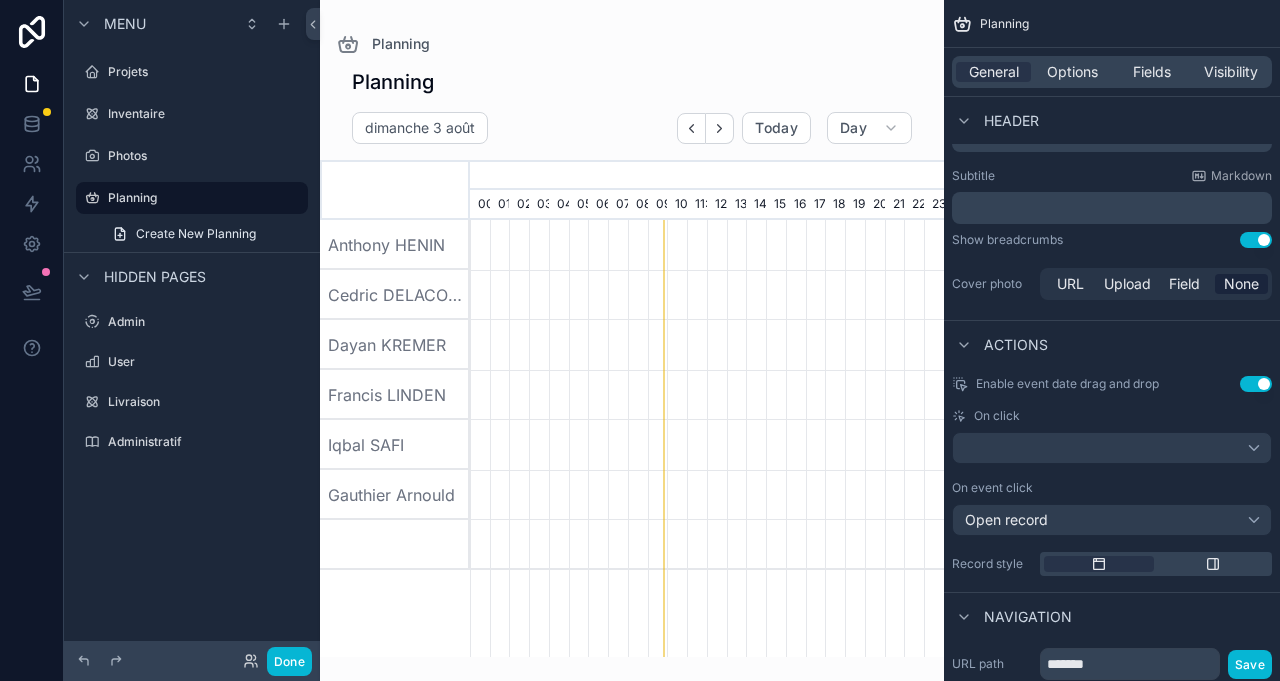 click at bounding box center (632, 328) 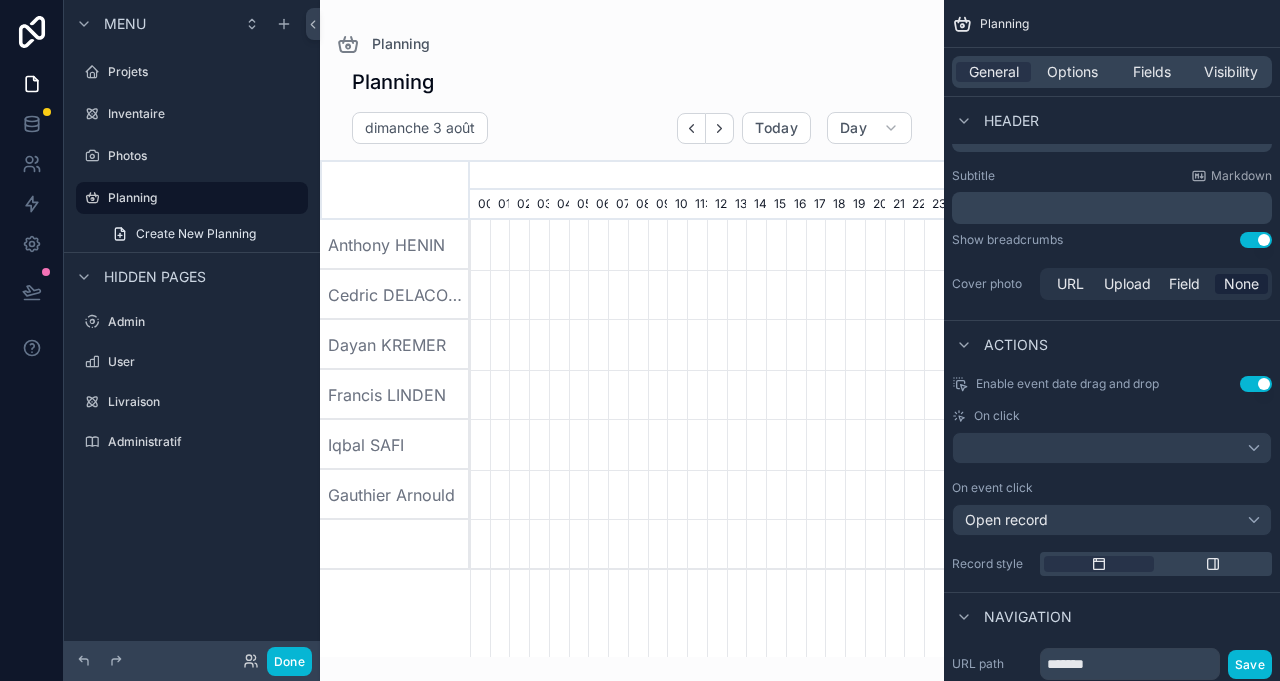 scroll, scrollTop: 0, scrollLeft: 3318, axis: horizontal 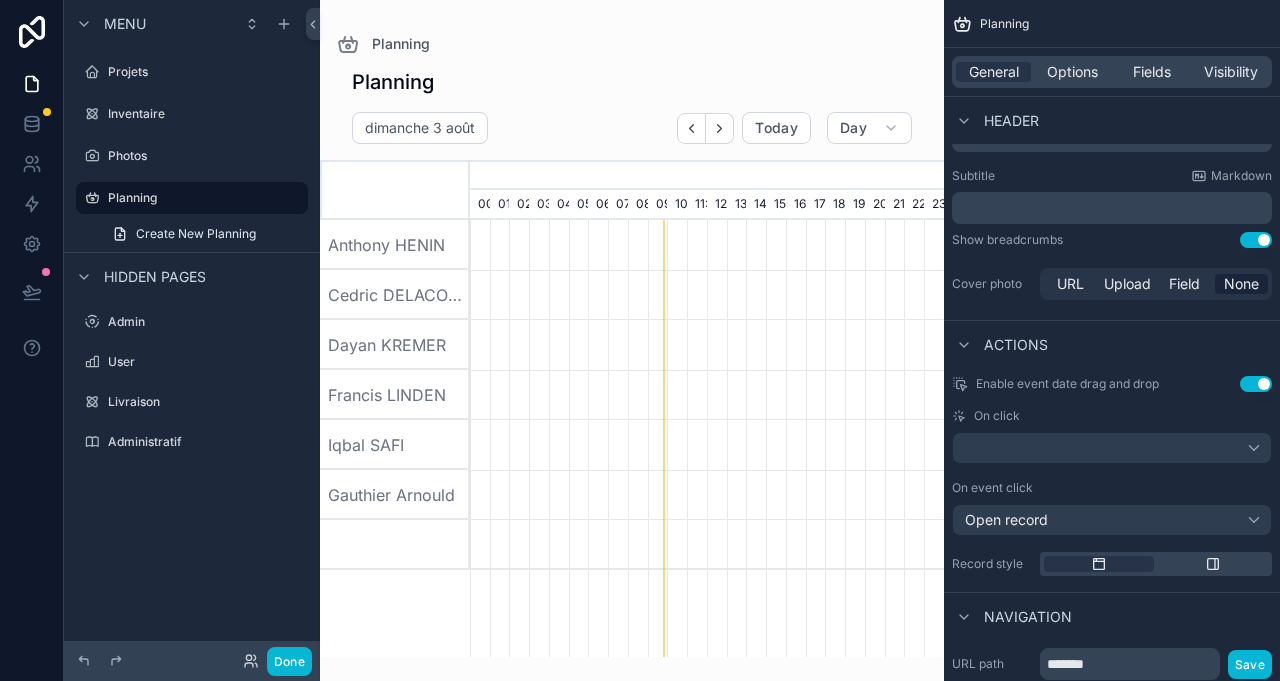 click 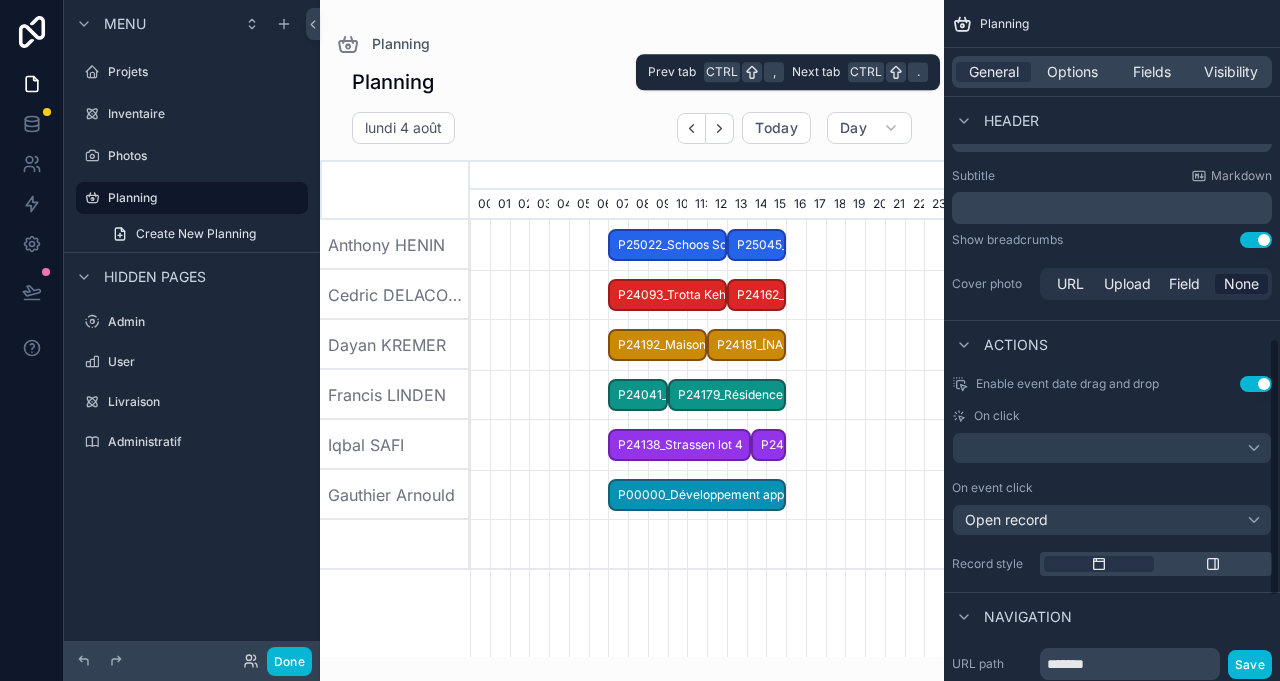 click on "Options" at bounding box center (1072, 72) 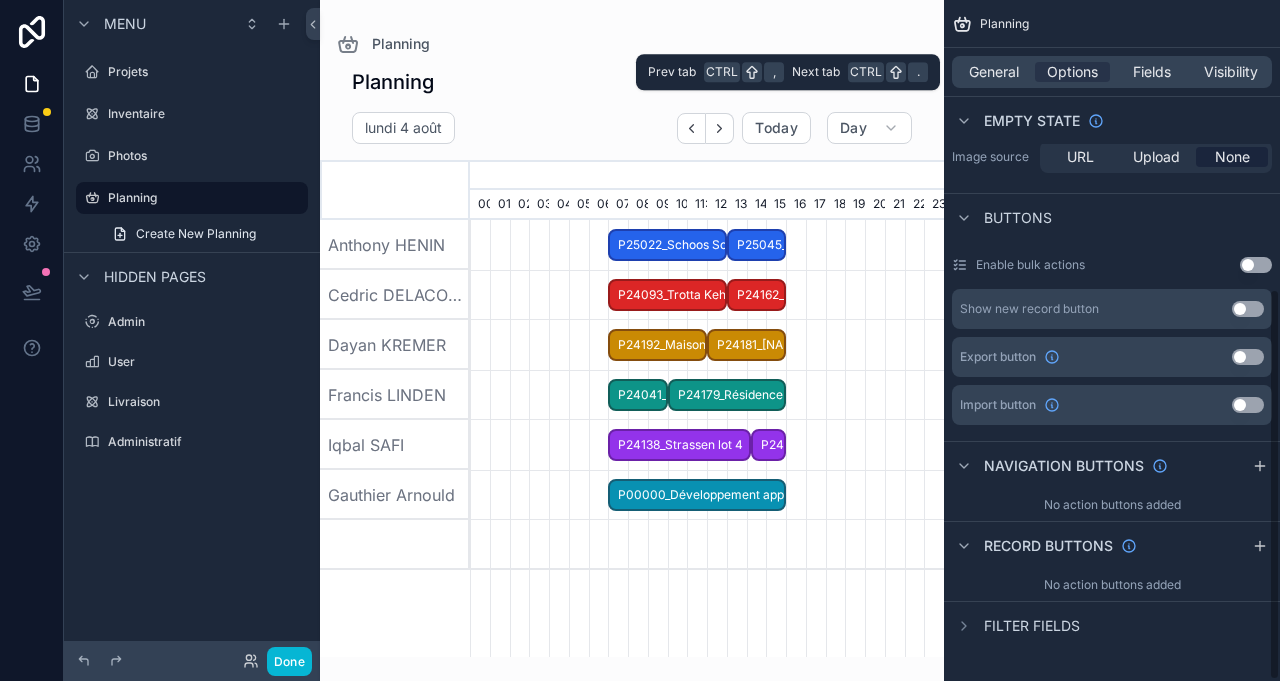 scroll, scrollTop: 502, scrollLeft: 0, axis: vertical 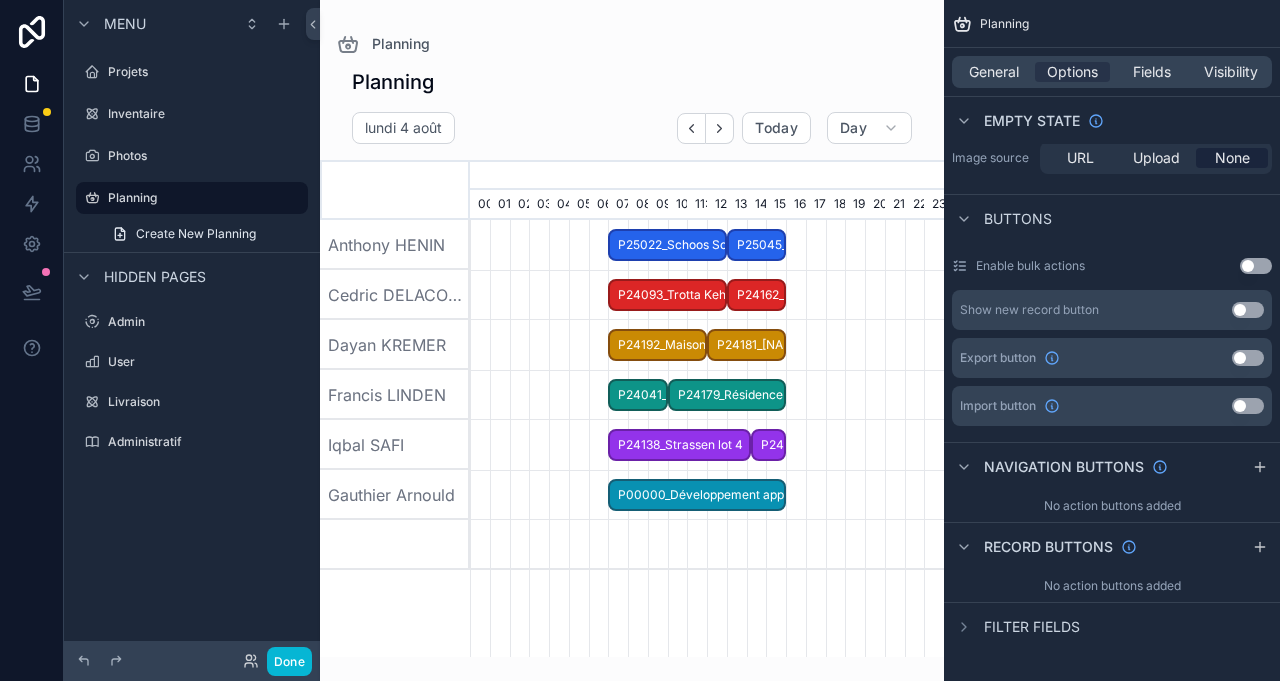 click on "General" at bounding box center (994, 72) 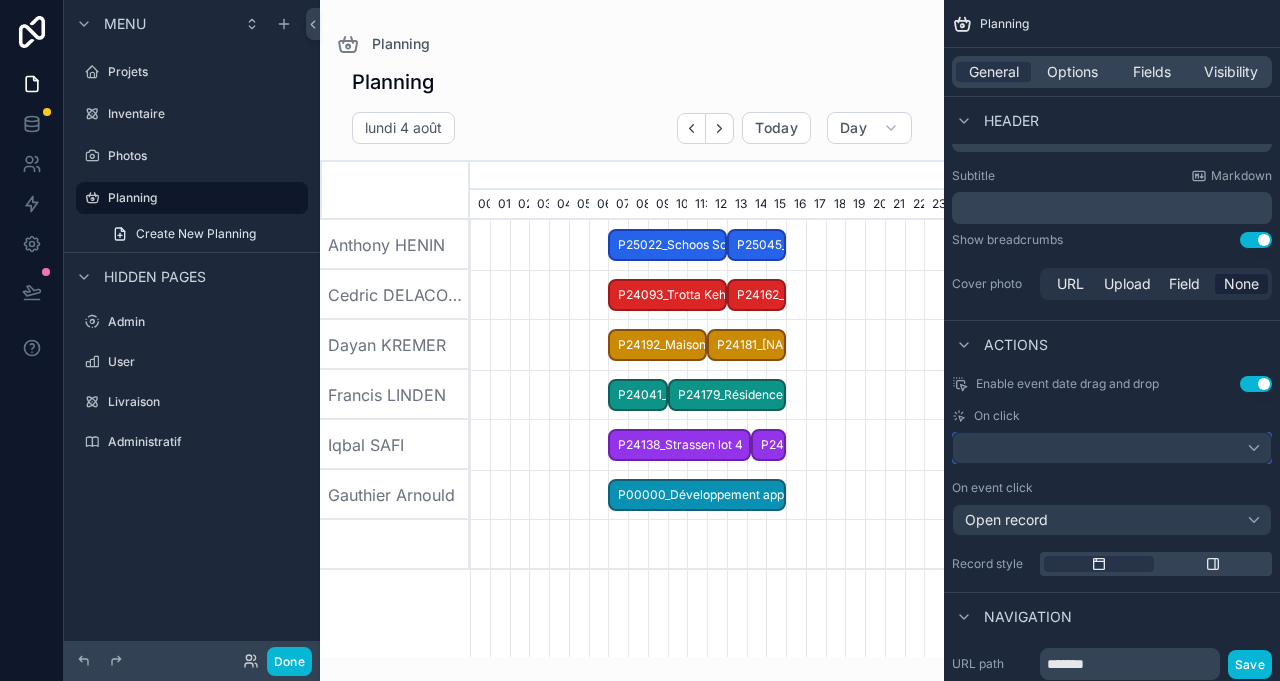 click at bounding box center (1112, 448) 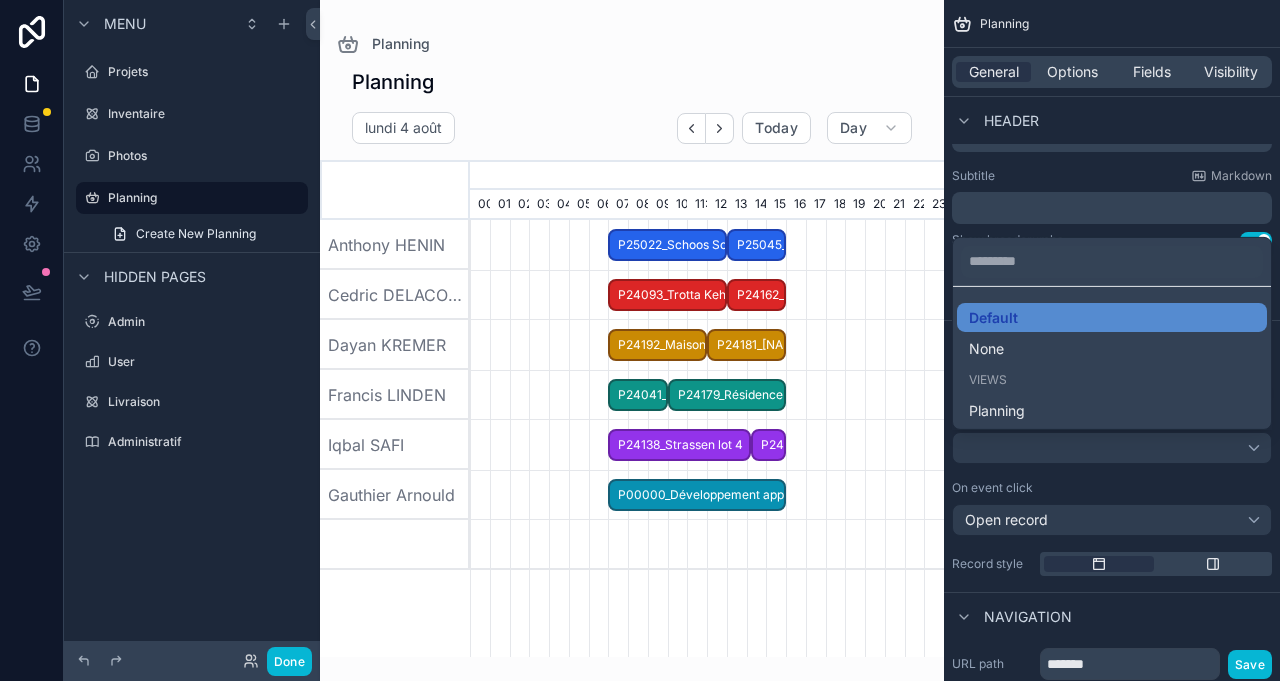 drag, startPoint x: 1048, startPoint y: 395, endPoint x: 1068, endPoint y: 371, distance: 31.241 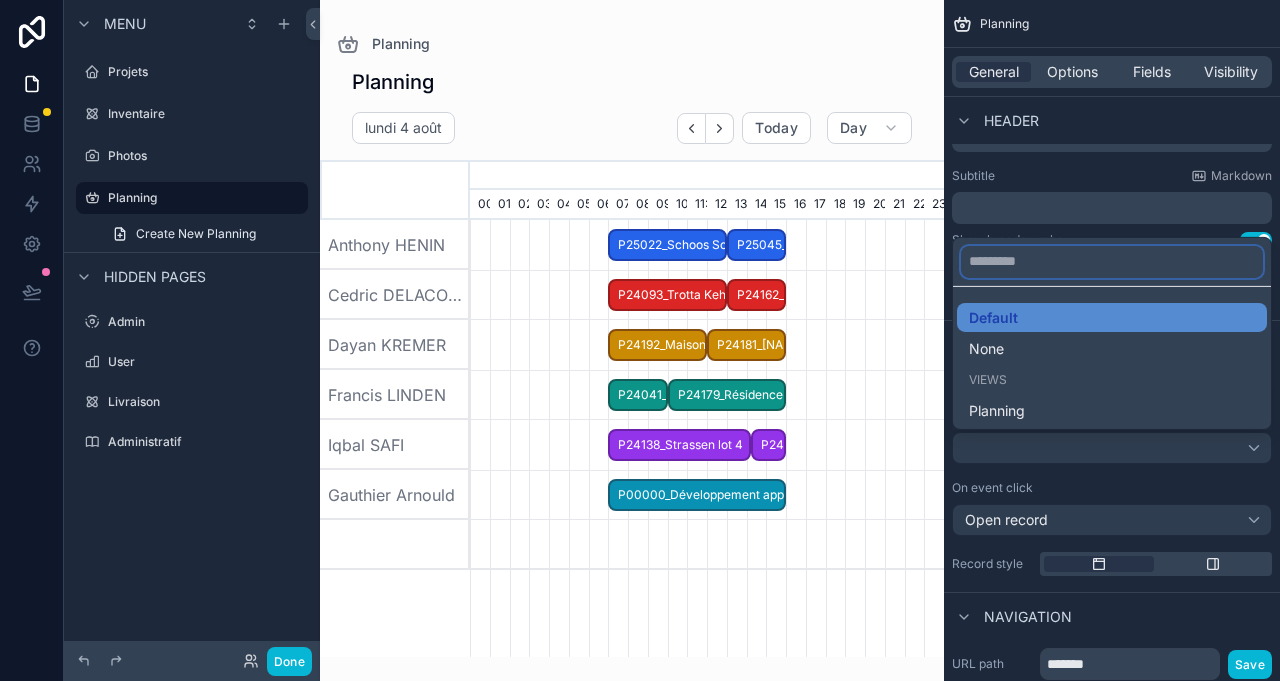 click at bounding box center [1112, 261] 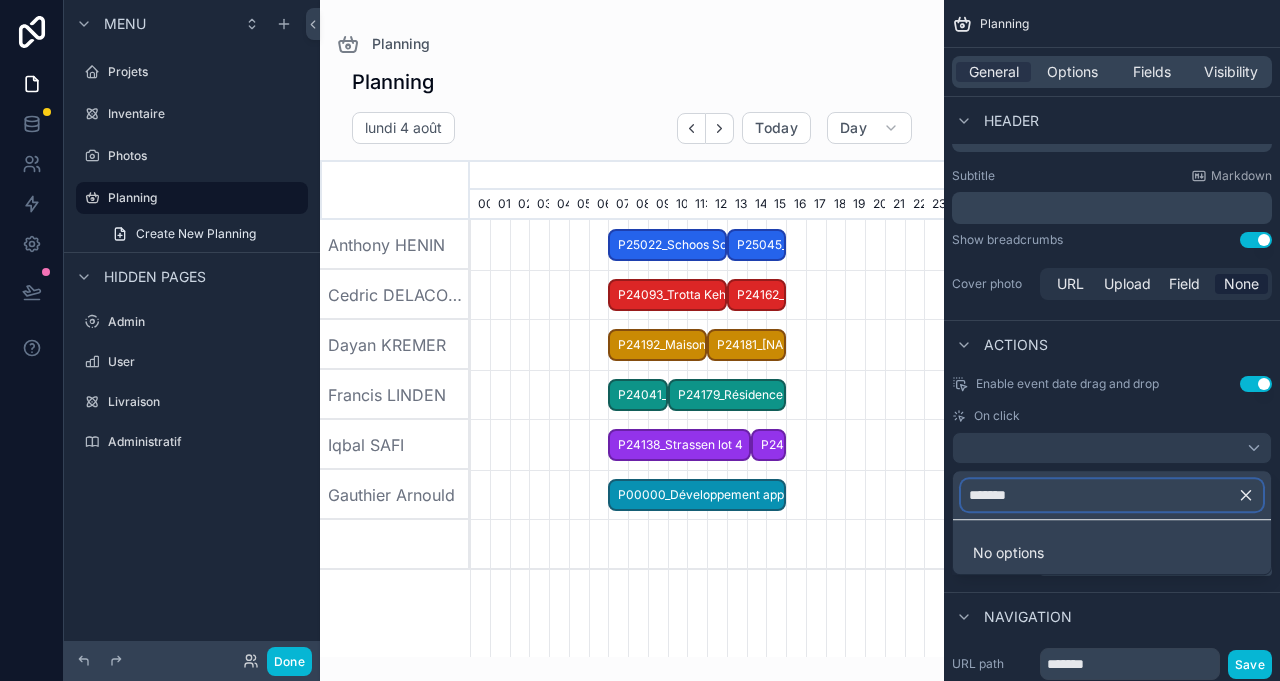 type on "*******" 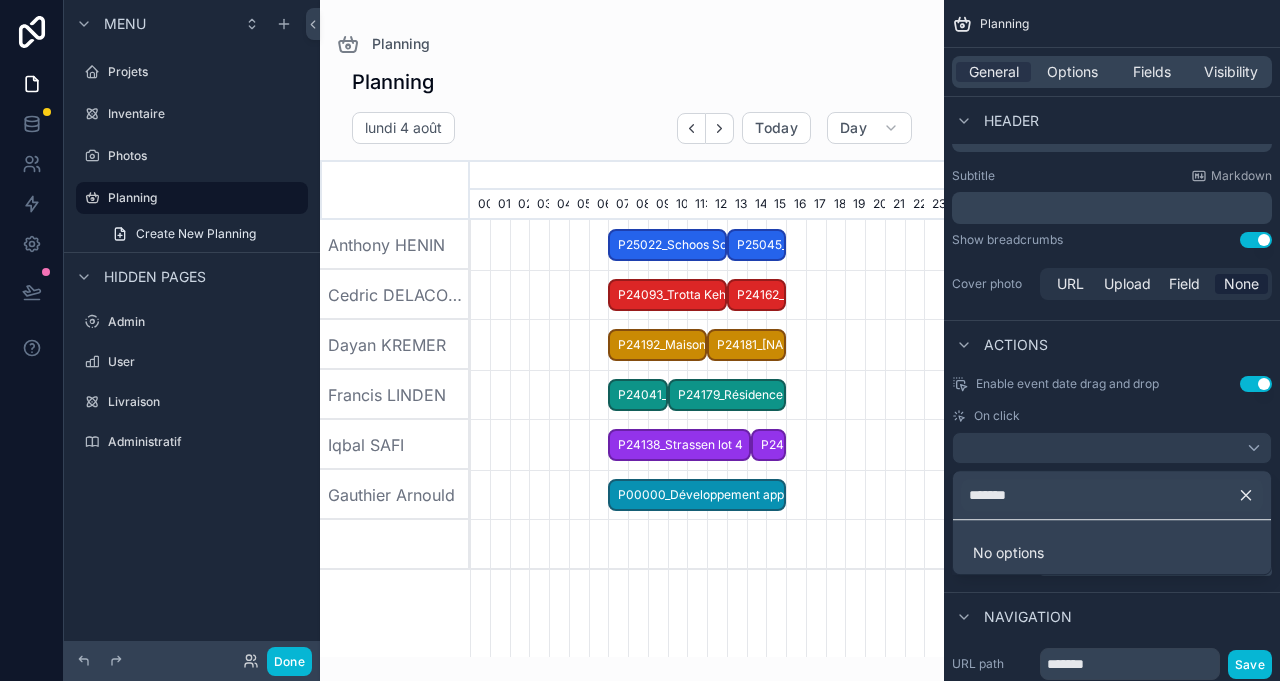 click at bounding box center (640, 340) 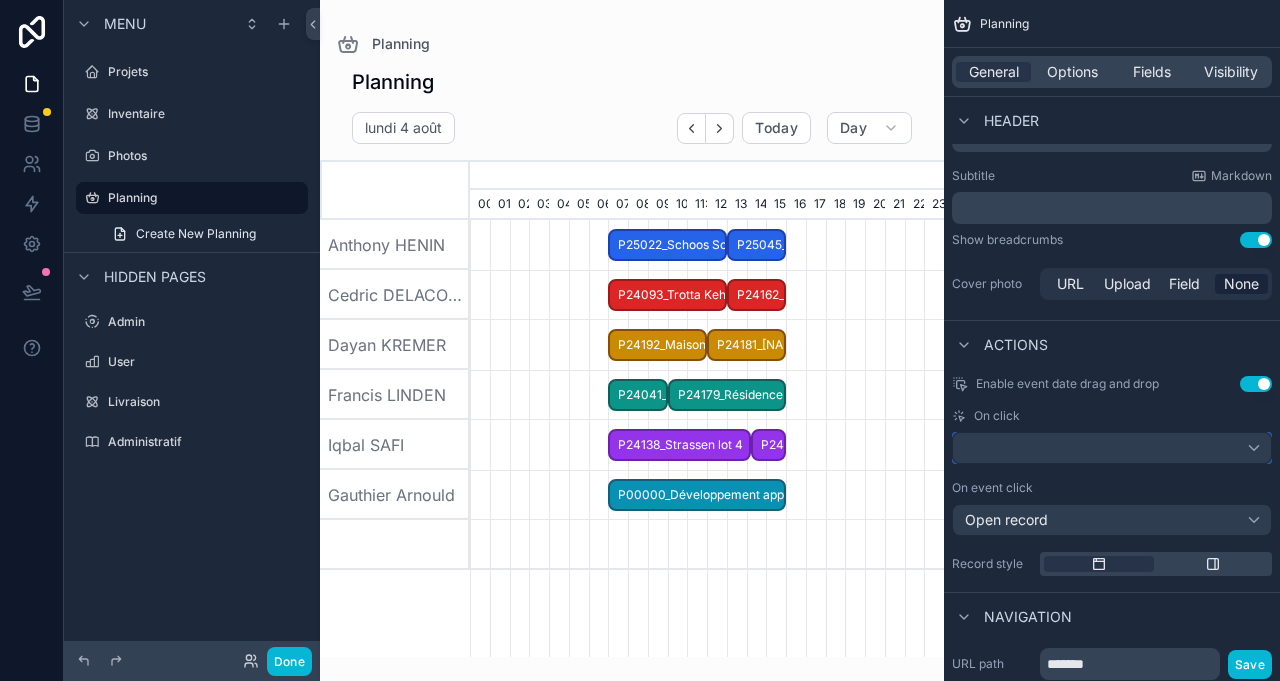 click at bounding box center [1112, 448] 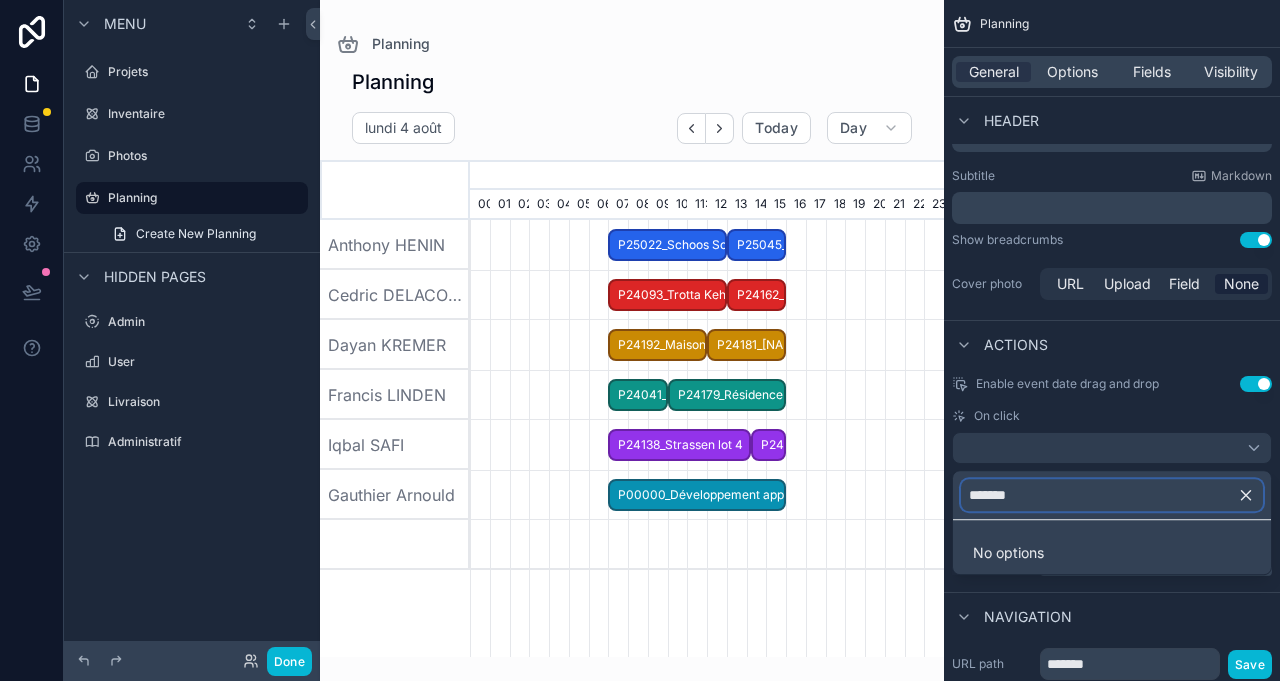 click on "*******" at bounding box center [1112, 495] 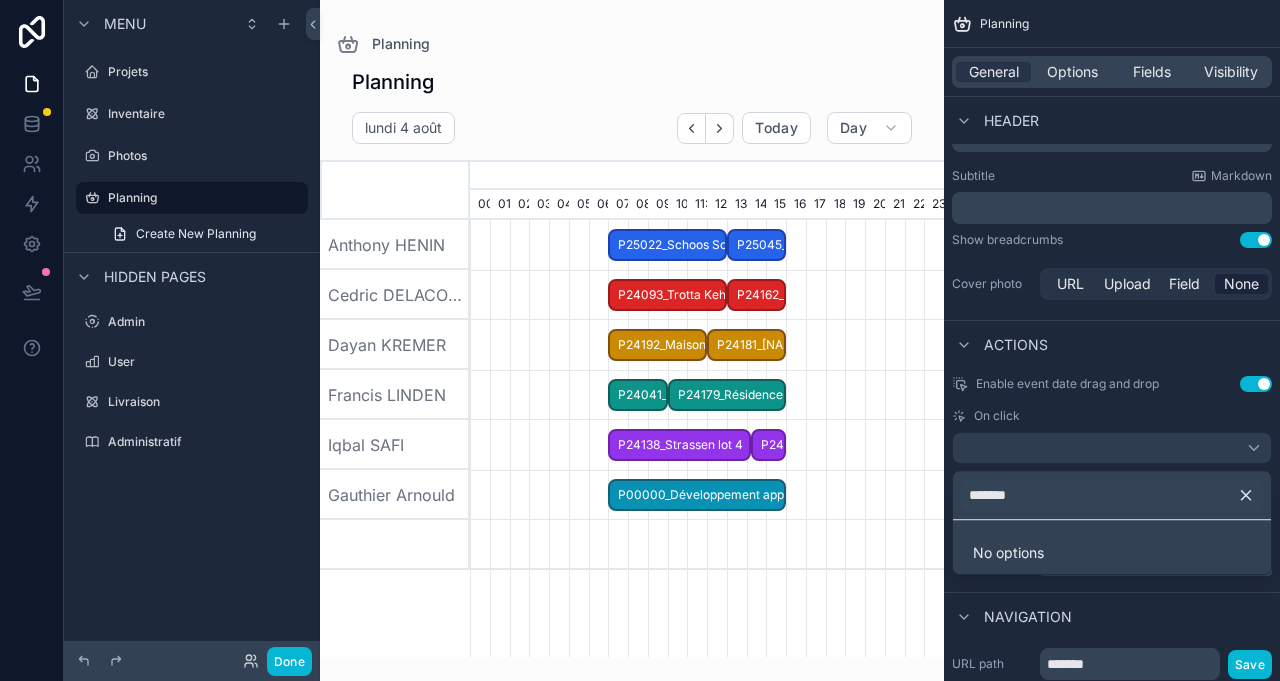 click on "No options" at bounding box center (1008, 552) 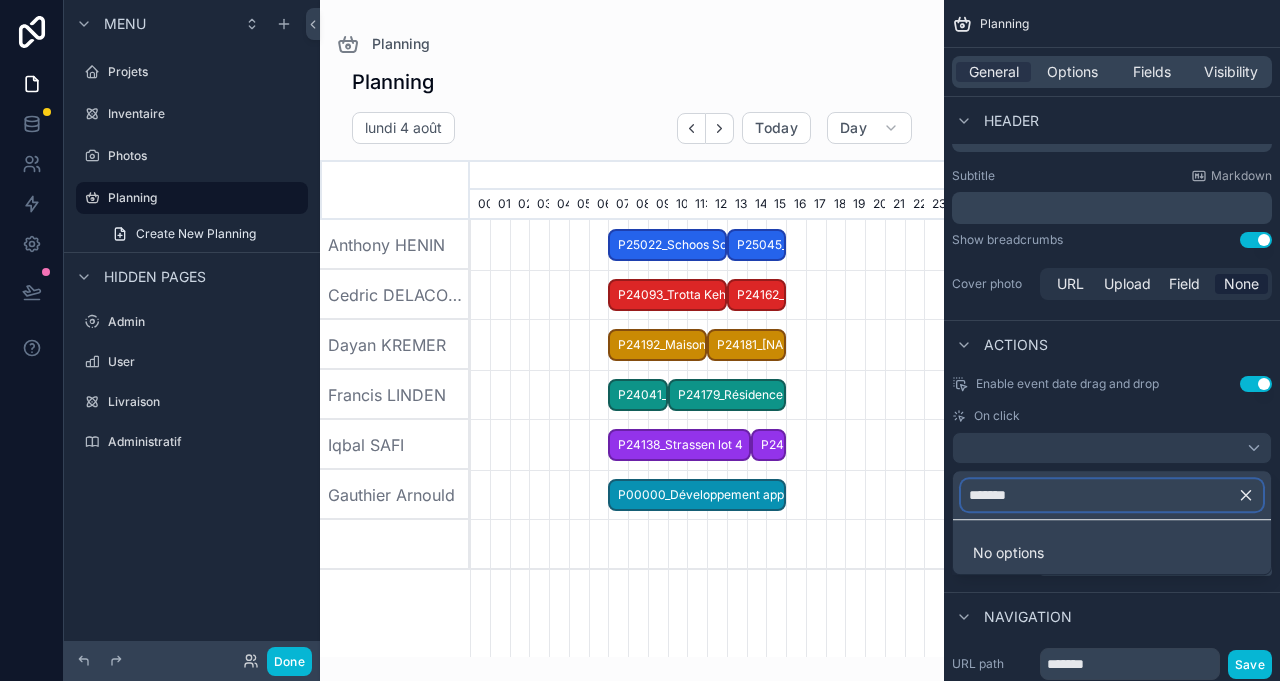 drag, startPoint x: 1094, startPoint y: 509, endPoint x: 550, endPoint y: 623, distance: 555.8165 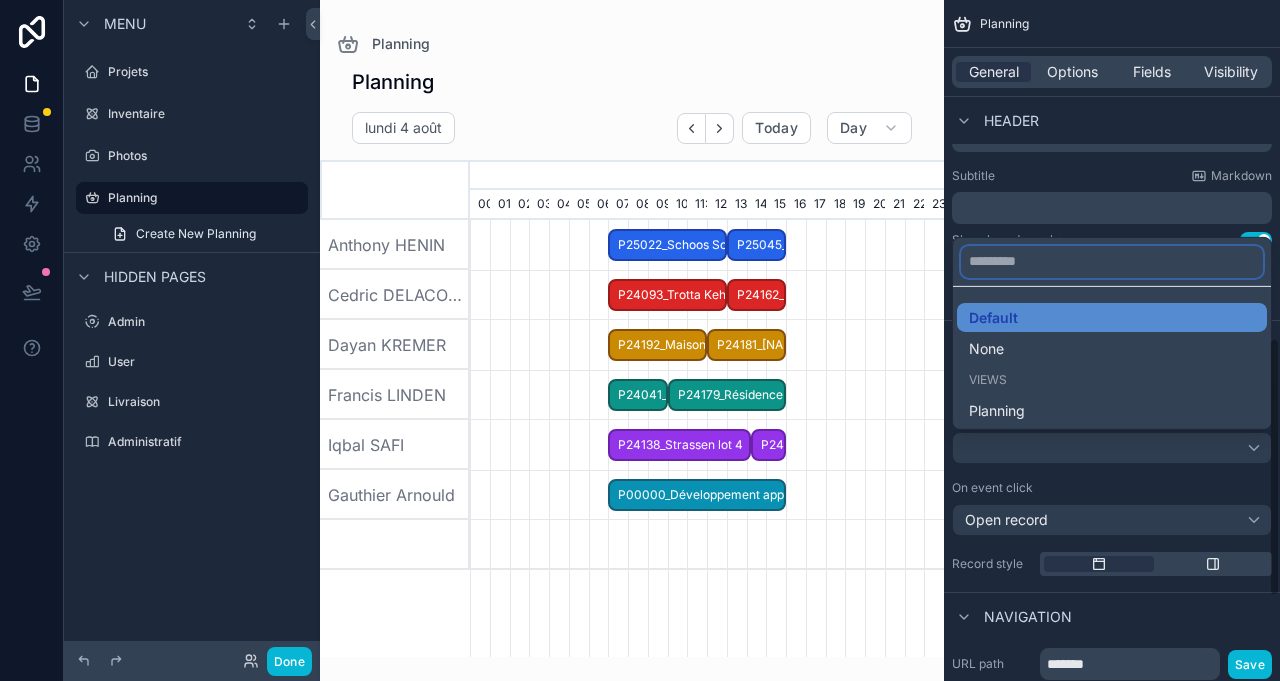 type 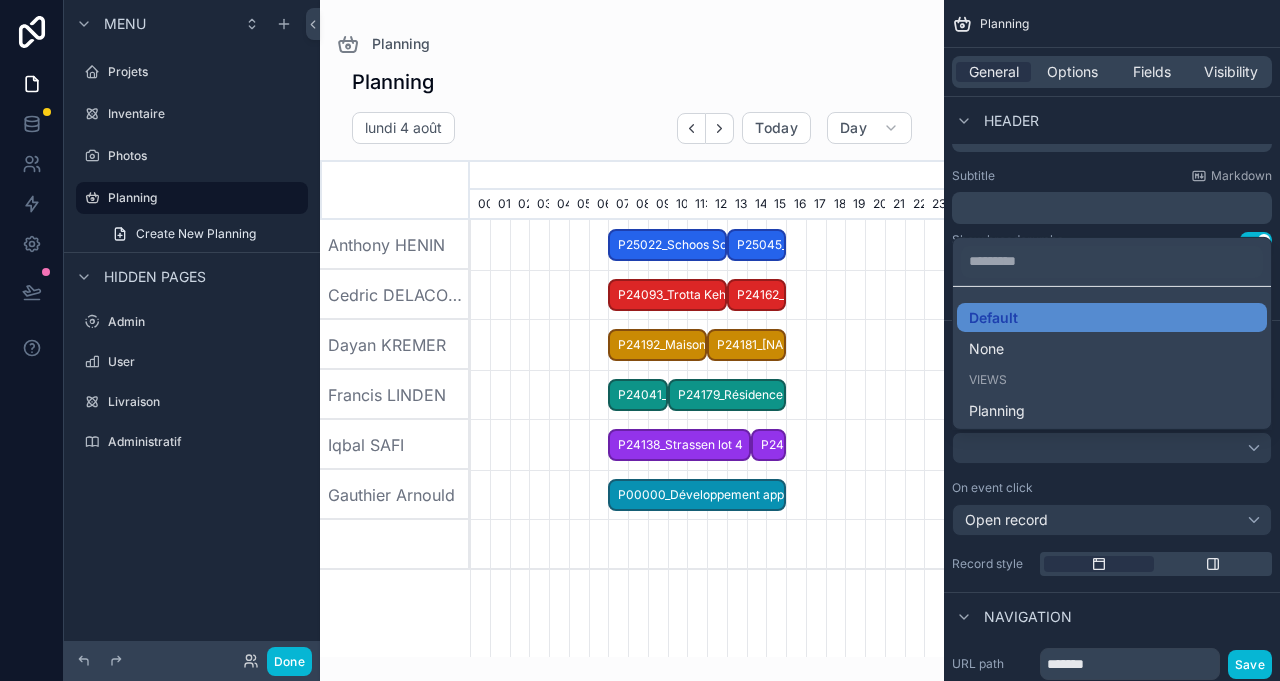 click on "None" at bounding box center [1112, 349] 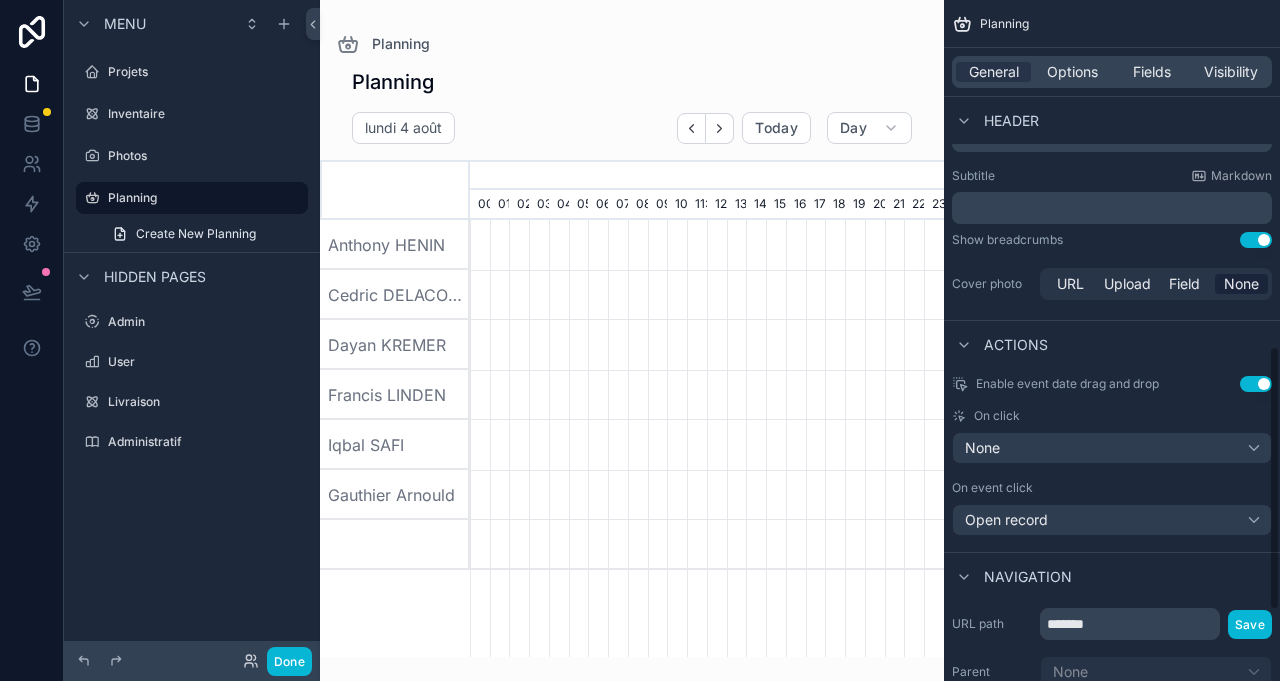 scroll, scrollTop: 0, scrollLeft: 3318, axis: horizontal 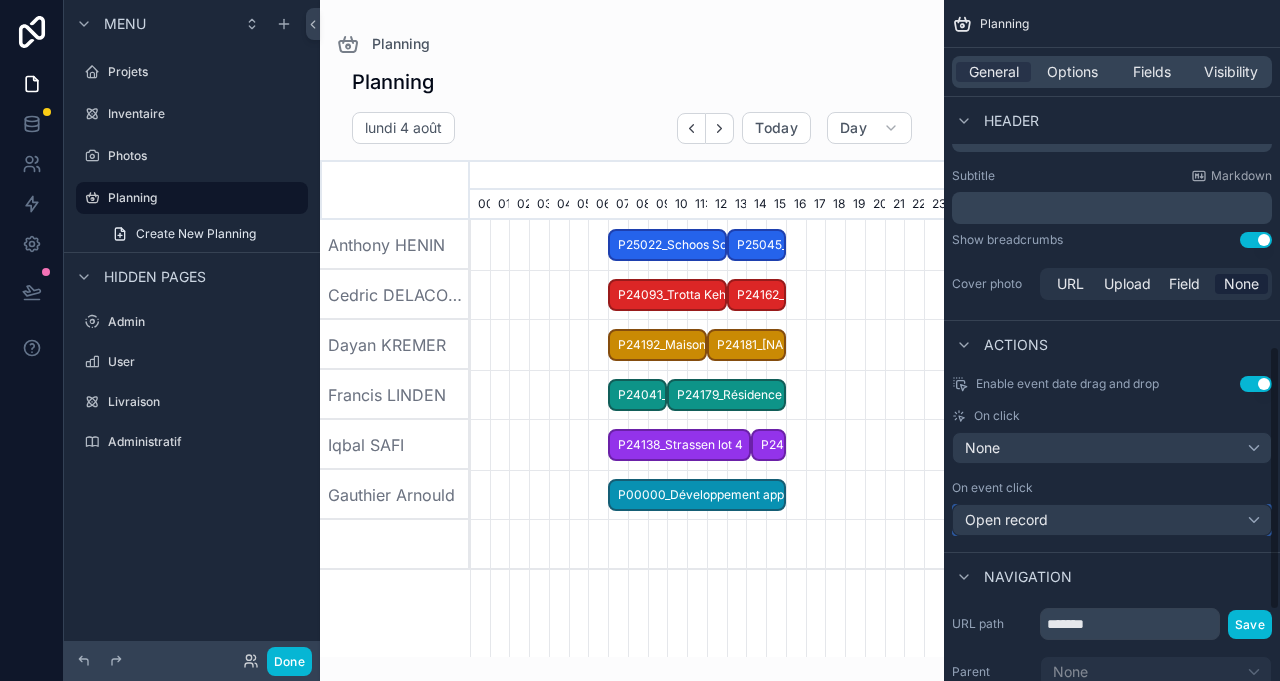 click on "Open record" at bounding box center [1112, 520] 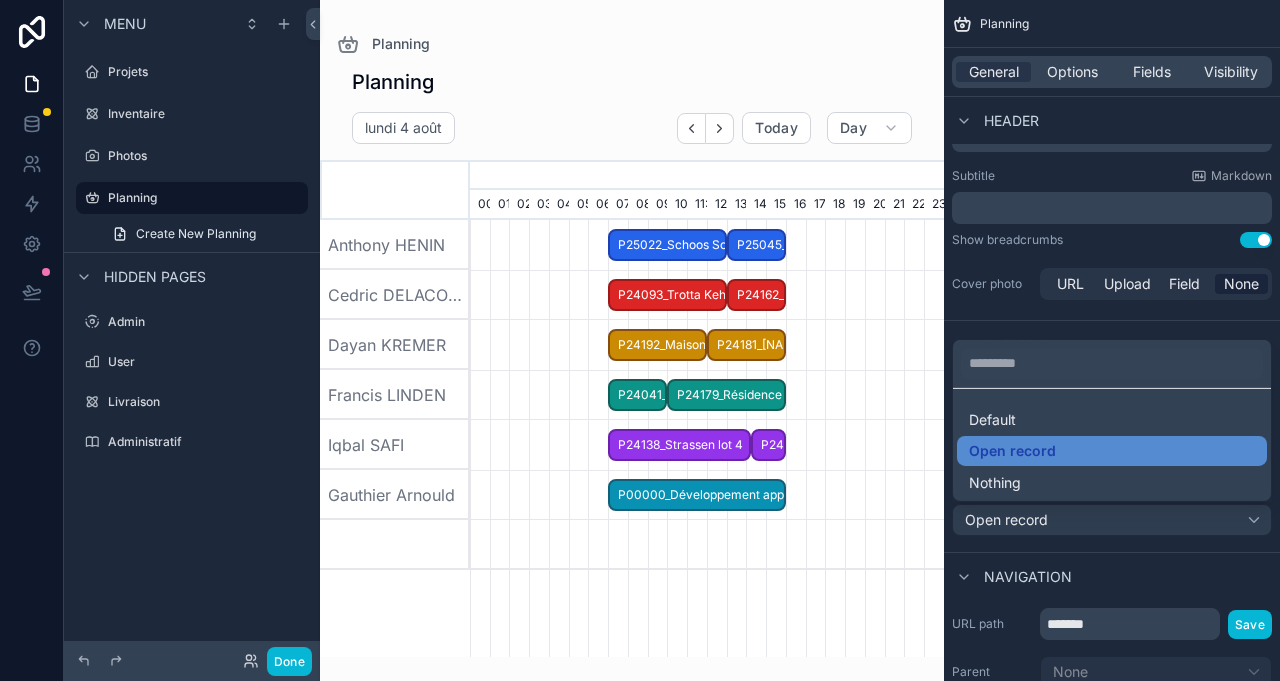 click at bounding box center (640, 340) 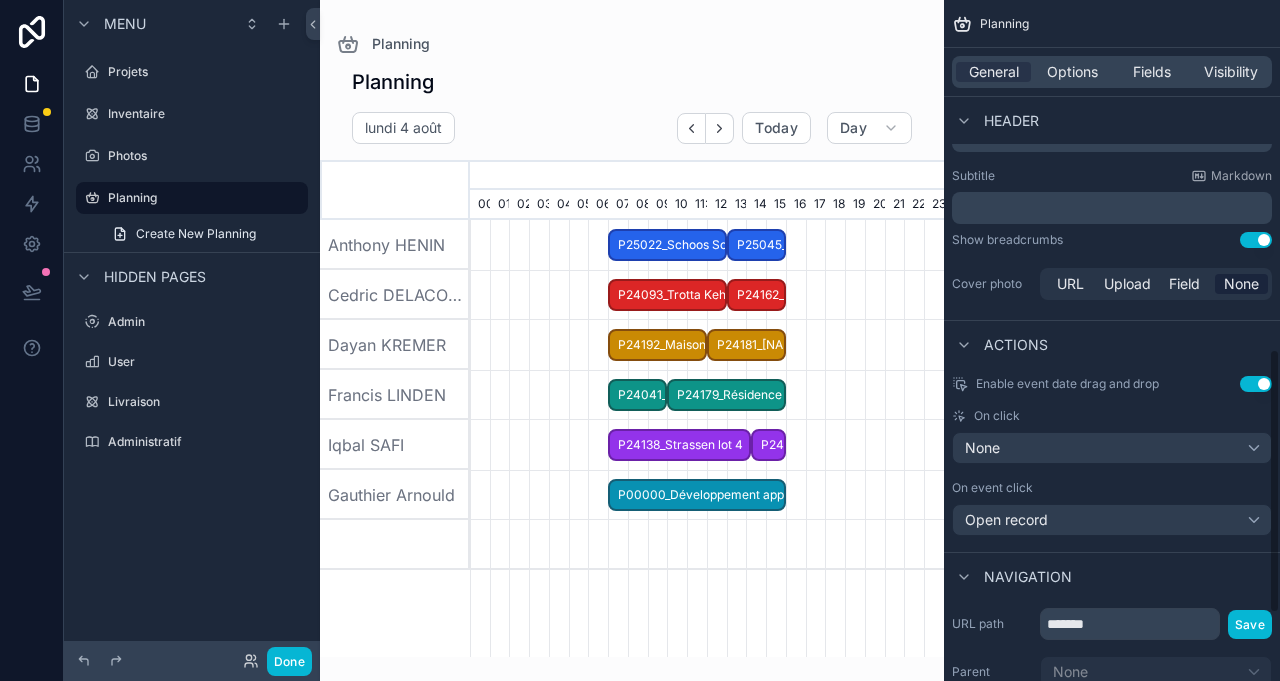 scroll, scrollTop: 1074, scrollLeft: 0, axis: vertical 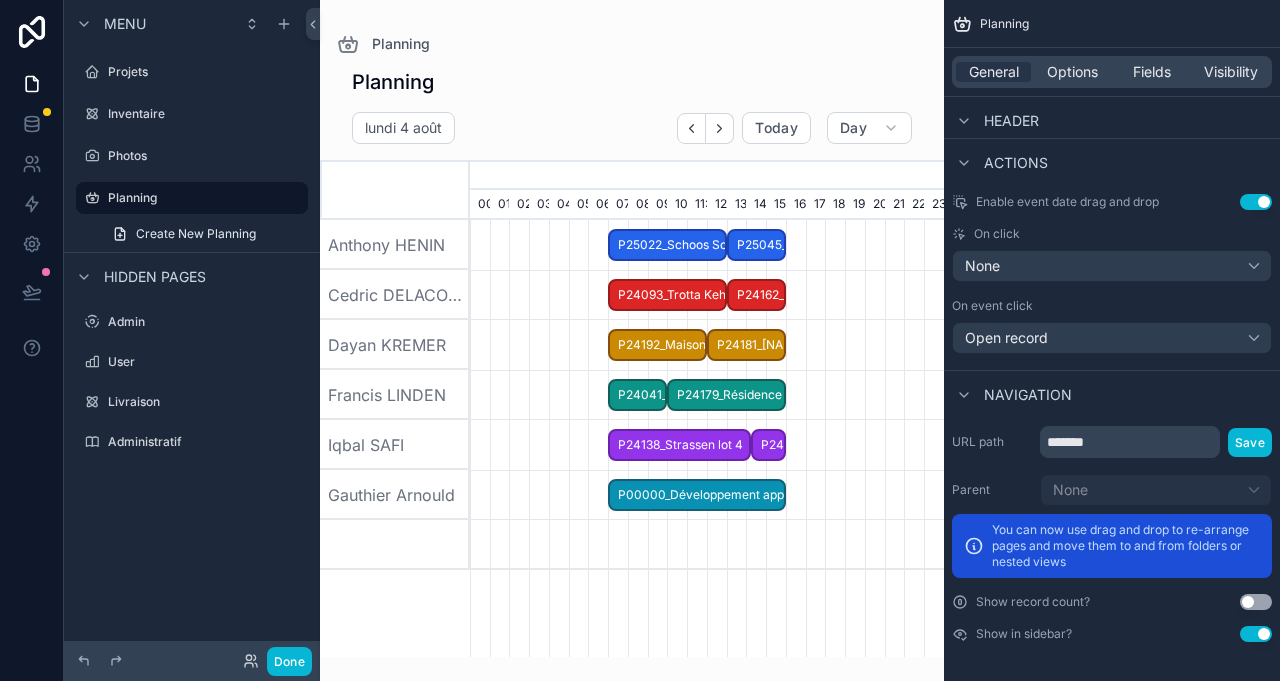 click on "Navigation" at bounding box center (1028, 395) 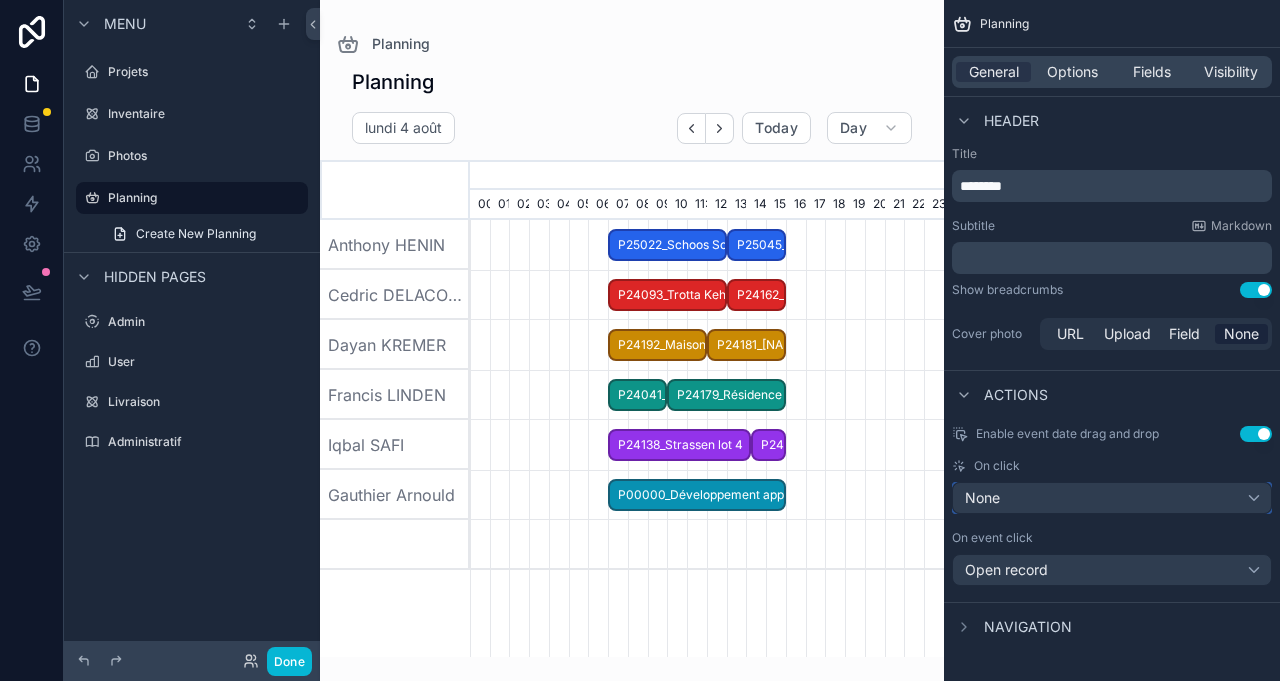 click on "None" at bounding box center (1112, 498) 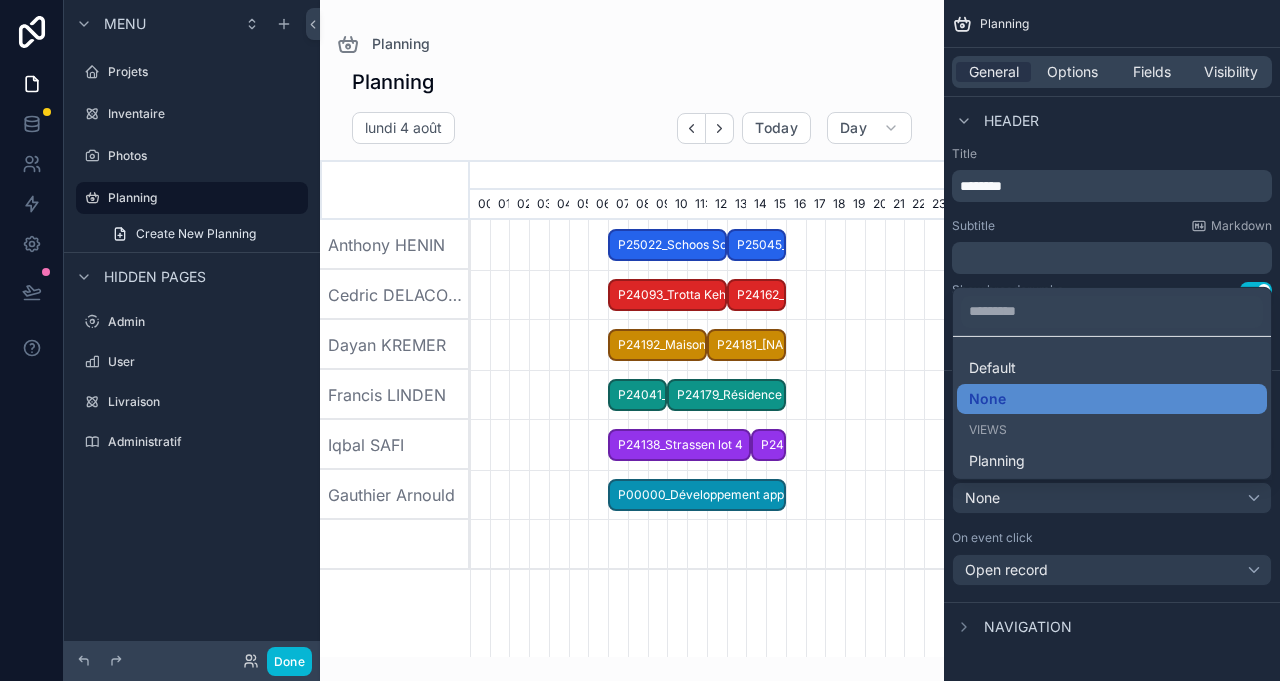click at bounding box center [640, 340] 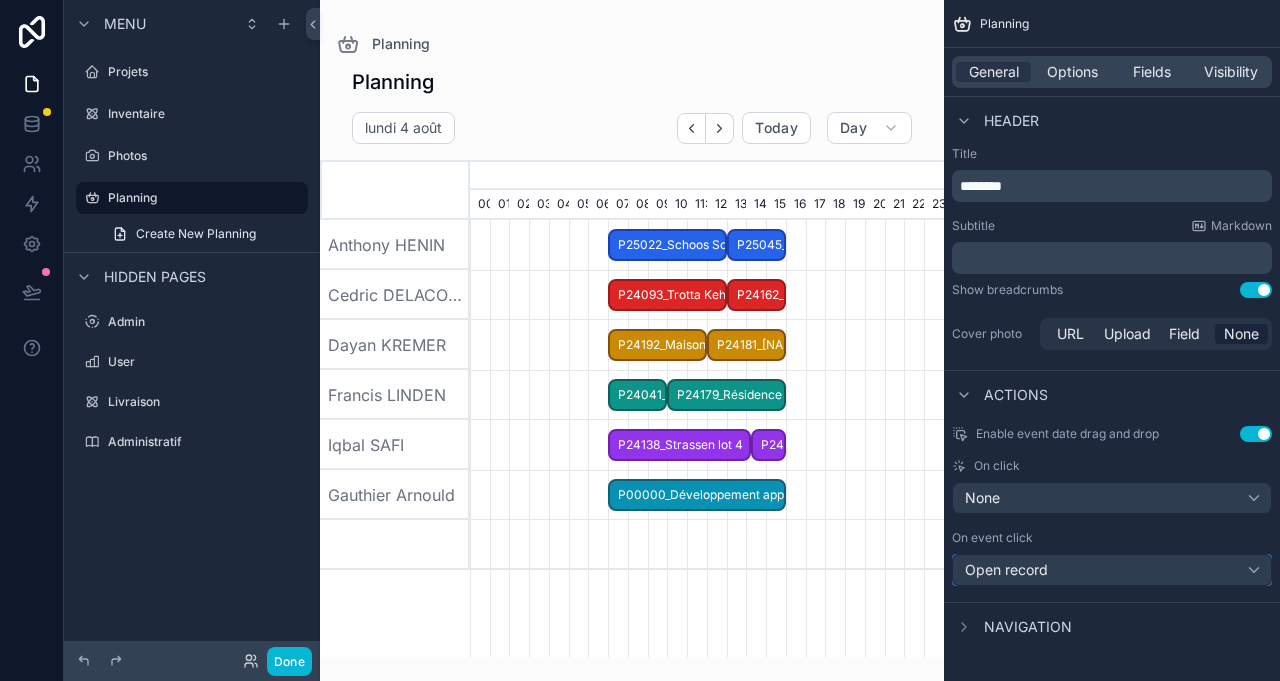 click on "Open record" at bounding box center [1112, 570] 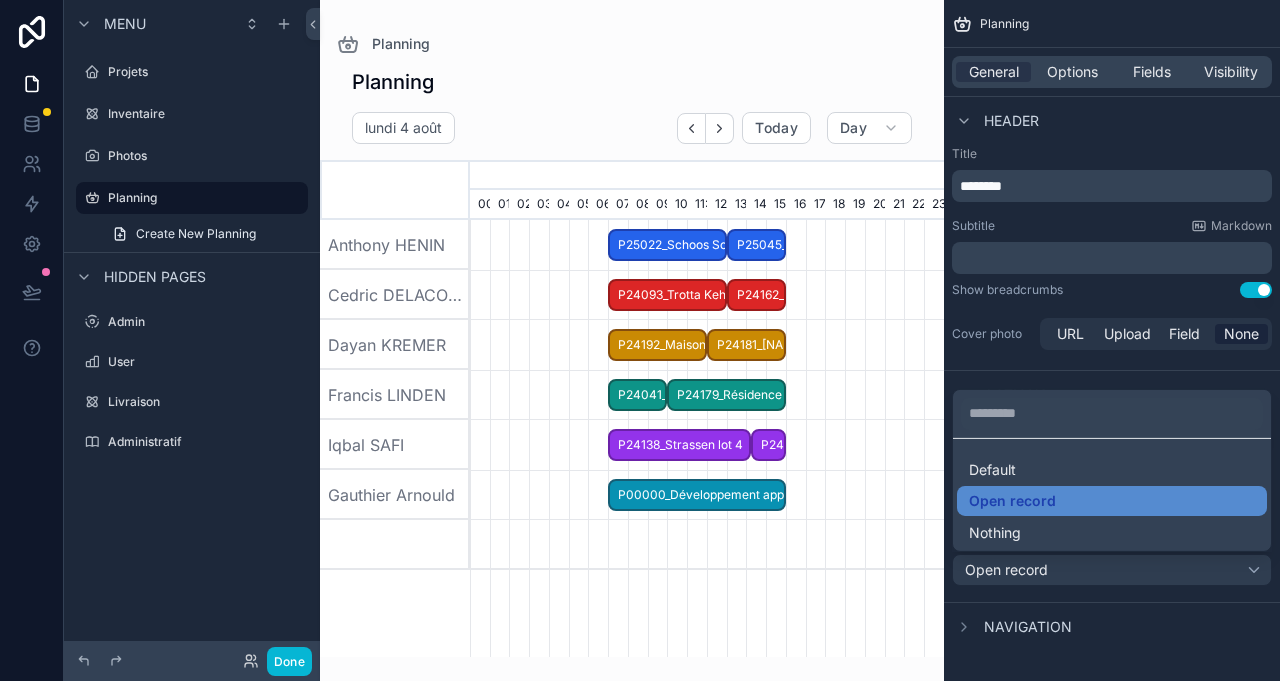 click at bounding box center [640, 340] 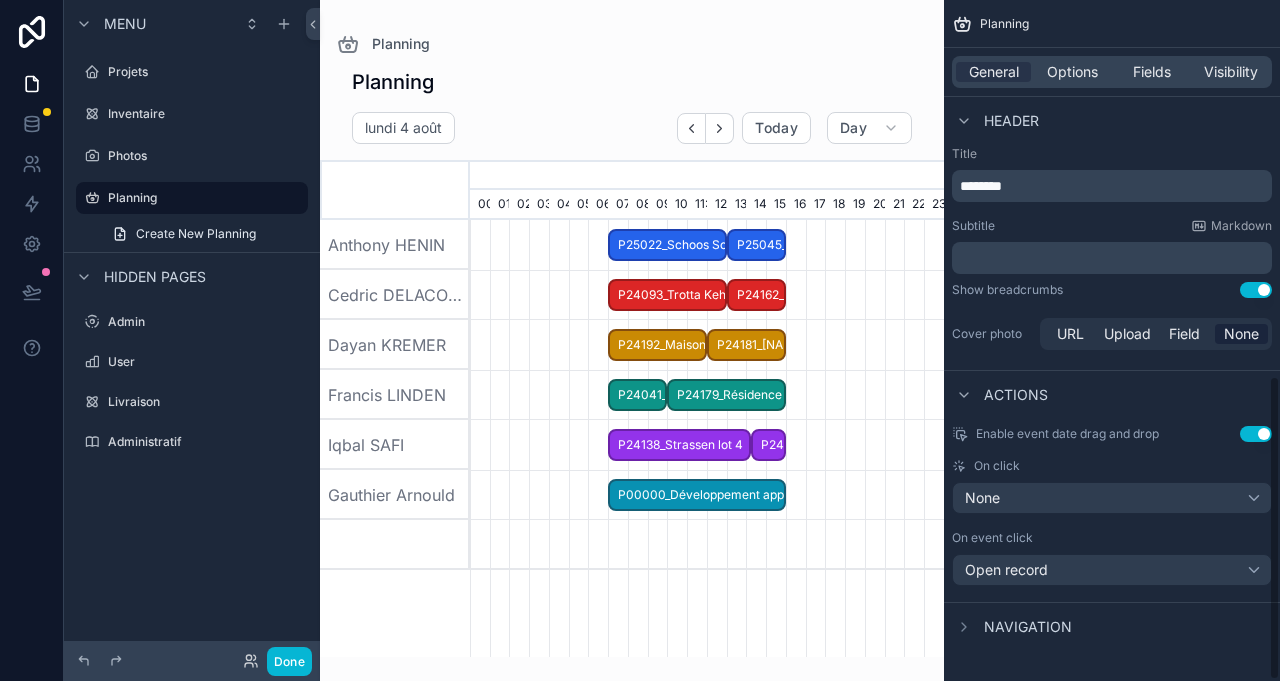 click on "Navigation" at bounding box center [1028, 627] 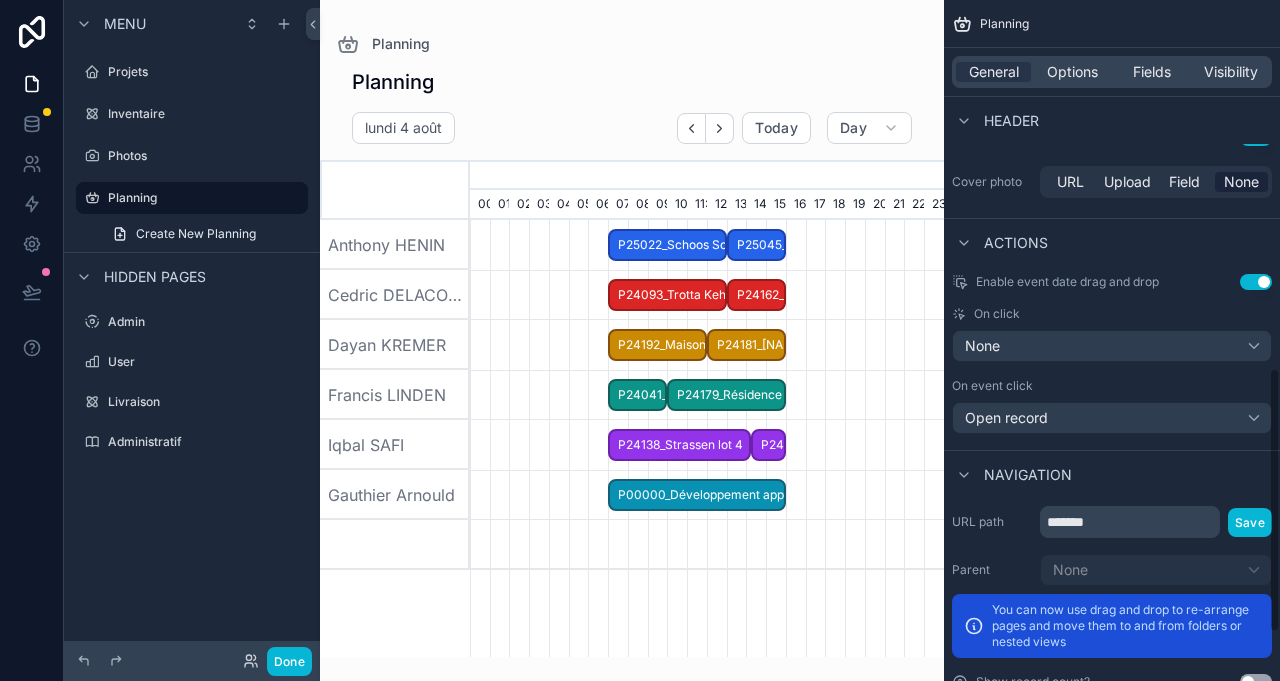 scroll, scrollTop: 1042, scrollLeft: 0, axis: vertical 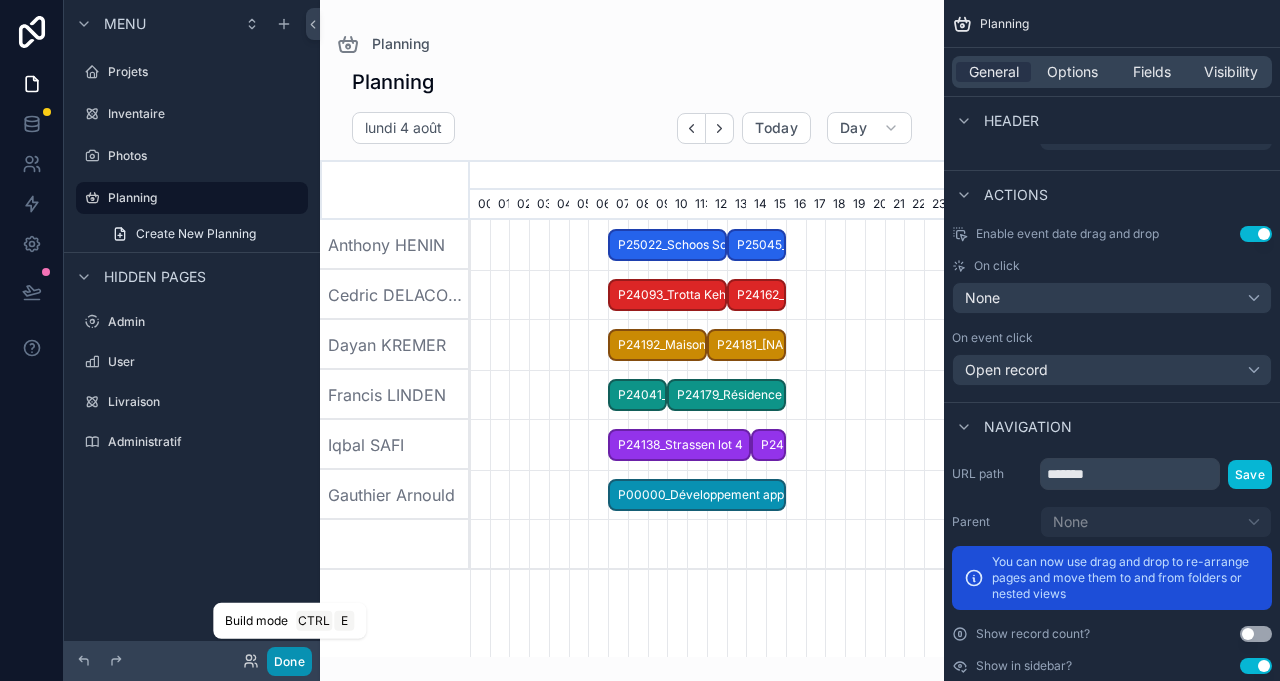 click on "Done" at bounding box center [289, 661] 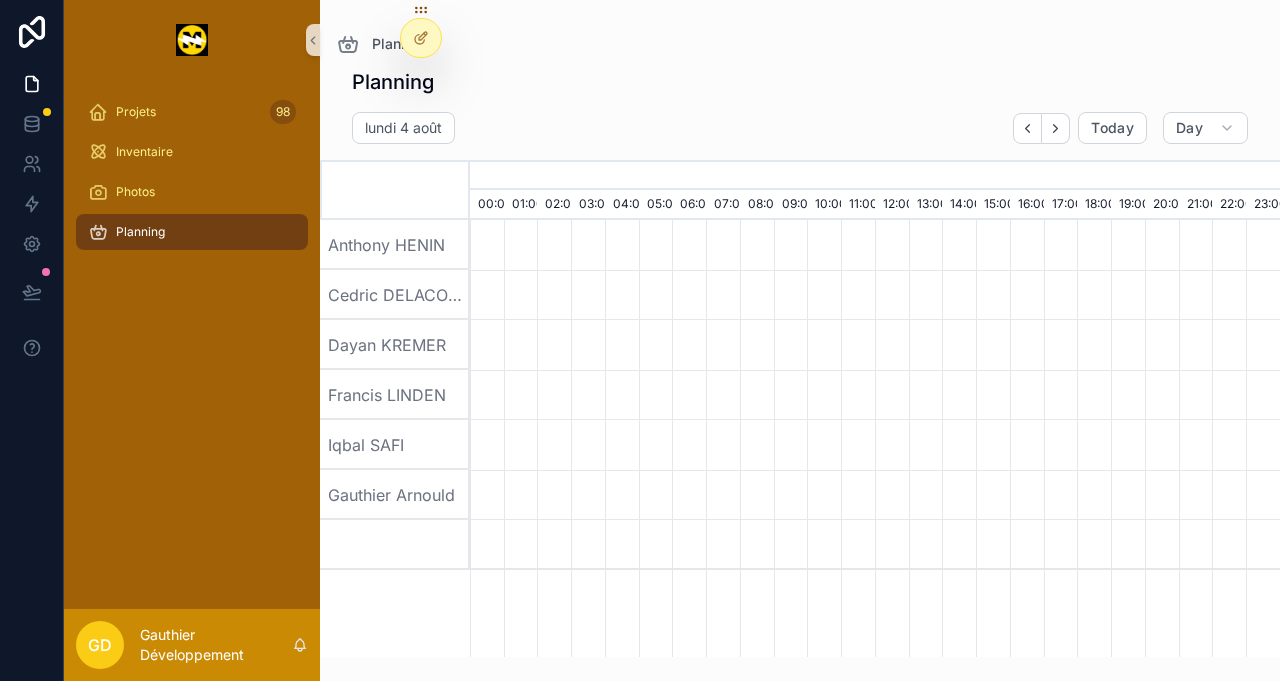 scroll, scrollTop: 0, scrollLeft: 5670, axis: horizontal 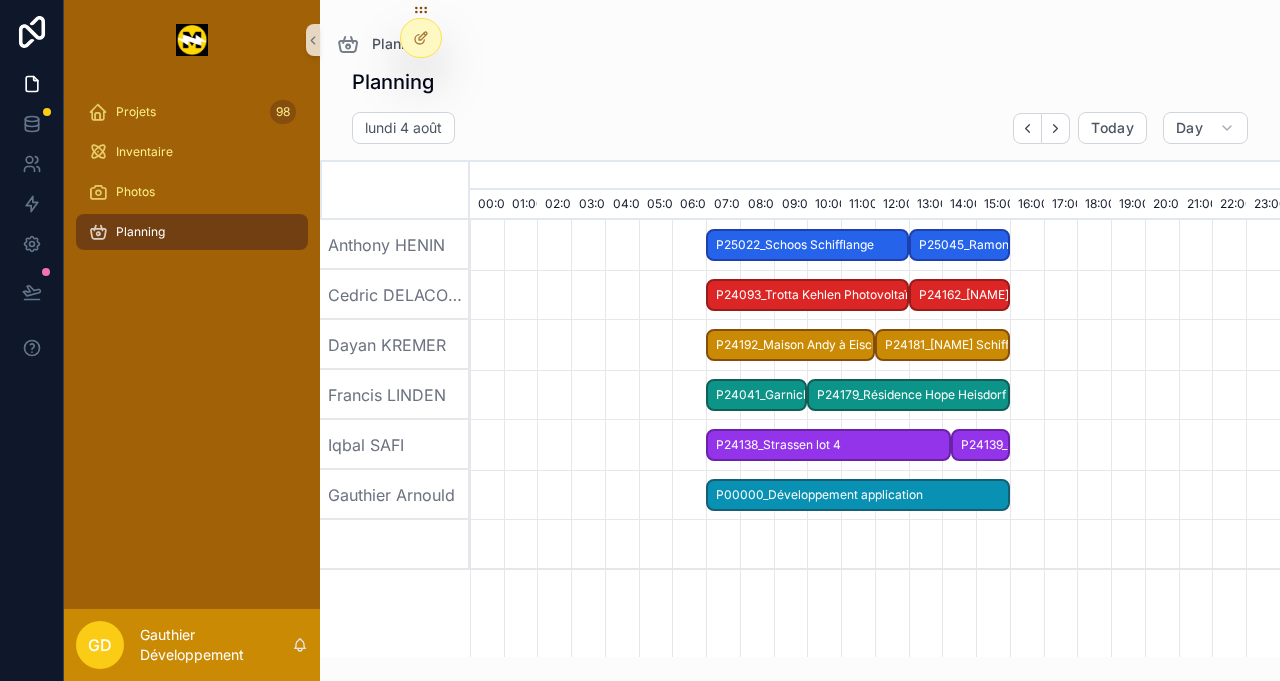 click on "P25022_Schoos Schifflange" at bounding box center [807, 245] 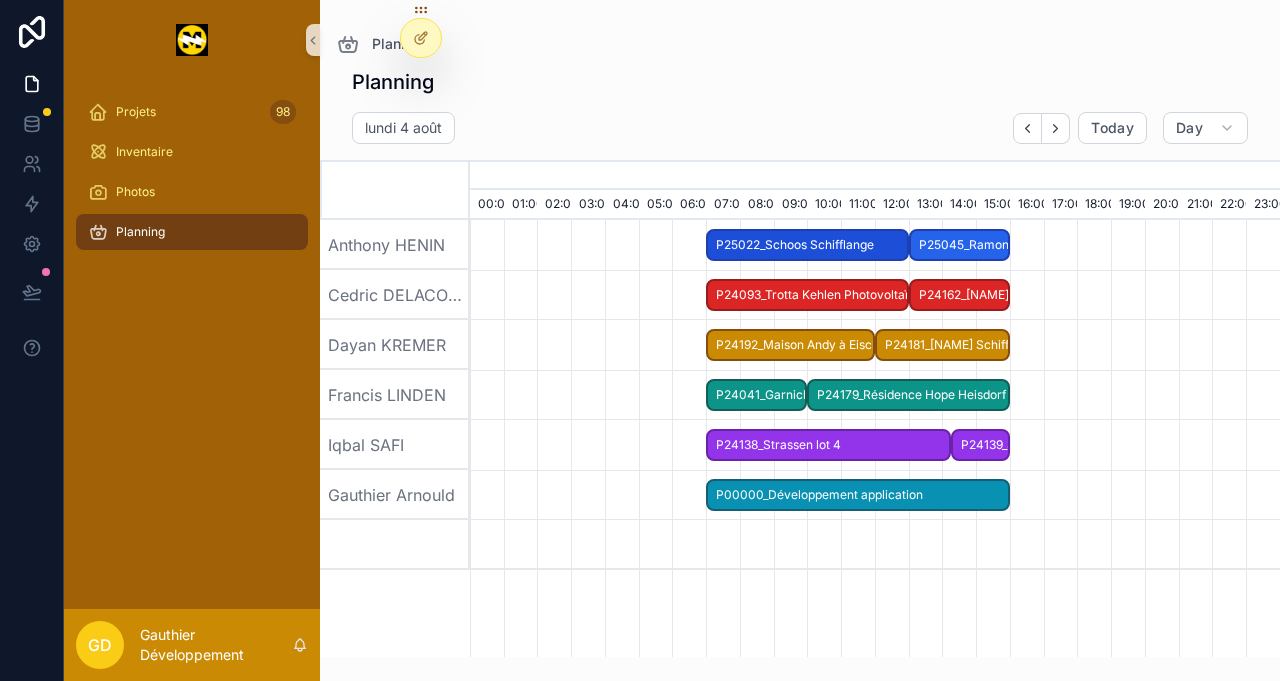 click on "P25022_Schoos Schifflange" at bounding box center (807, 245) 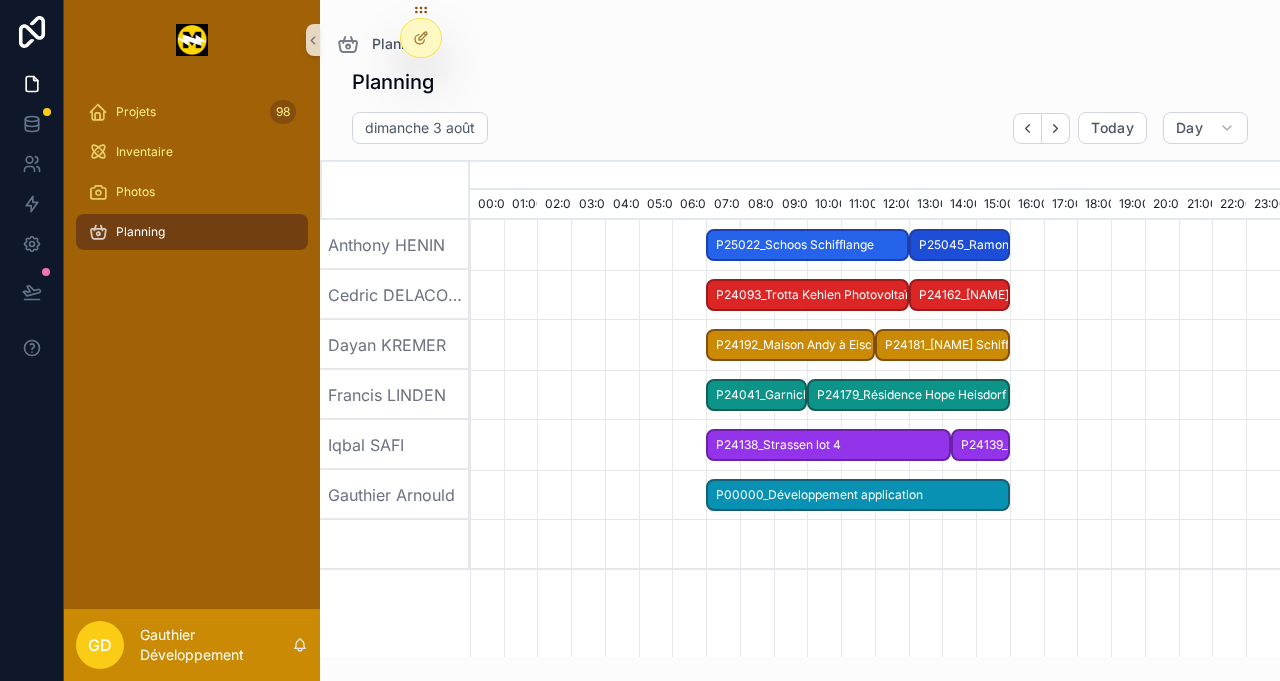 scroll, scrollTop: 0, scrollLeft: 5668, axis: horizontal 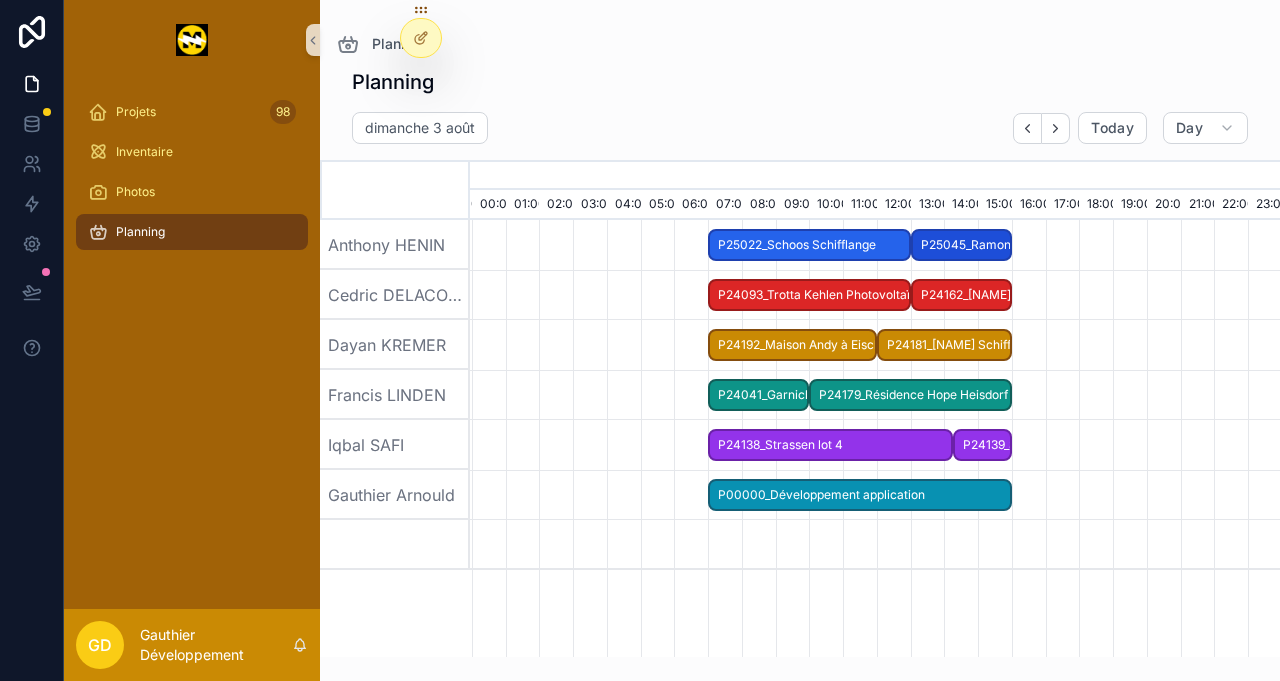 click on "P24093_Trotta Kehlen Photovoltaïque" at bounding box center [809, 295] 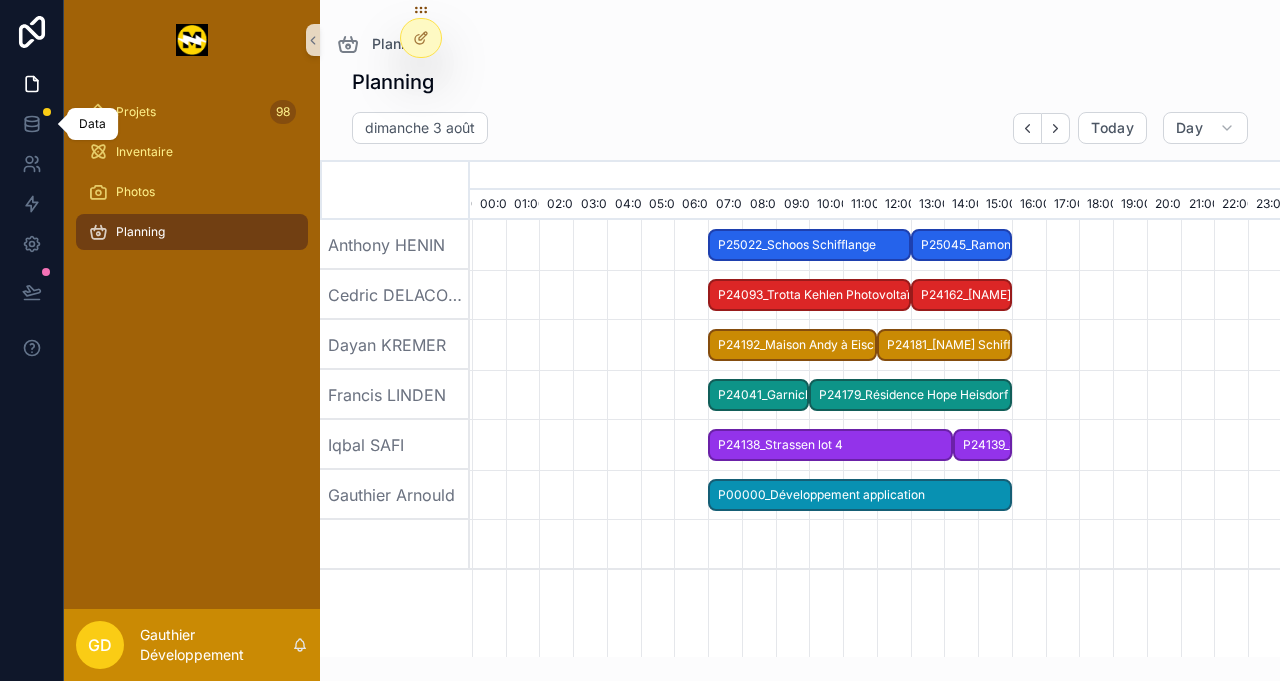 click 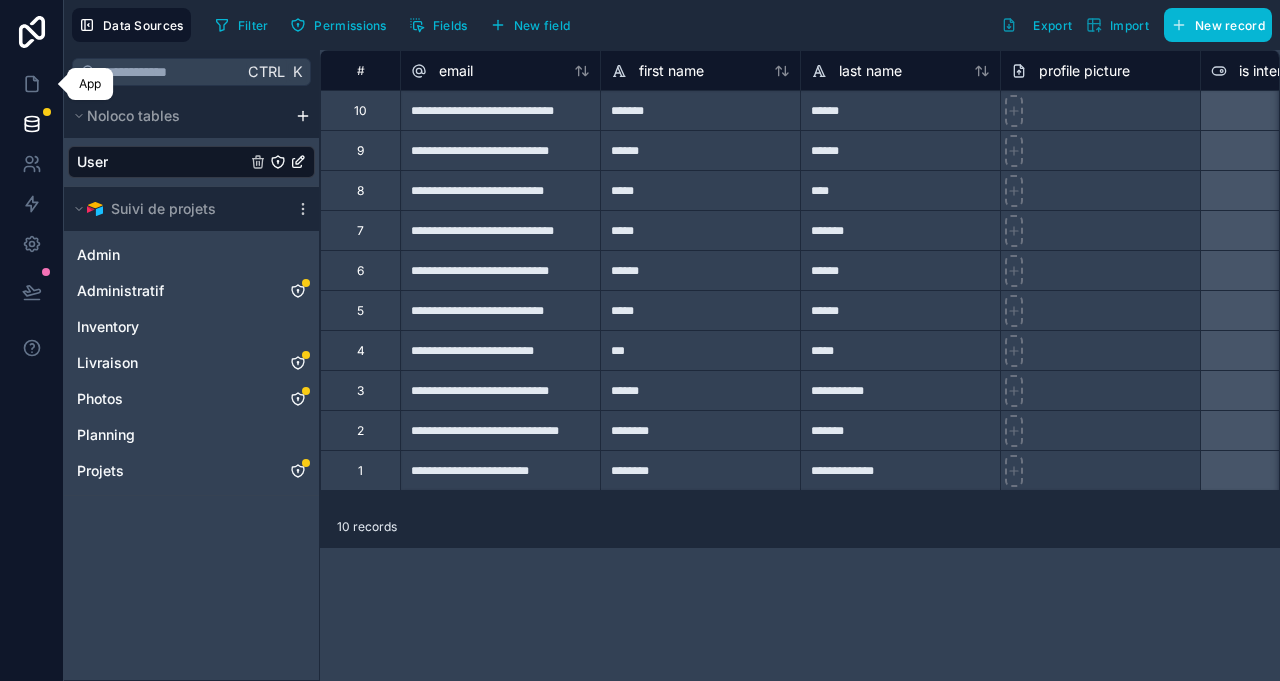 click 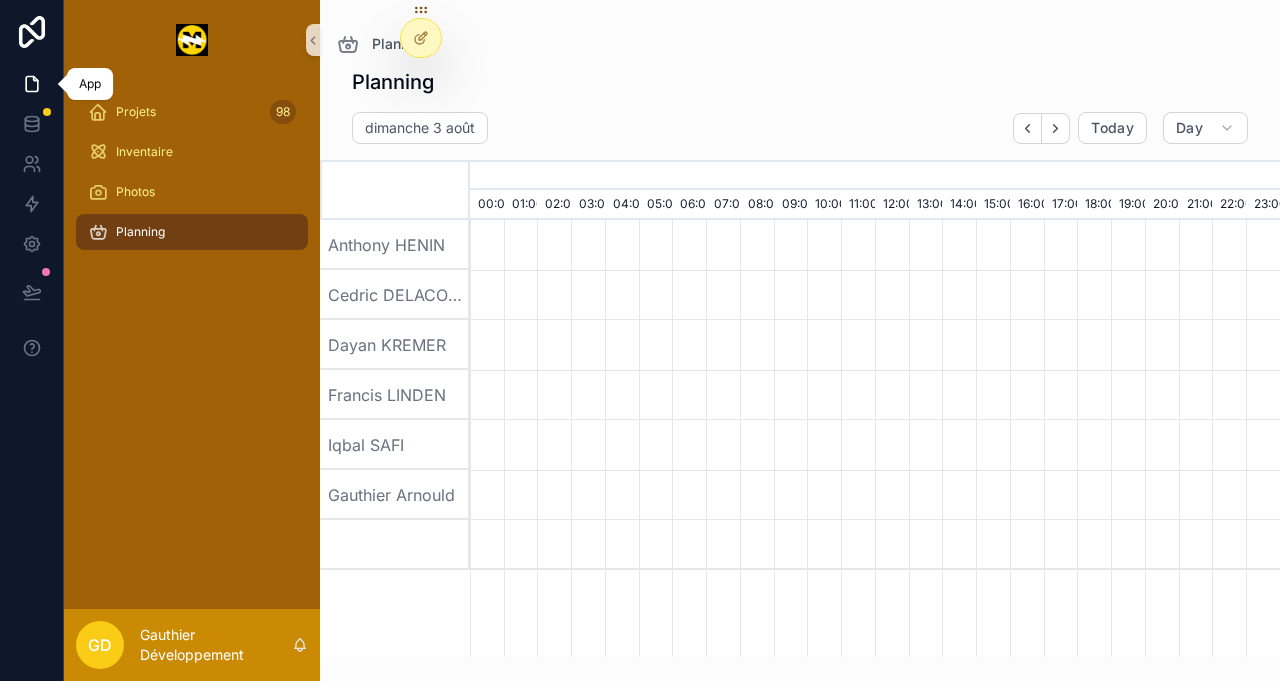 scroll, scrollTop: 0, scrollLeft: 5670, axis: horizontal 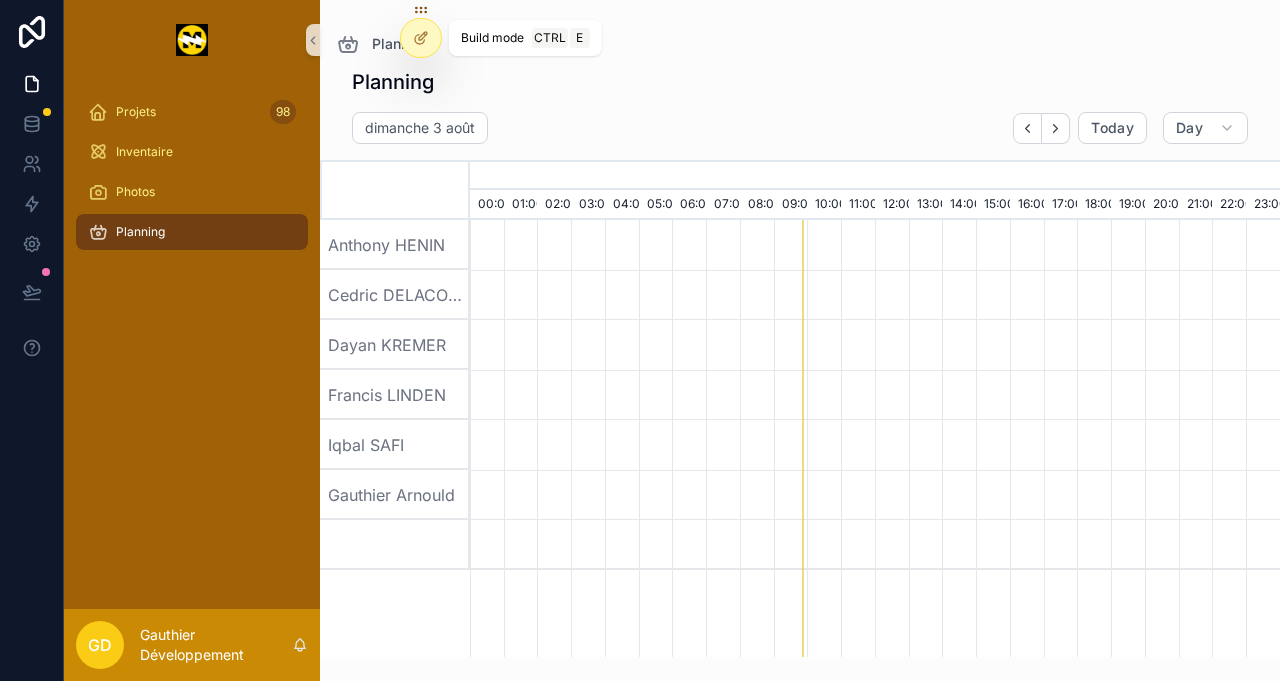 click at bounding box center [421, 38] 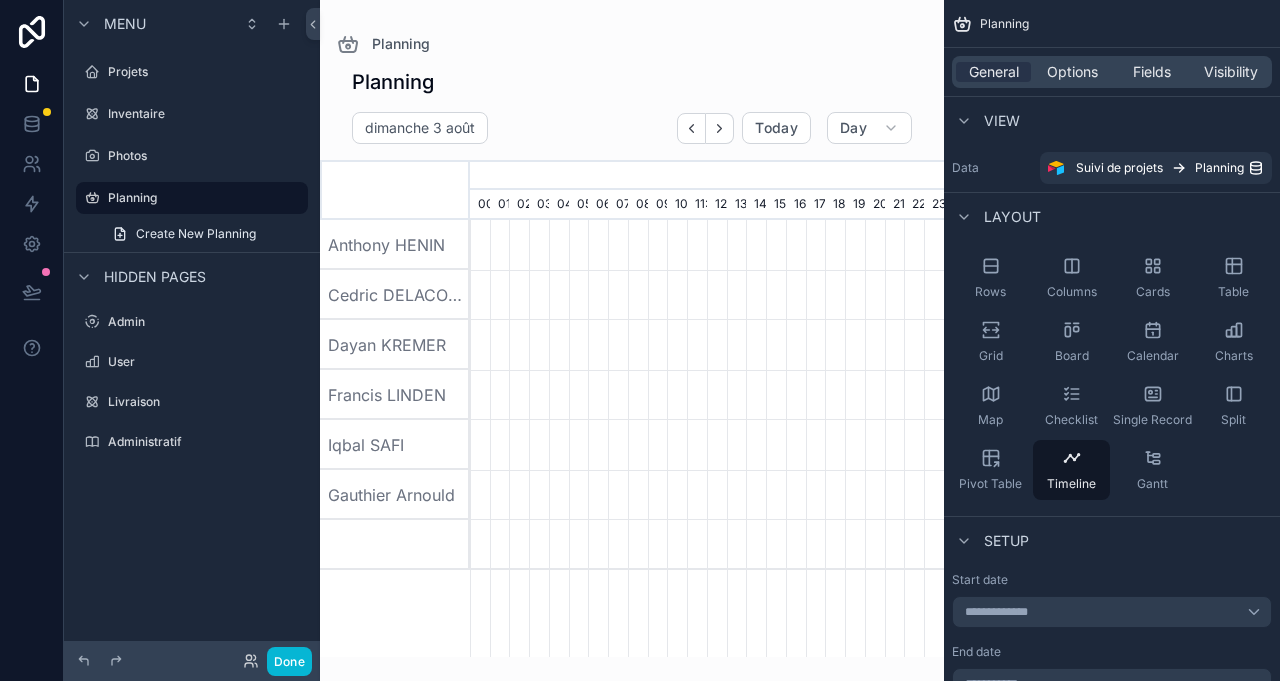 scroll, scrollTop: 0, scrollLeft: 3318, axis: horizontal 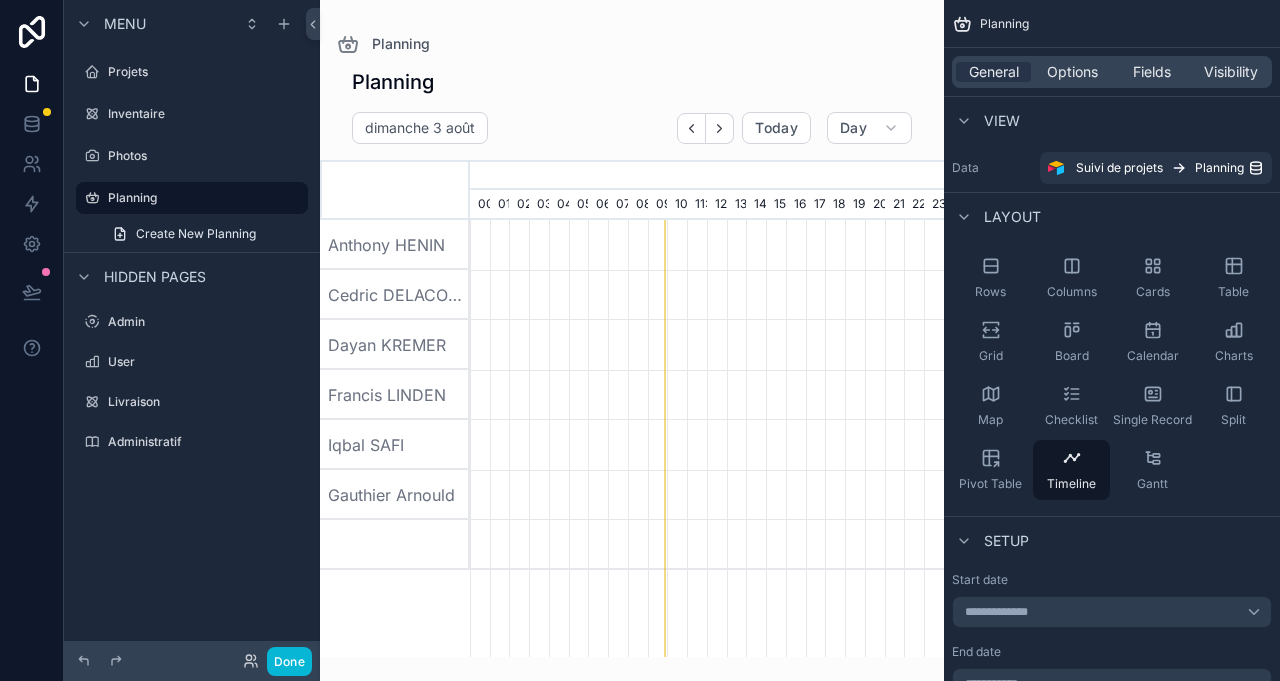 click at bounding box center (632, 328) 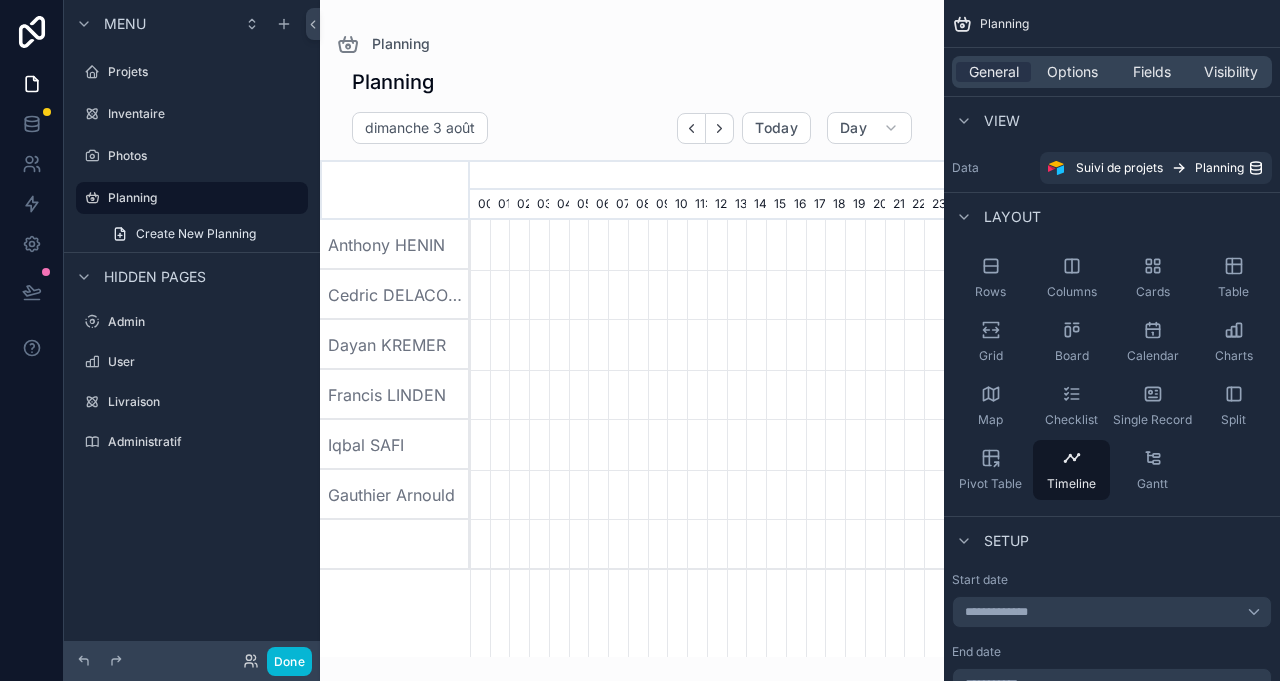 scroll, scrollTop: 0, scrollLeft: 3318, axis: horizontal 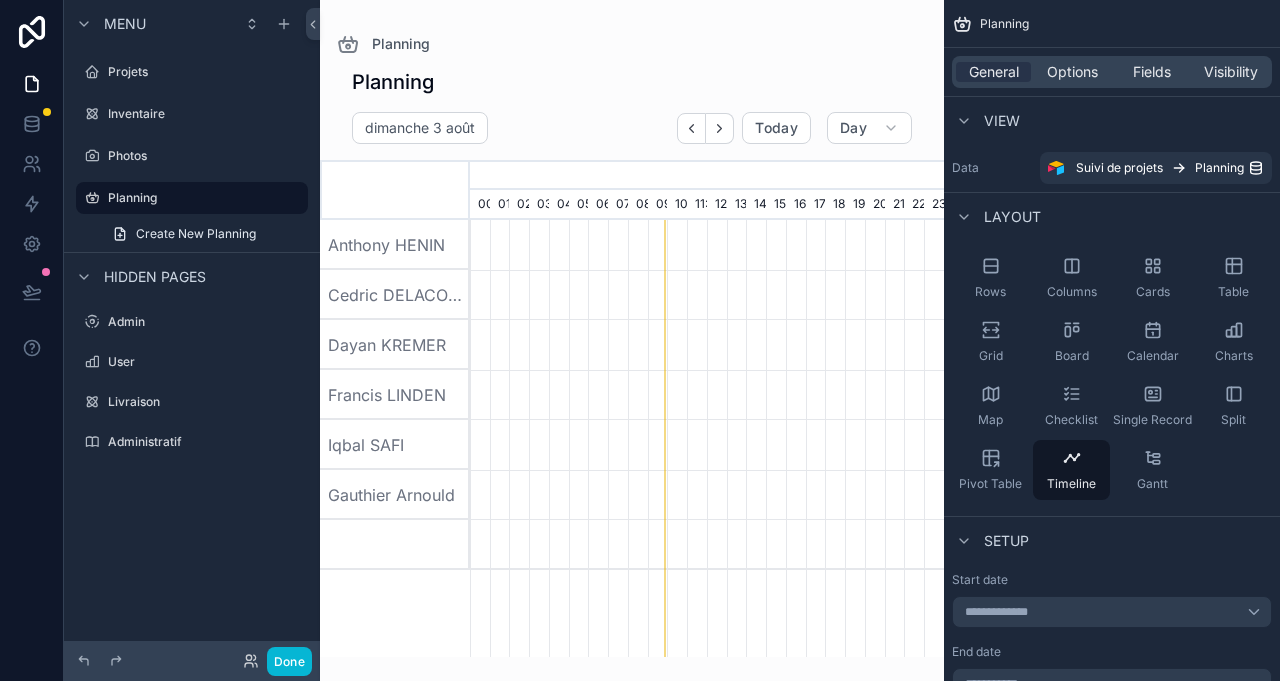 click 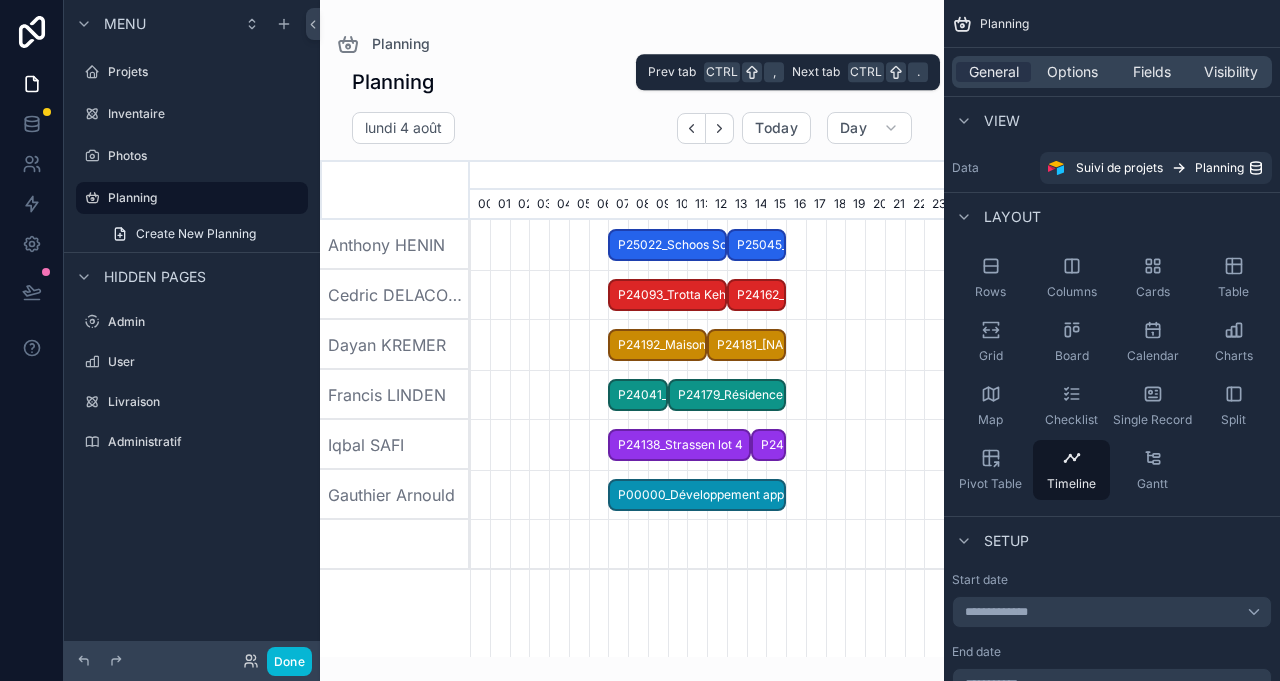 click on "Options" at bounding box center [1072, 72] 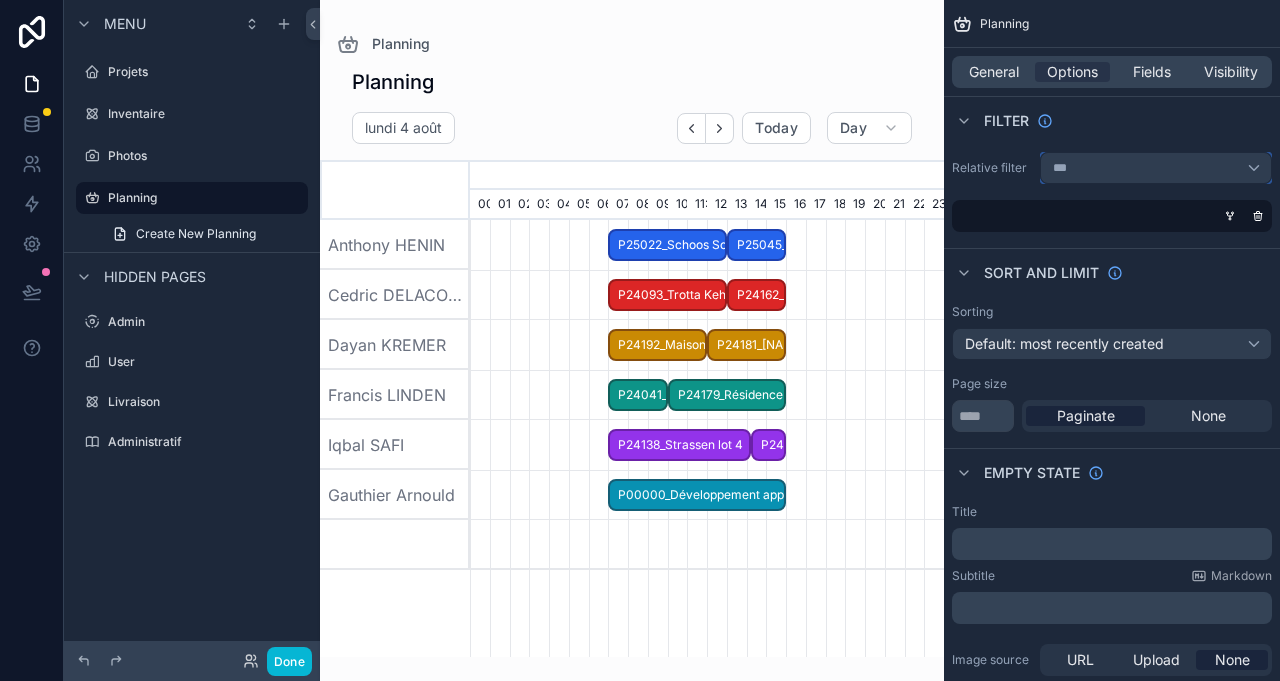 click on "***" at bounding box center [1156, 168] 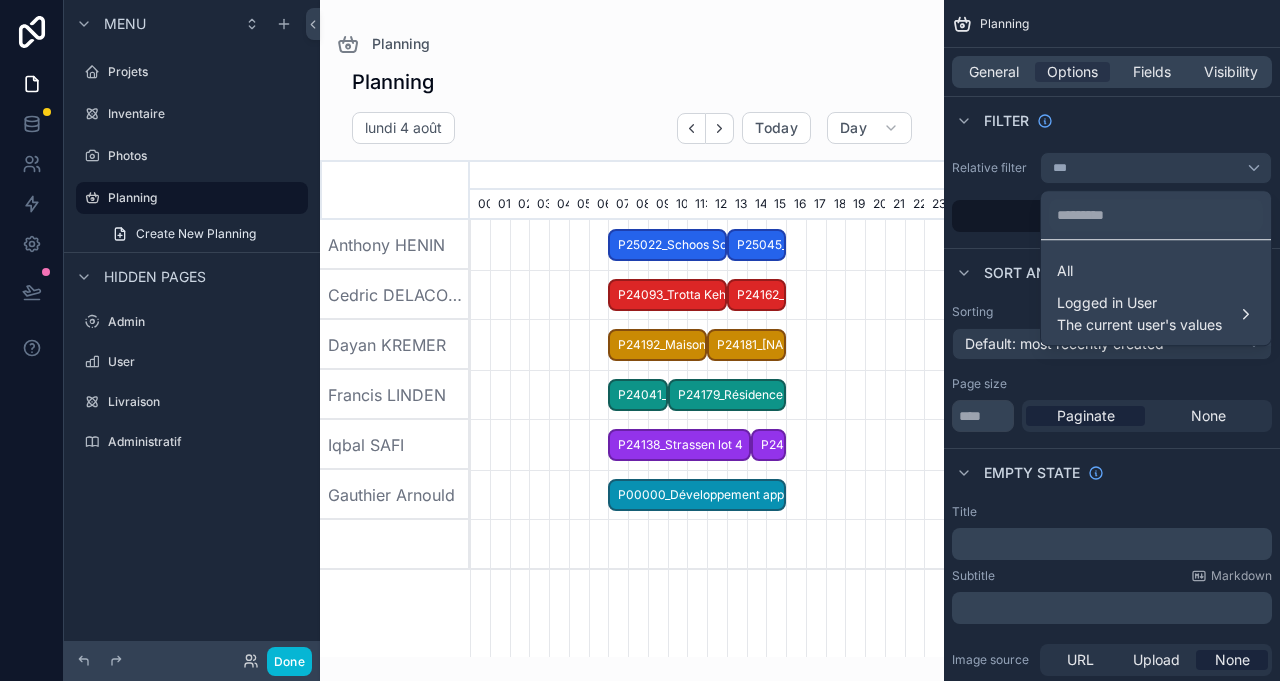 click at bounding box center [640, 340] 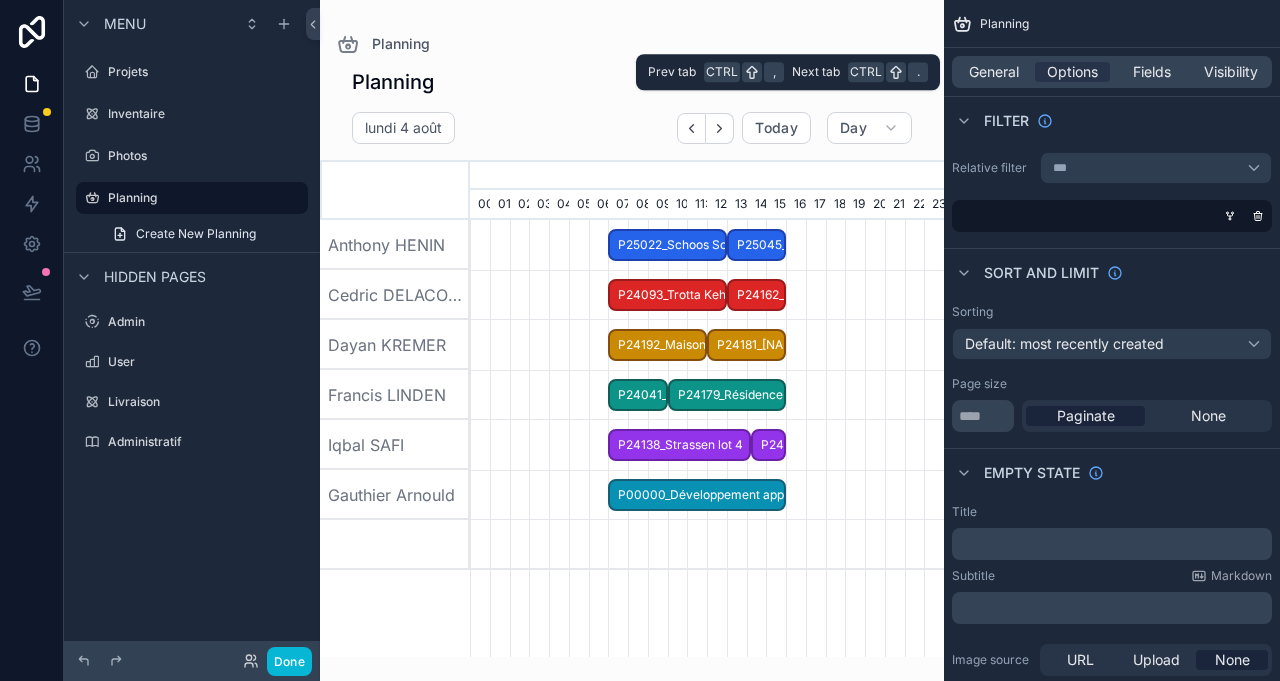 click on "Fields" at bounding box center (1152, 72) 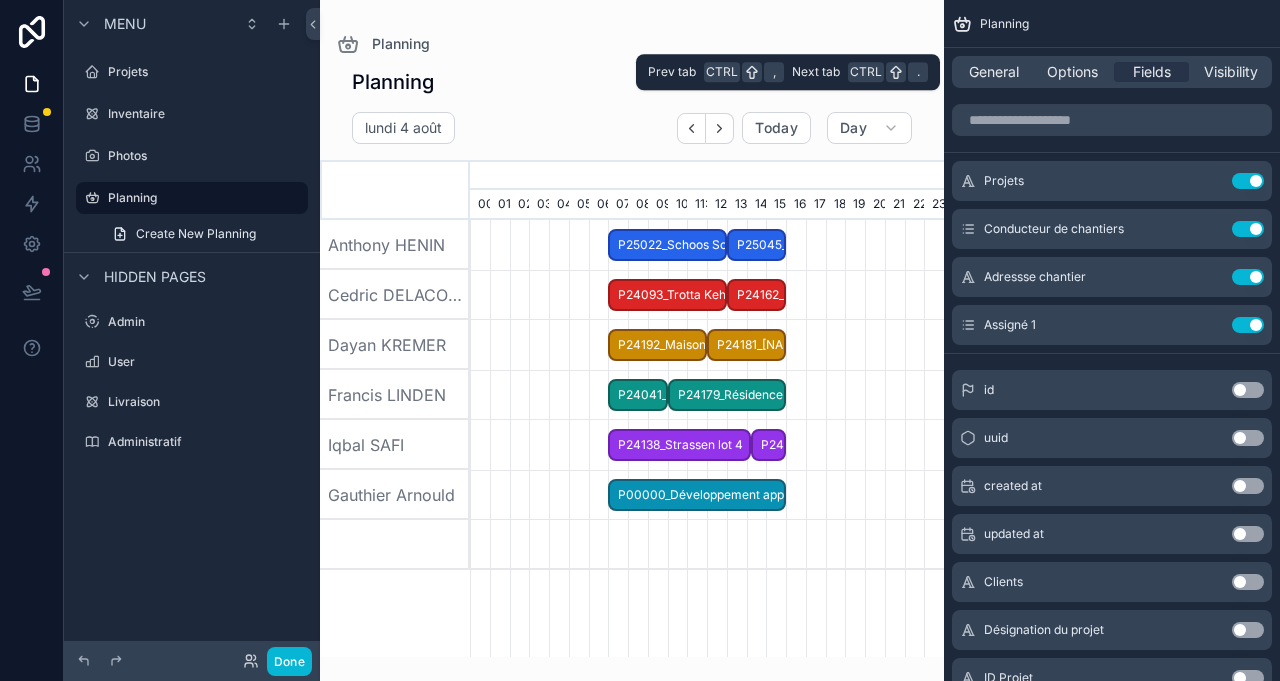 click on "Options" at bounding box center [1072, 72] 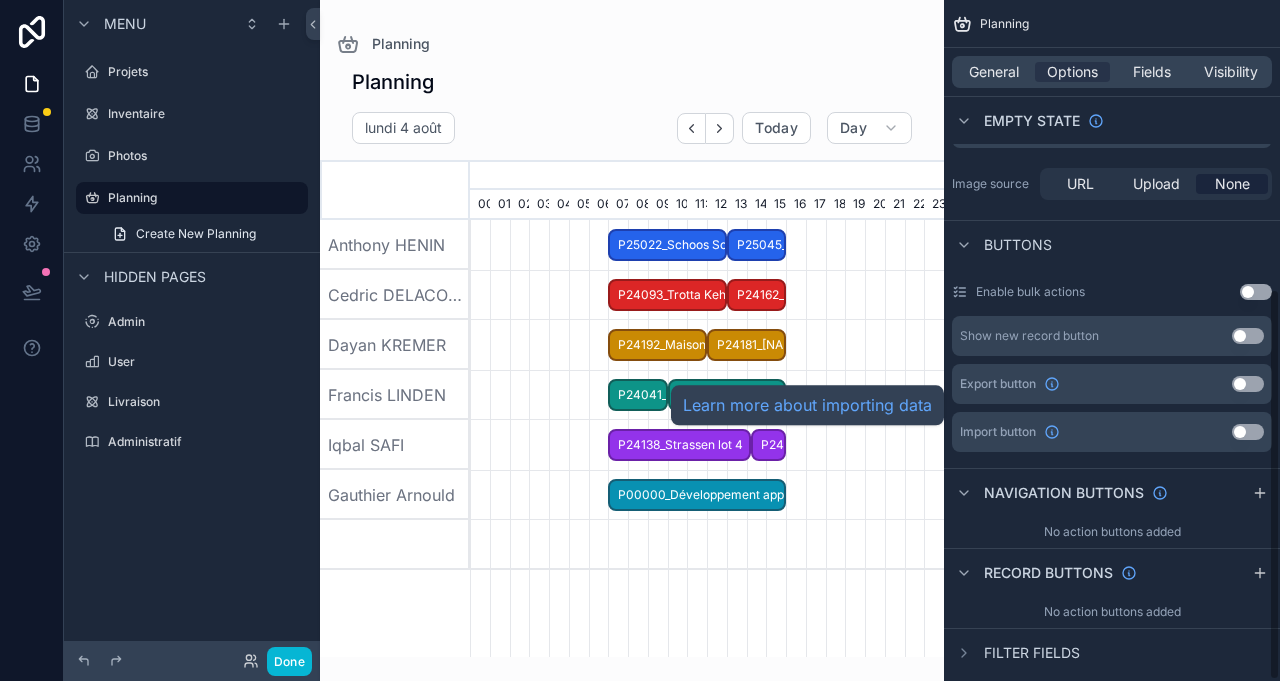scroll, scrollTop: 502, scrollLeft: 0, axis: vertical 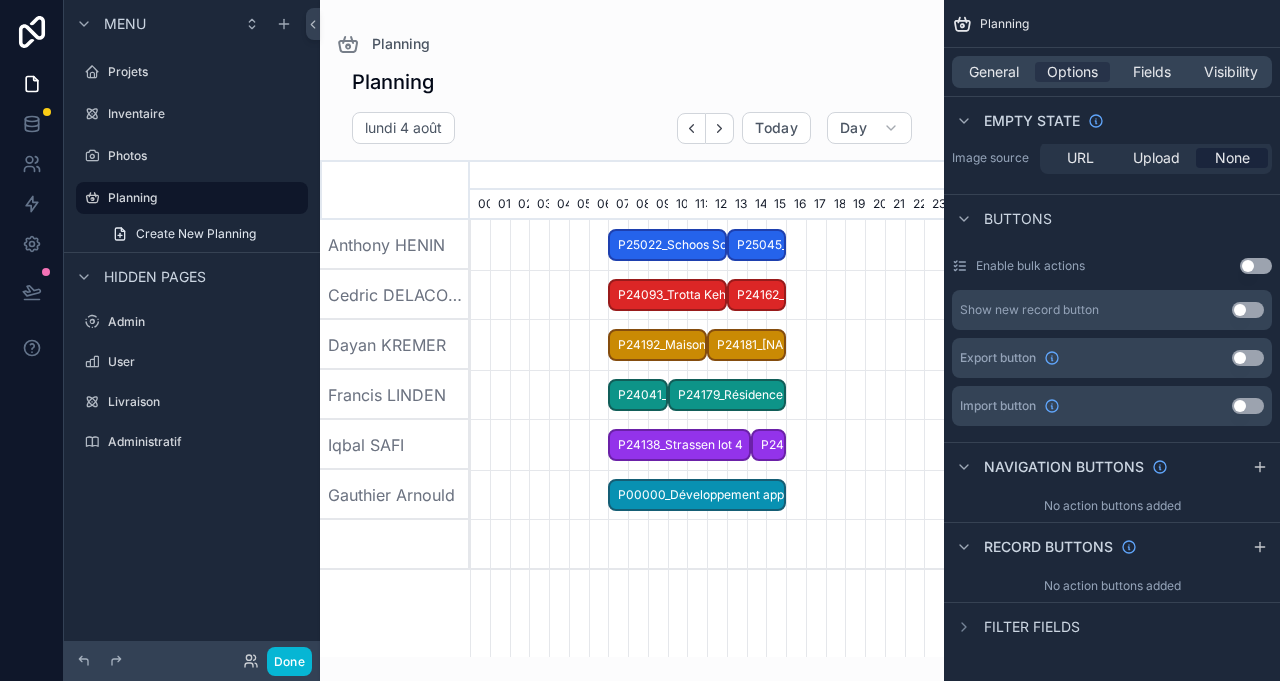 click on "Filter fields" at bounding box center (1032, 627) 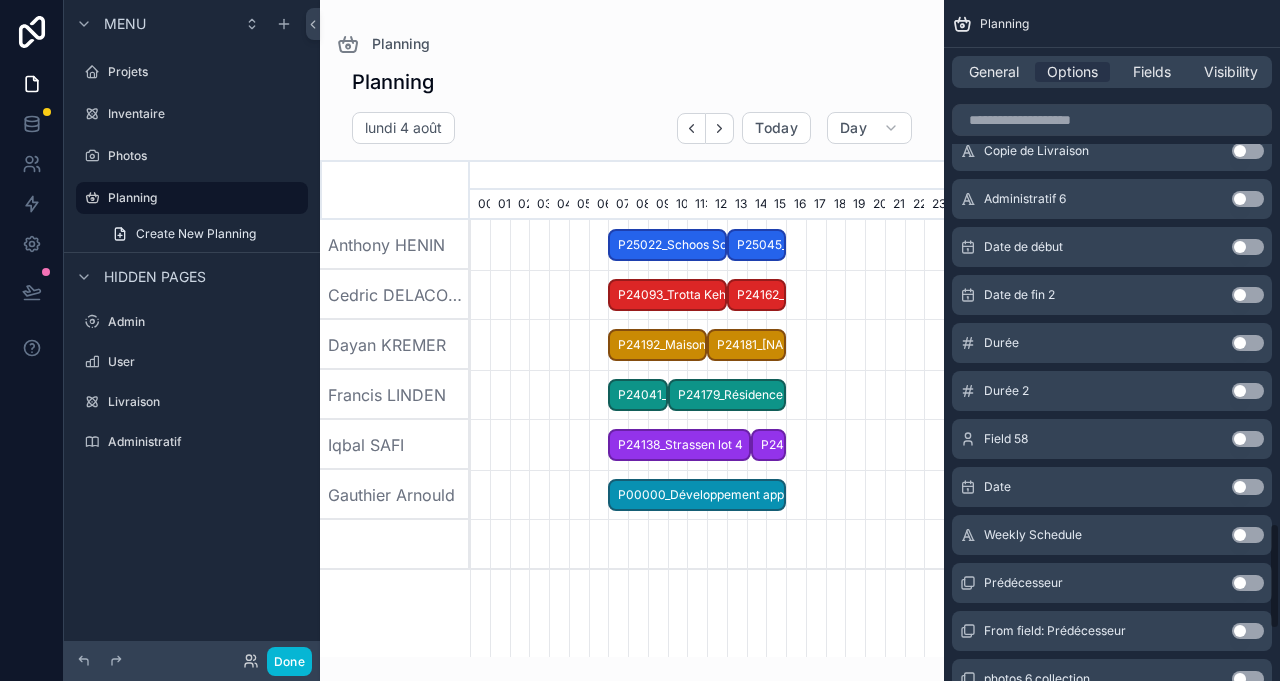 scroll, scrollTop: 3655, scrollLeft: 0, axis: vertical 